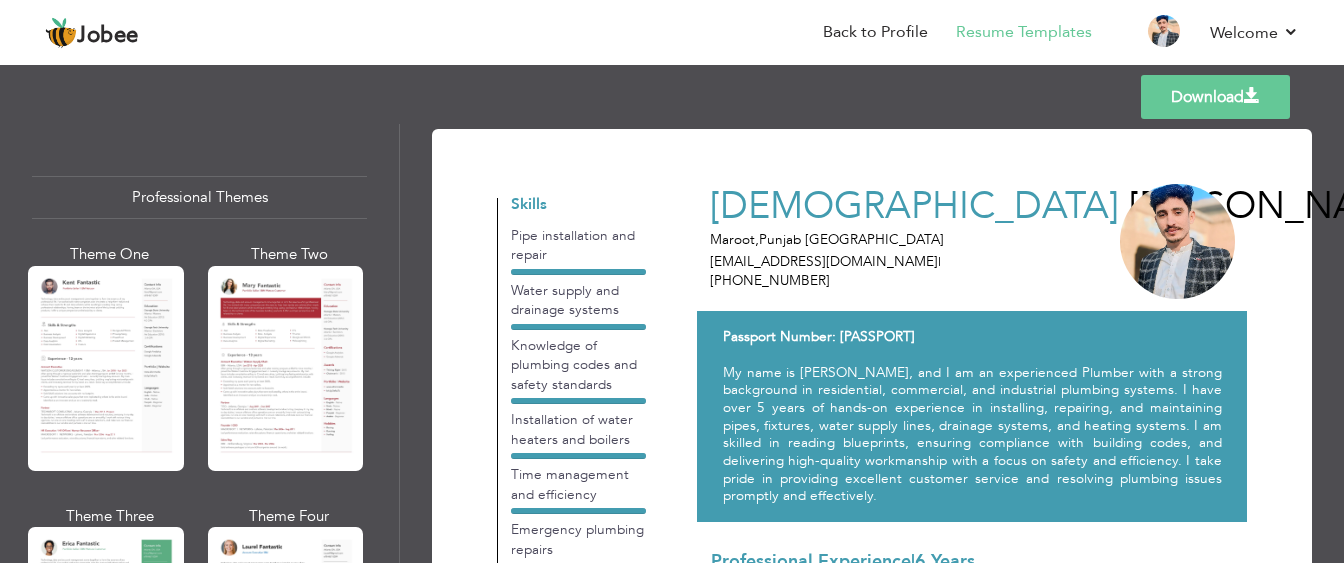 scroll, scrollTop: 0, scrollLeft: 0, axis: both 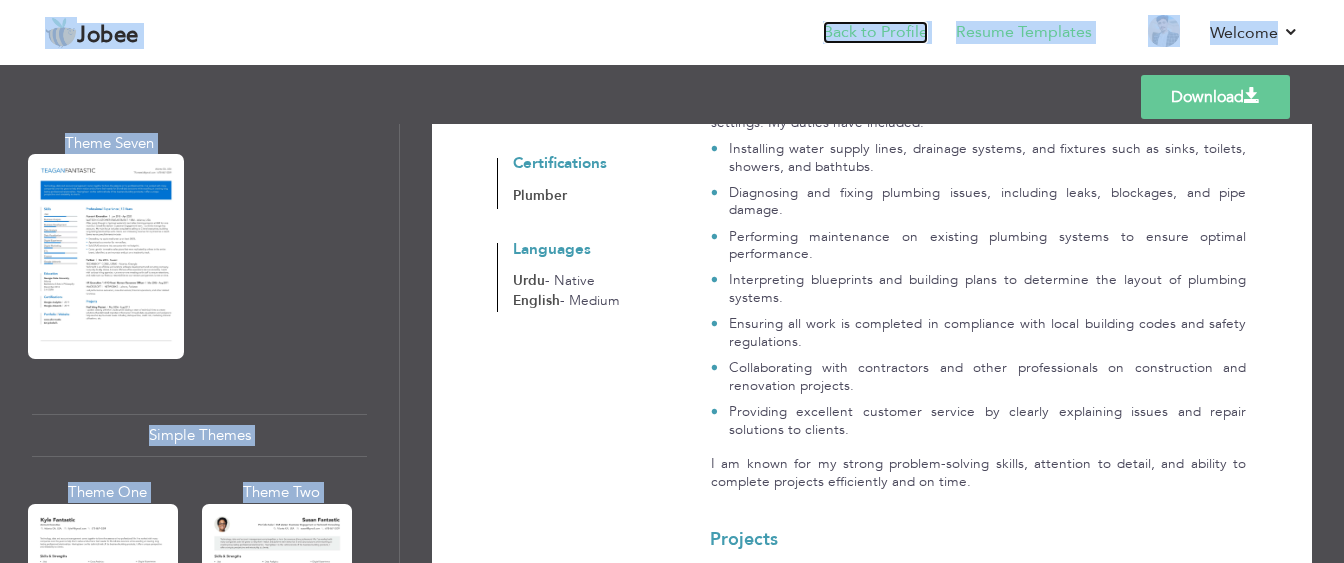 click on "Back to Profile" at bounding box center [875, 32] 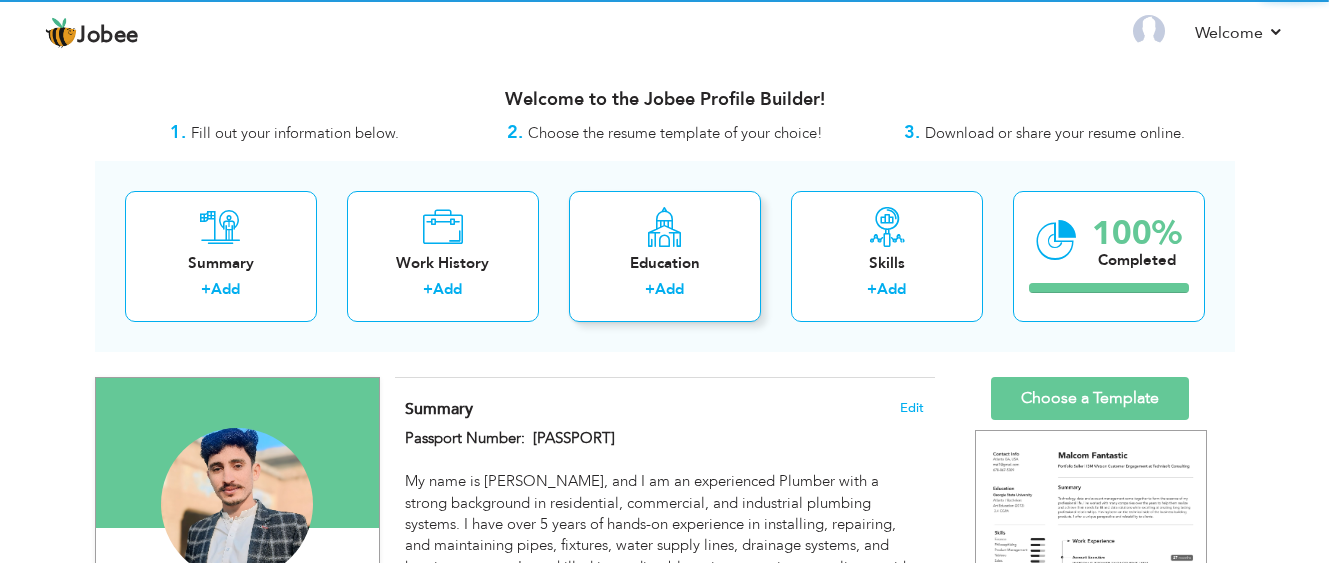 scroll, scrollTop: 0, scrollLeft: 0, axis: both 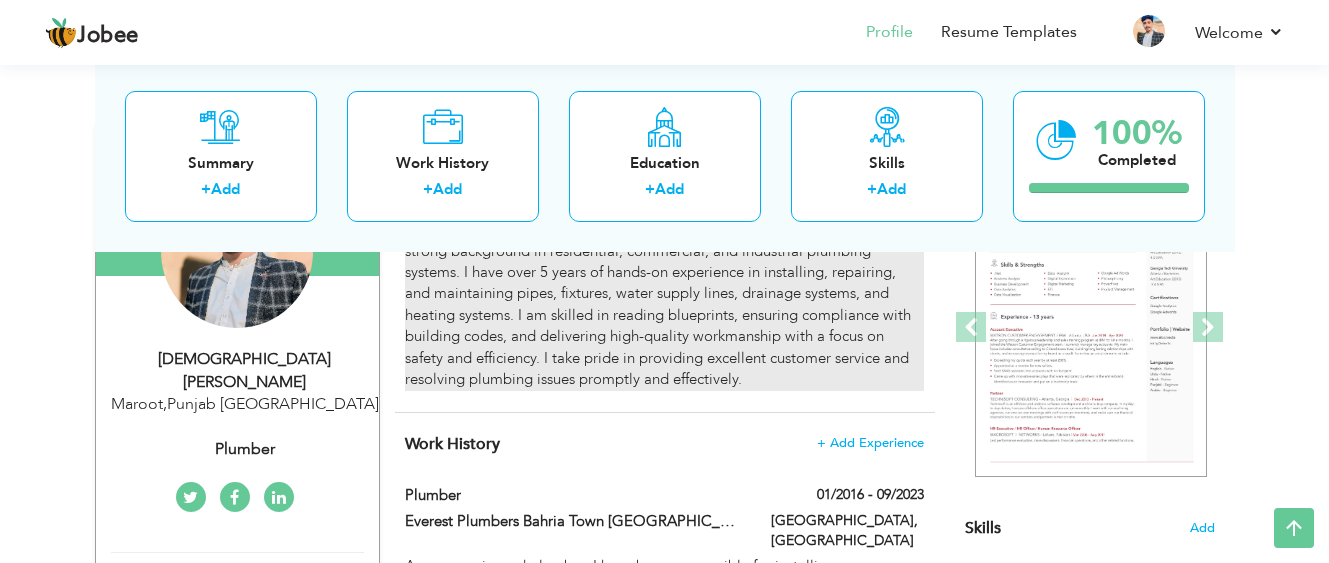click on "Passport Number:  [PASSPORT]
My name is [PERSON_NAME], and I am an experienced Plumber with a strong background in residential, commercial, and industrial plumbing systems. I have over 5 years of hands-on experience in installing, repairing, and maintaining pipes, fixtures, water supply lines, drainage systems, and heating systems. I am skilled in reading blueprints, ensuring compliance with building codes, and delivering high-quality workmanship with a focus on safety and efficiency. I take pride in providing excellent customer service and resolving plumbing issues promptly and effectively." at bounding box center (664, 283) 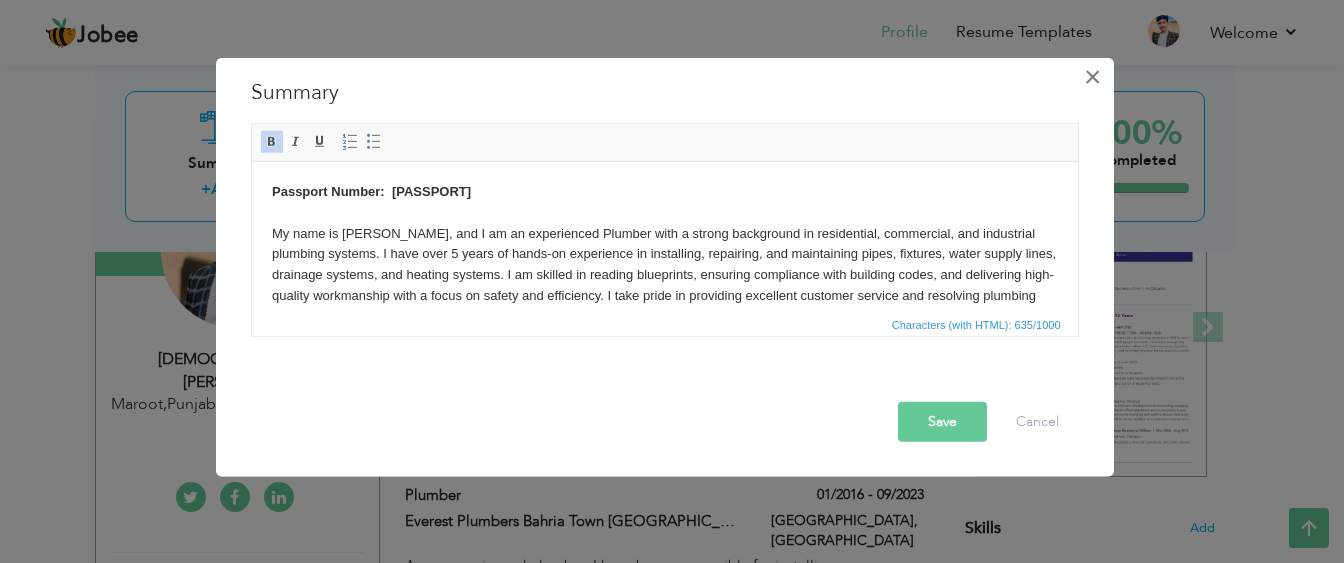 click on "×" at bounding box center [1092, 76] 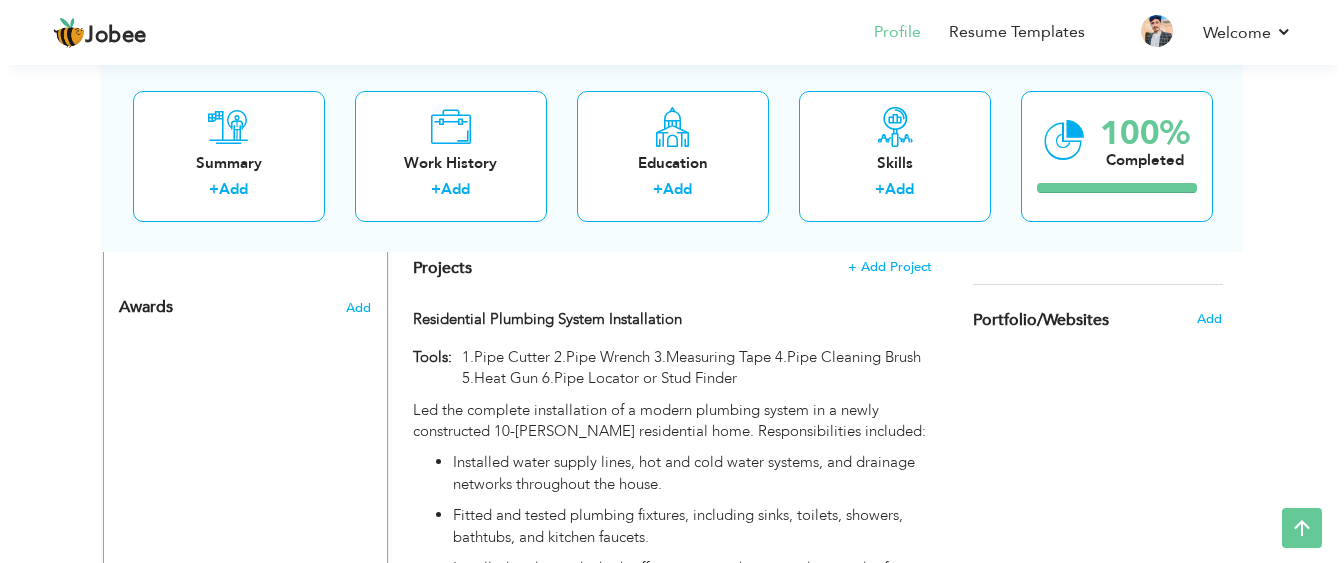 scroll, scrollTop: 1035, scrollLeft: 0, axis: vertical 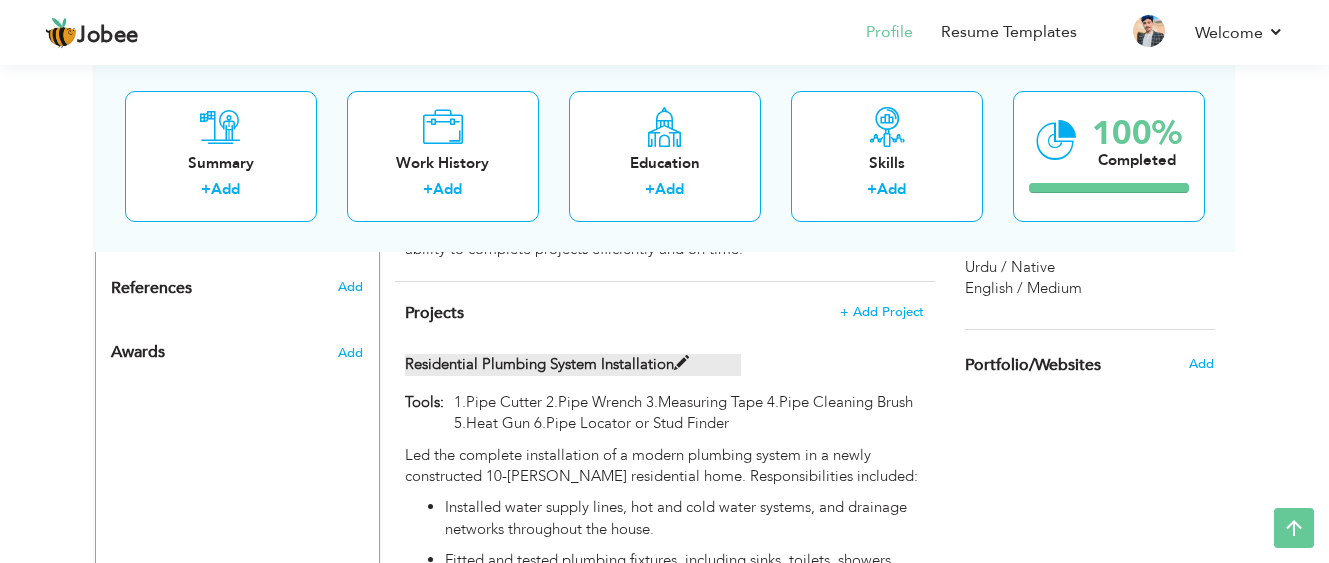 click at bounding box center (681, 363) 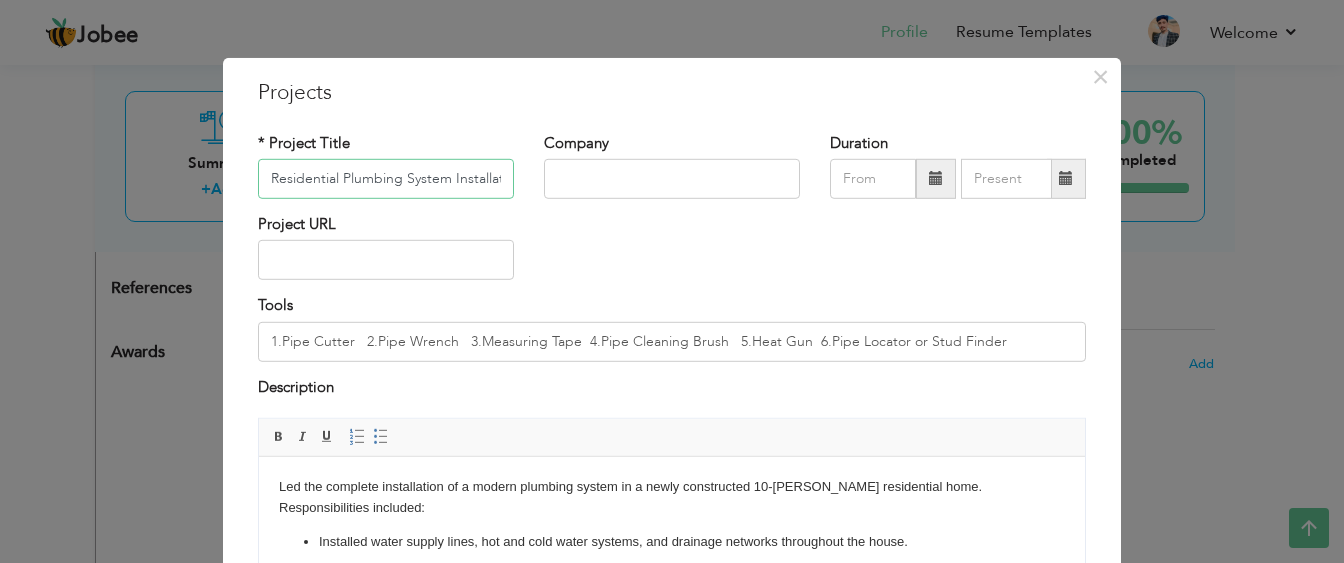 scroll, scrollTop: 0, scrollLeft: 21, axis: horizontal 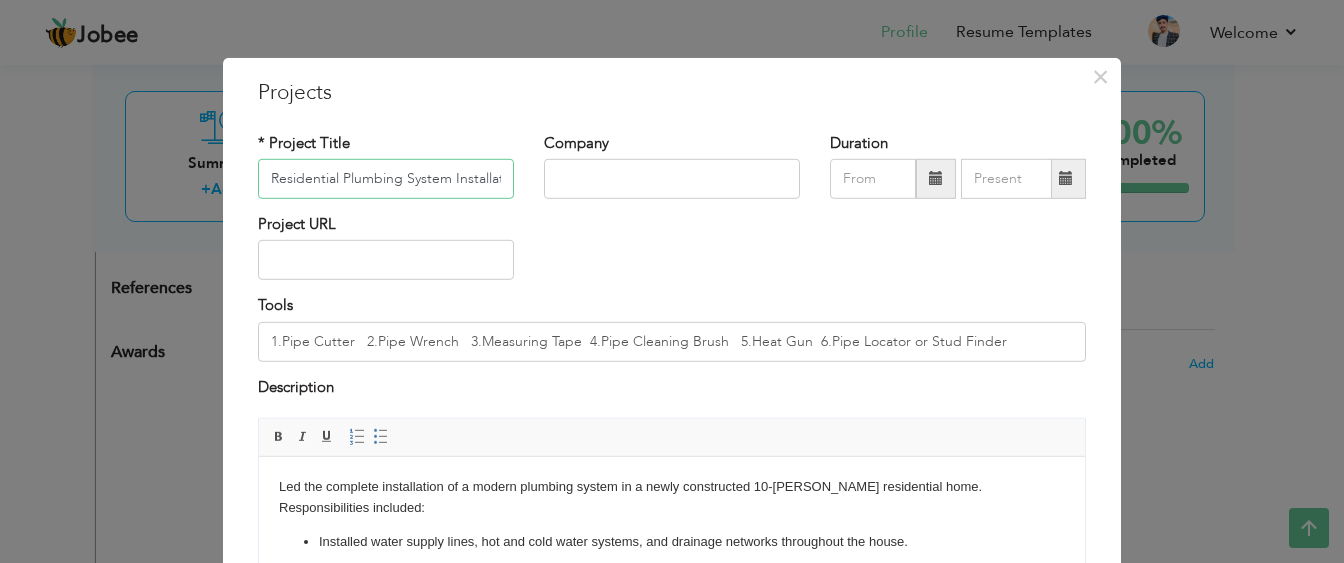 click on "Residential Plumbing System Installation" at bounding box center [386, 179] 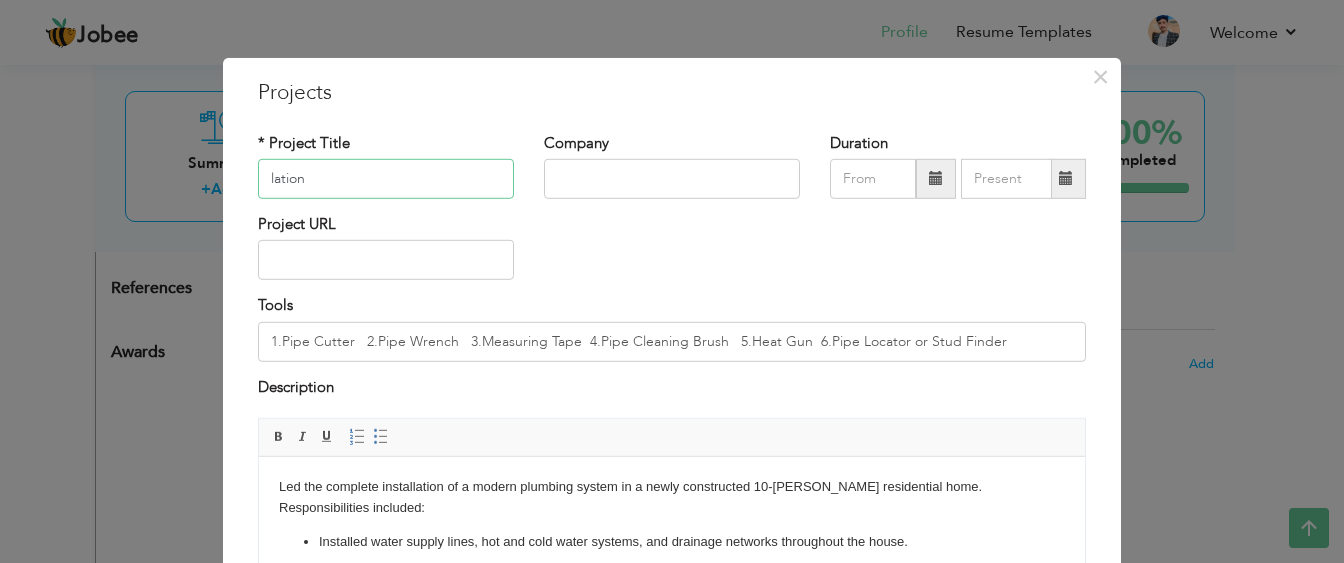 drag, startPoint x: 402, startPoint y: 165, endPoint x: 246, endPoint y: 169, distance: 156.05127 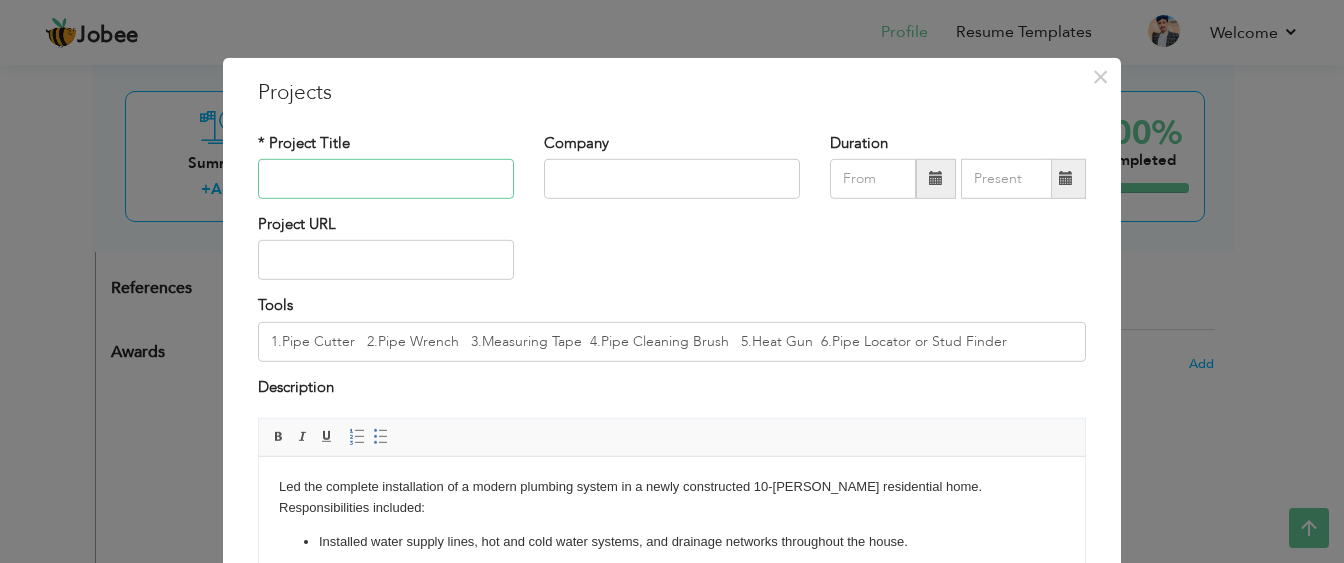 paste on "Complete Plumbing Installation for a Residential Home" 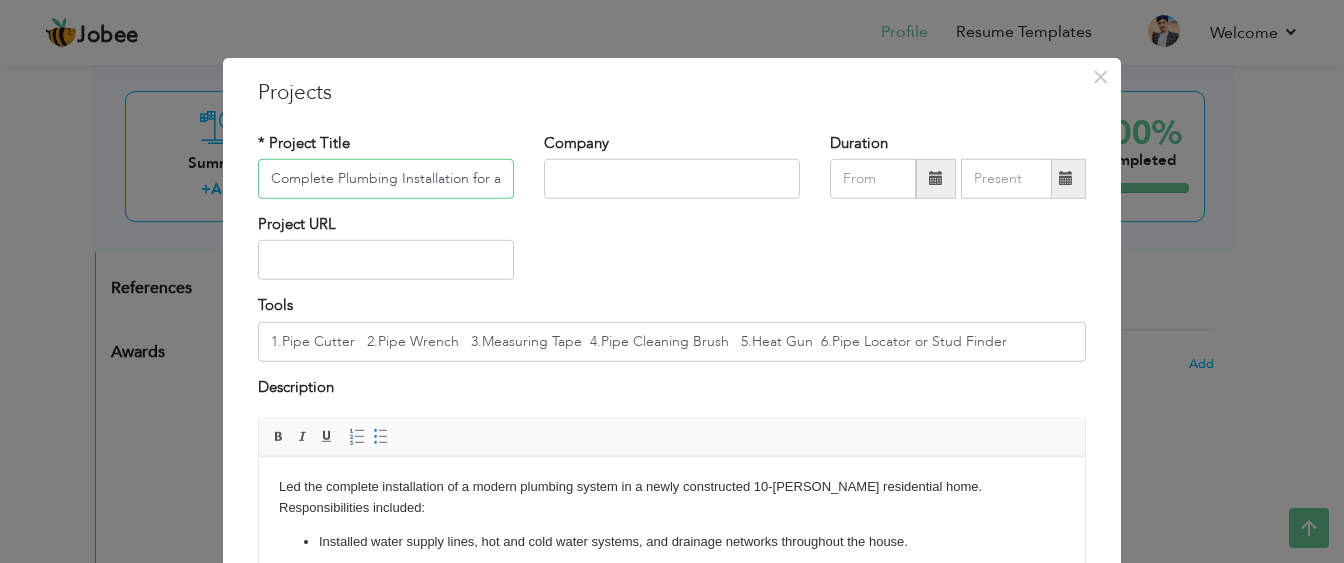 scroll, scrollTop: 0, scrollLeft: 112, axis: horizontal 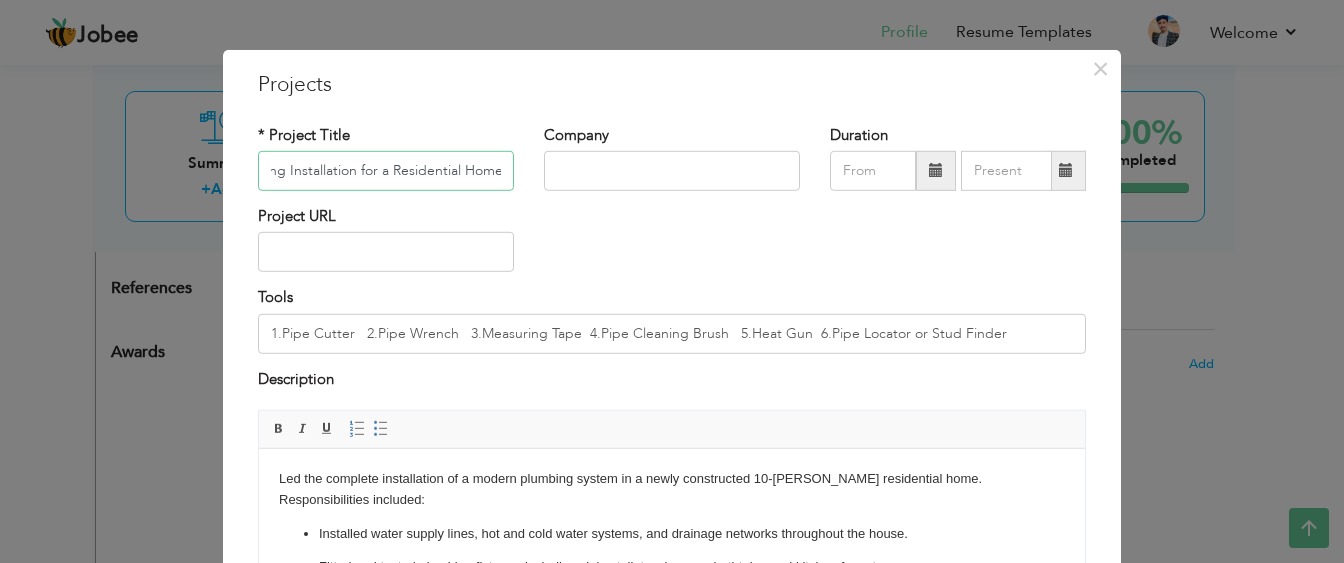 type on "Complete Plumbing Installation for a Residential Home" 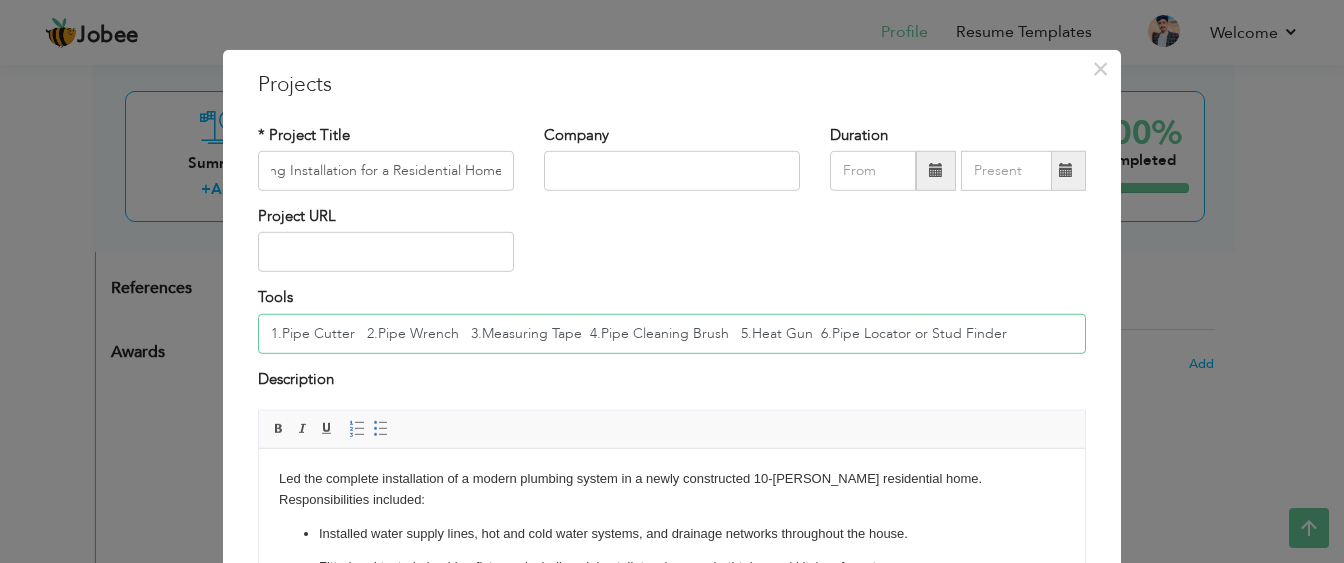 scroll, scrollTop: 0, scrollLeft: 0, axis: both 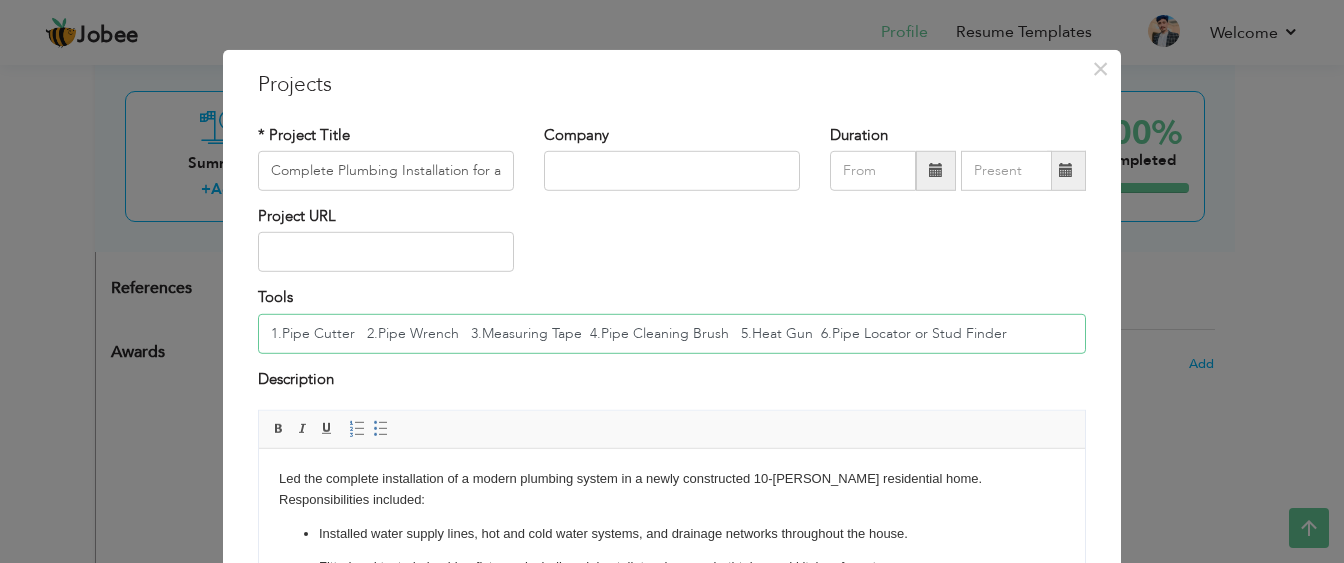 drag, startPoint x: 941, startPoint y: 335, endPoint x: 217, endPoint y: 346, distance: 724.08356 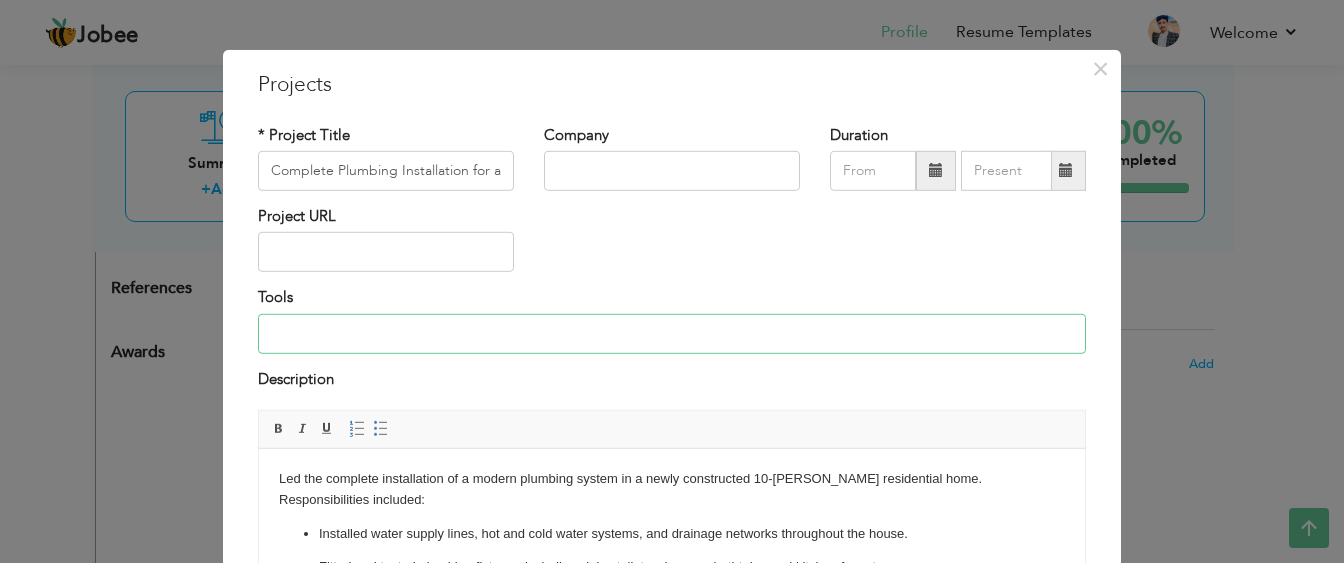 scroll, scrollTop: 231, scrollLeft: 0, axis: vertical 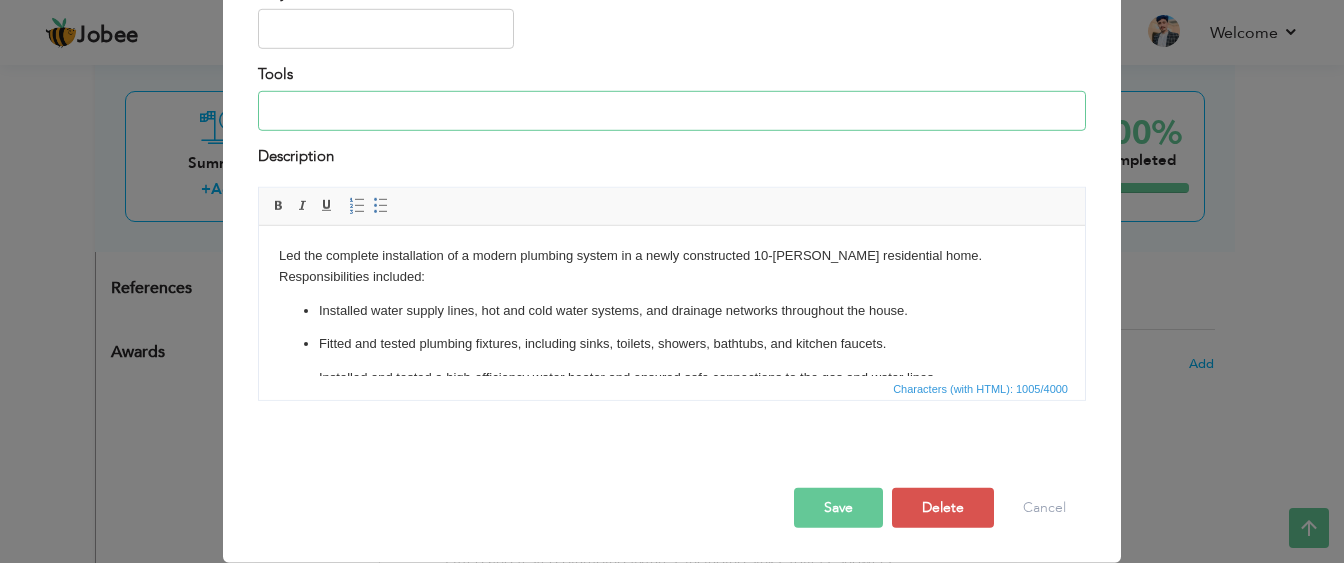 type 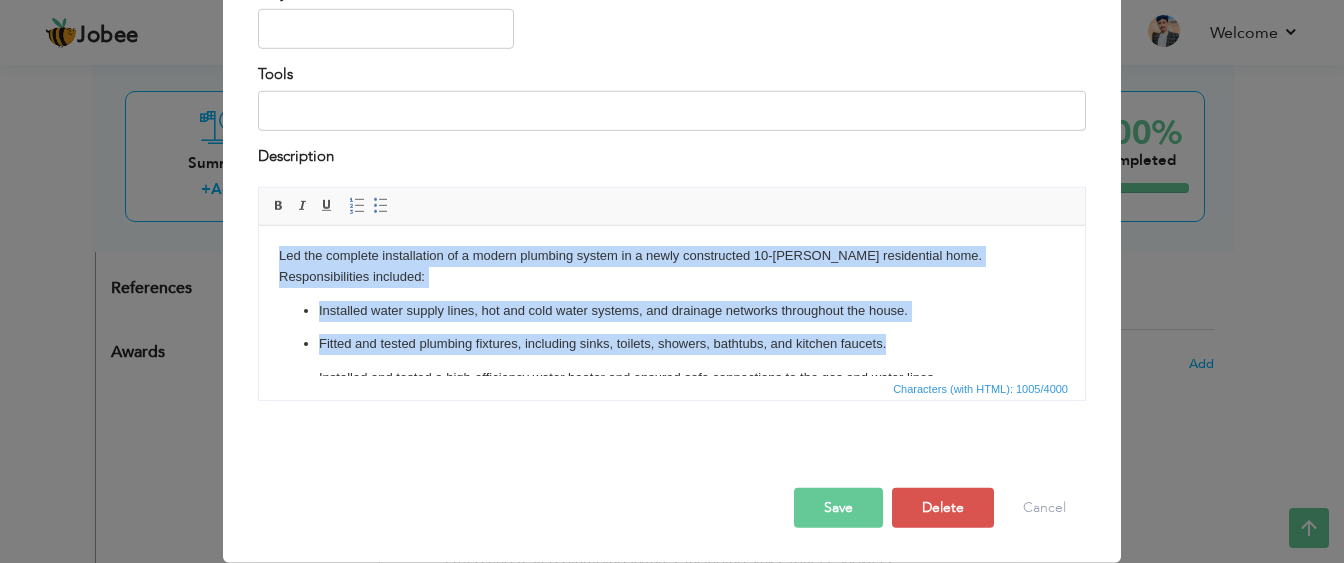 drag, startPoint x: 886, startPoint y: 342, endPoint x: 238, endPoint y: 260, distance: 653.16766 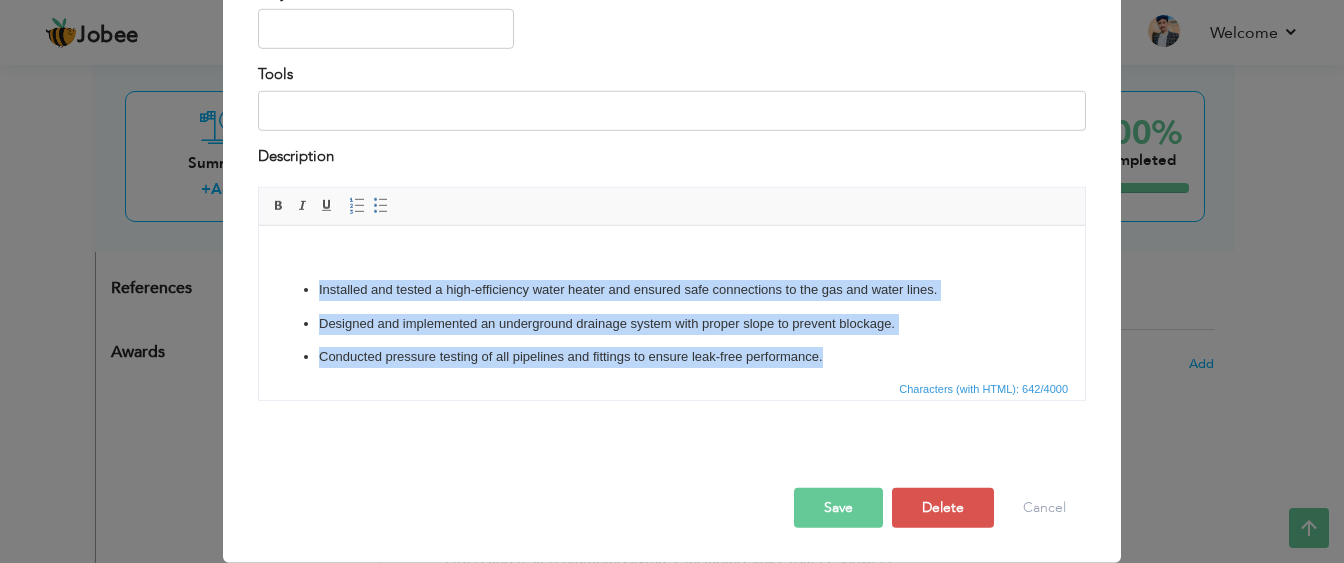 drag, startPoint x: 887, startPoint y: 359, endPoint x: 295, endPoint y: 269, distance: 598.8021 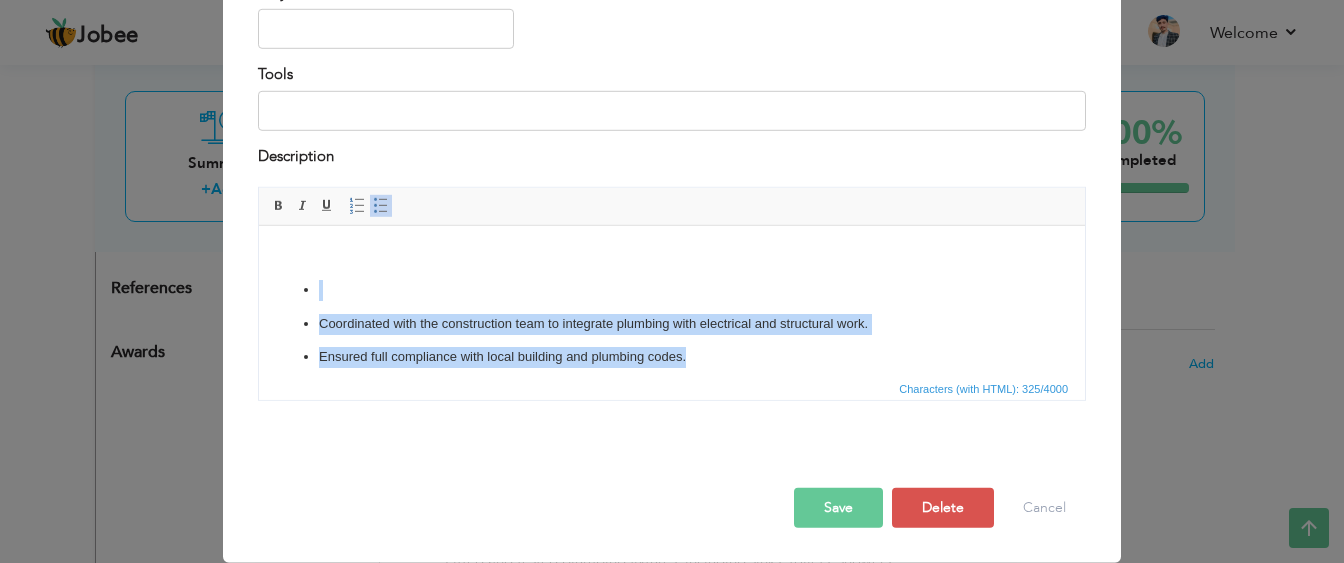drag, startPoint x: 703, startPoint y: 349, endPoint x: 235, endPoint y: 282, distance: 472.7716 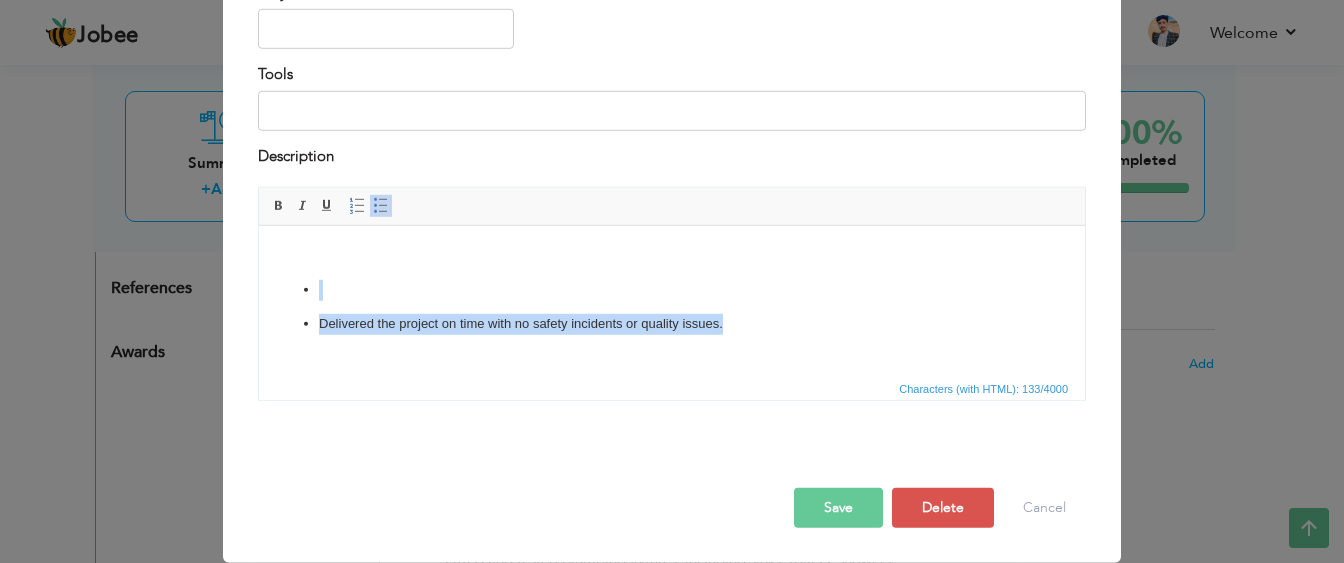drag, startPoint x: 783, startPoint y: 352, endPoint x: 417, endPoint y: 499, distance: 394.4173 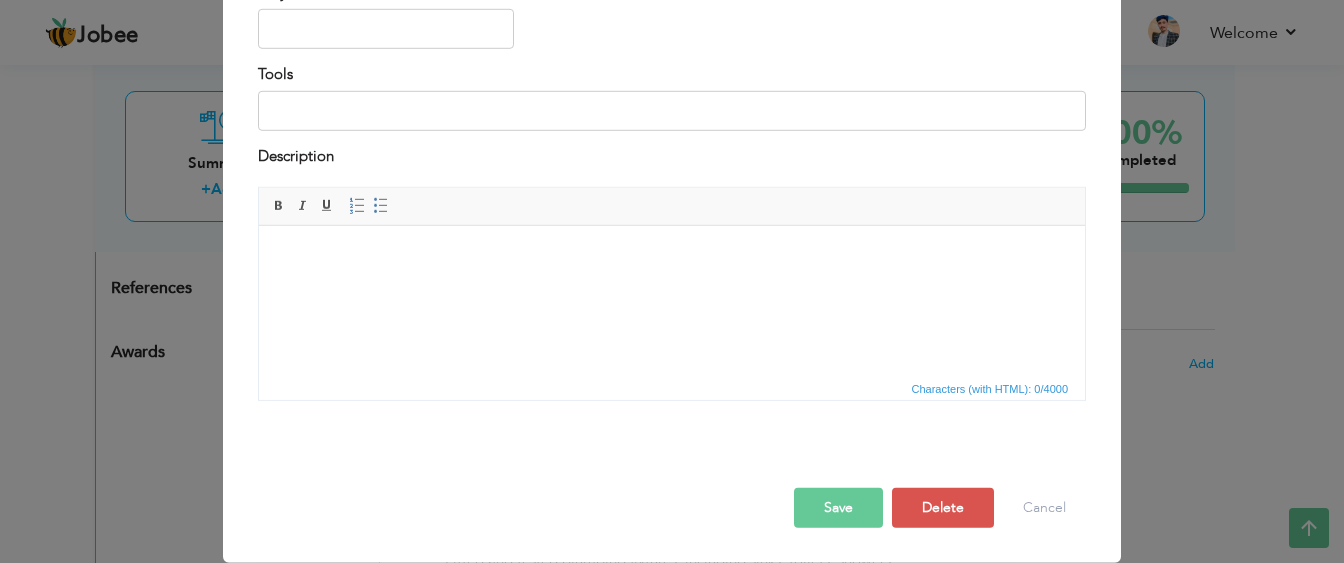 type 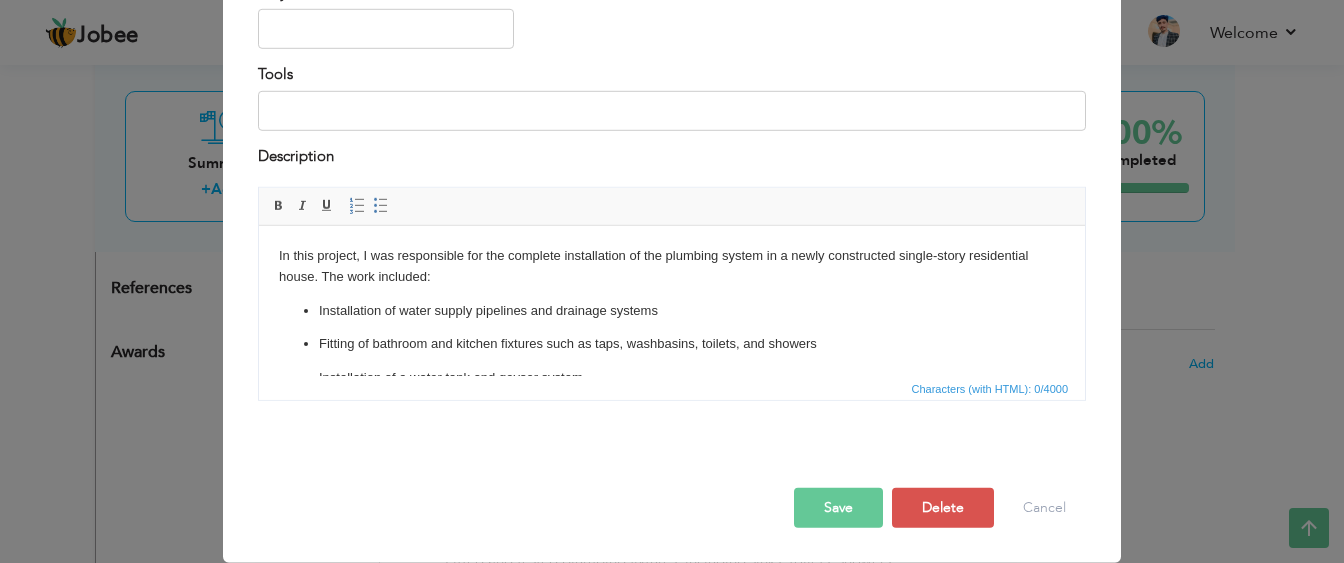 scroll, scrollTop: 111, scrollLeft: 0, axis: vertical 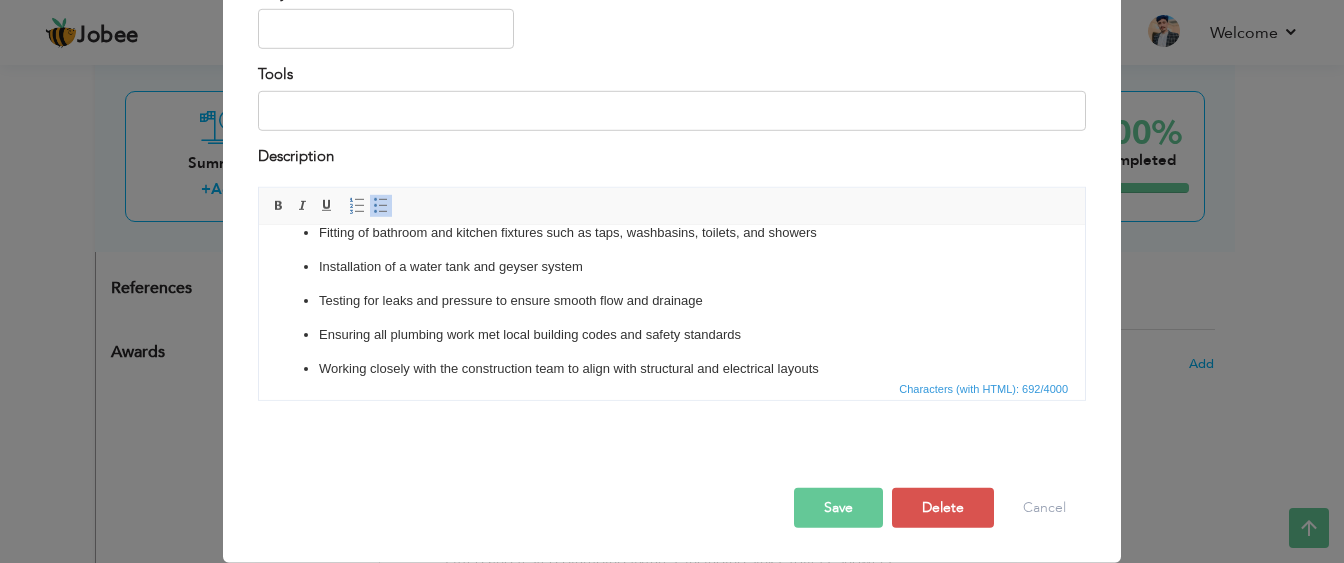 click on "Save" at bounding box center [838, 508] 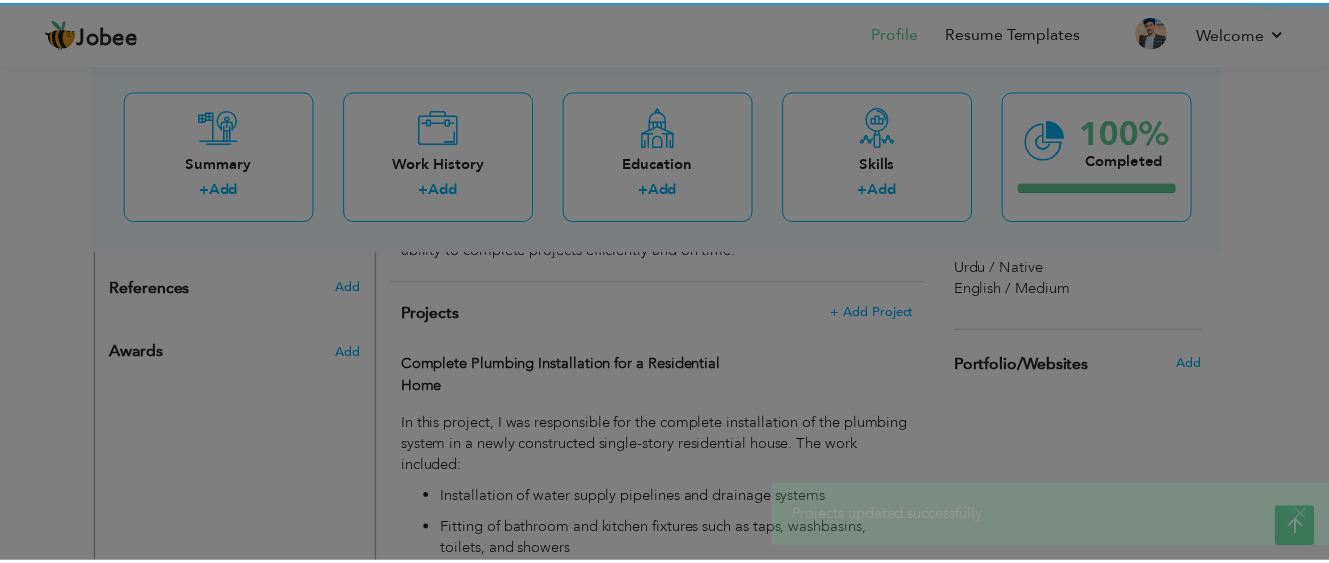 scroll, scrollTop: 0, scrollLeft: 0, axis: both 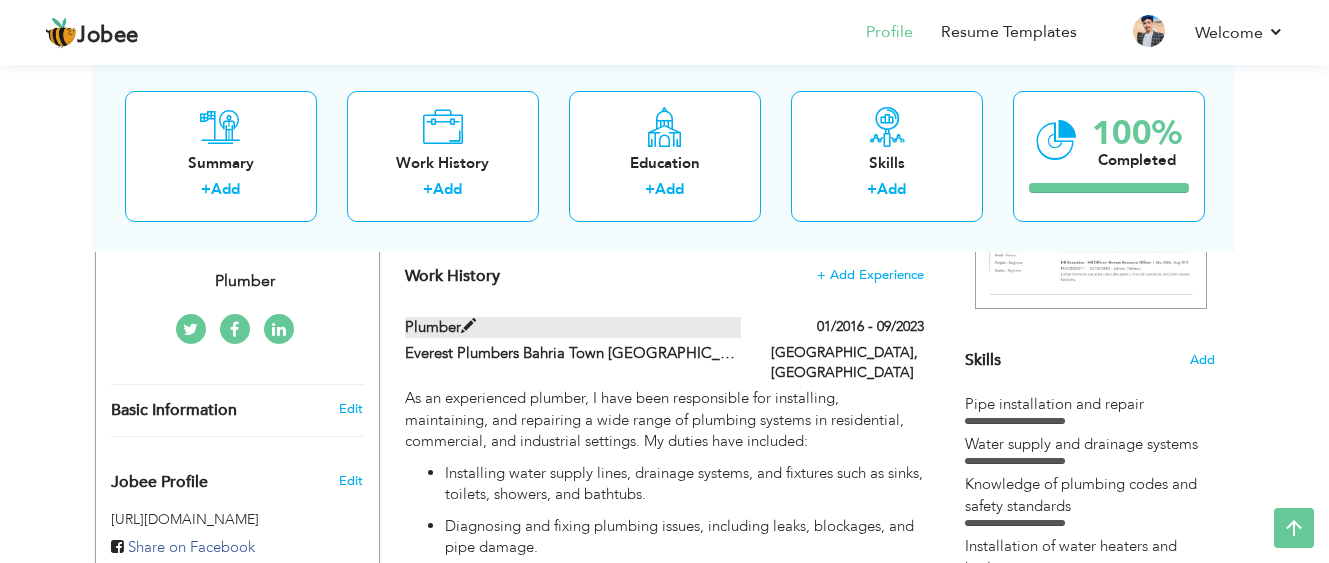 click at bounding box center (468, 326) 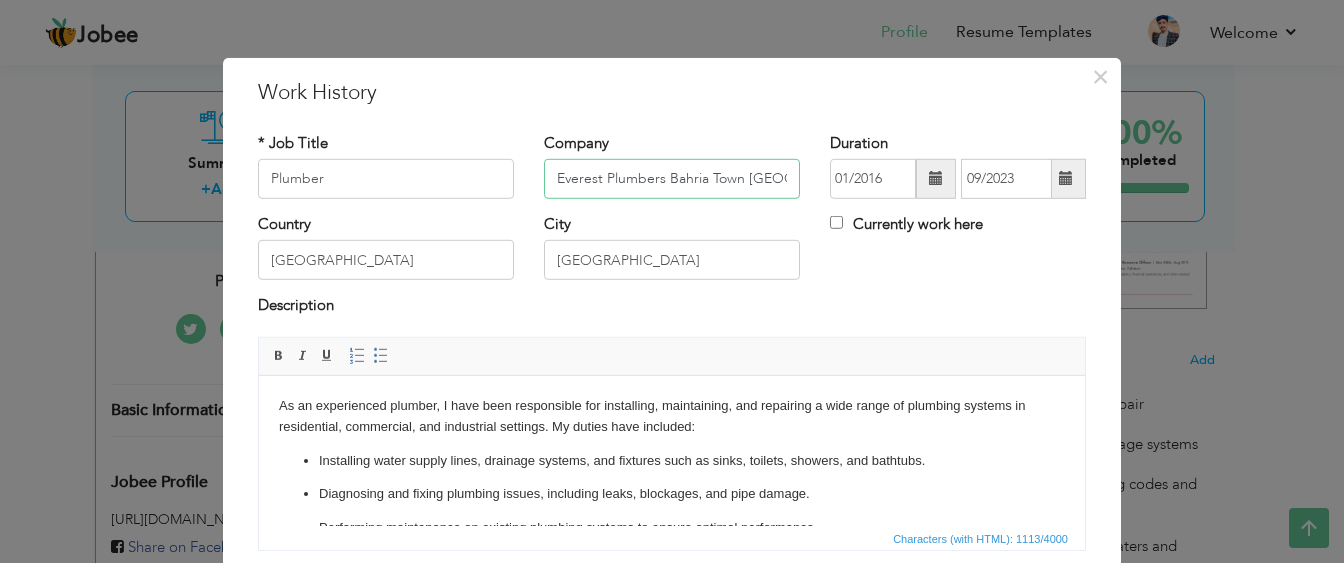 click on "Everest Plumbers Bahria Town Lahore" at bounding box center [672, 179] 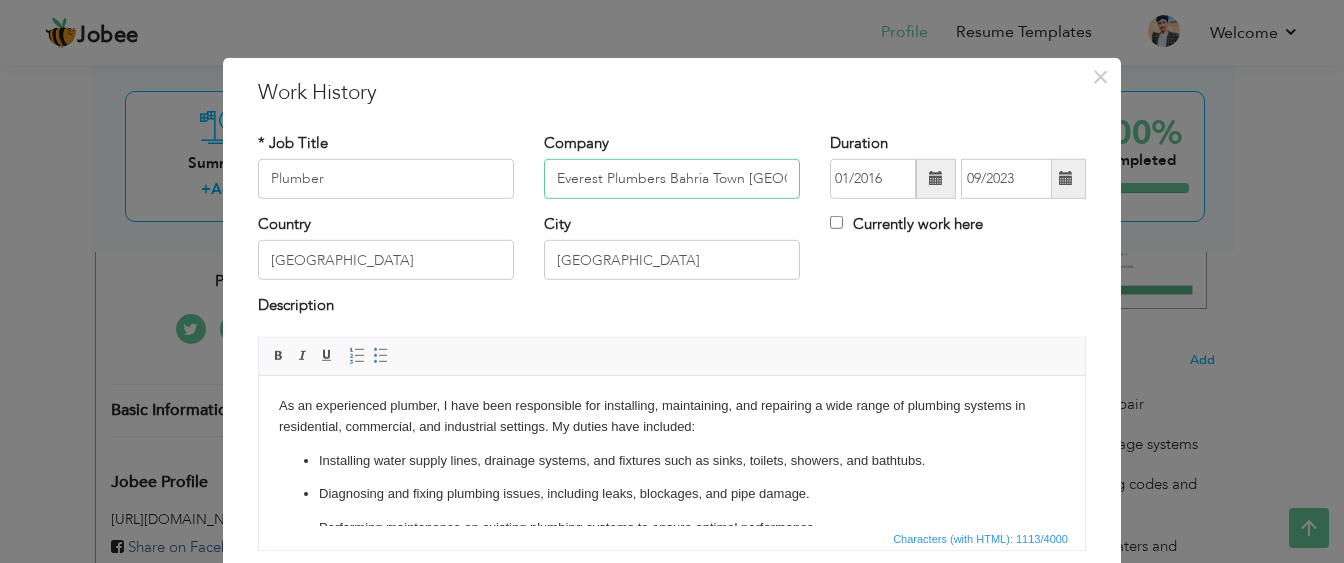 click on "Everest Plumbers Bahria Town Lahore" at bounding box center [672, 179] 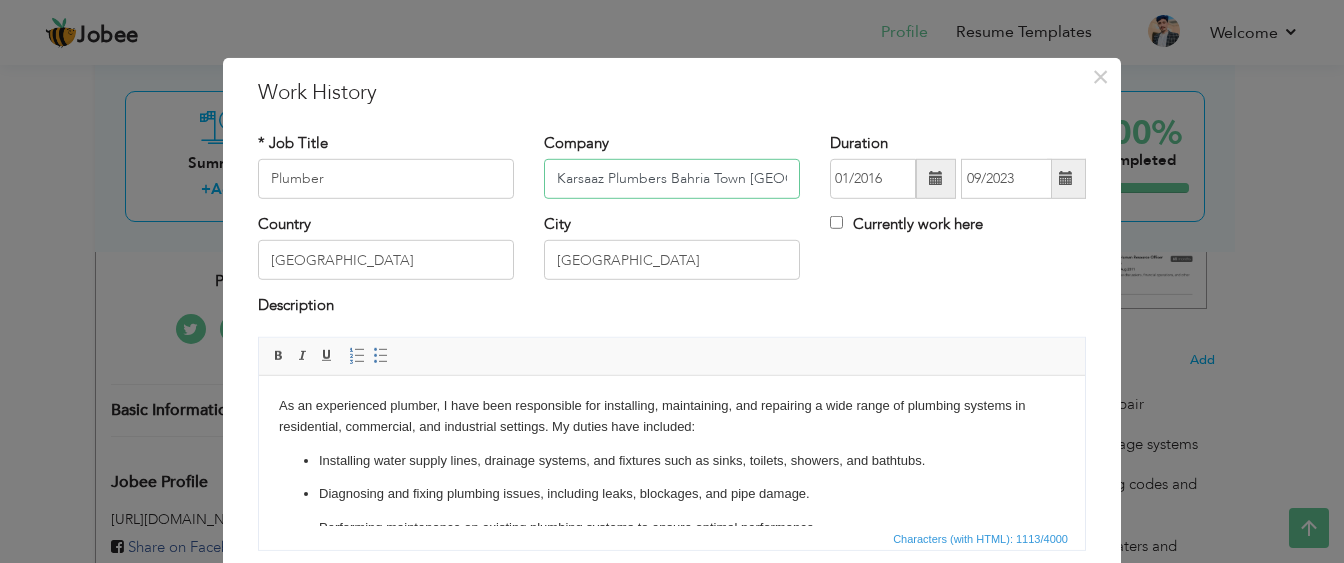 click on "Karsaaz Plumbers Bahria Town Lahore" at bounding box center (672, 179) 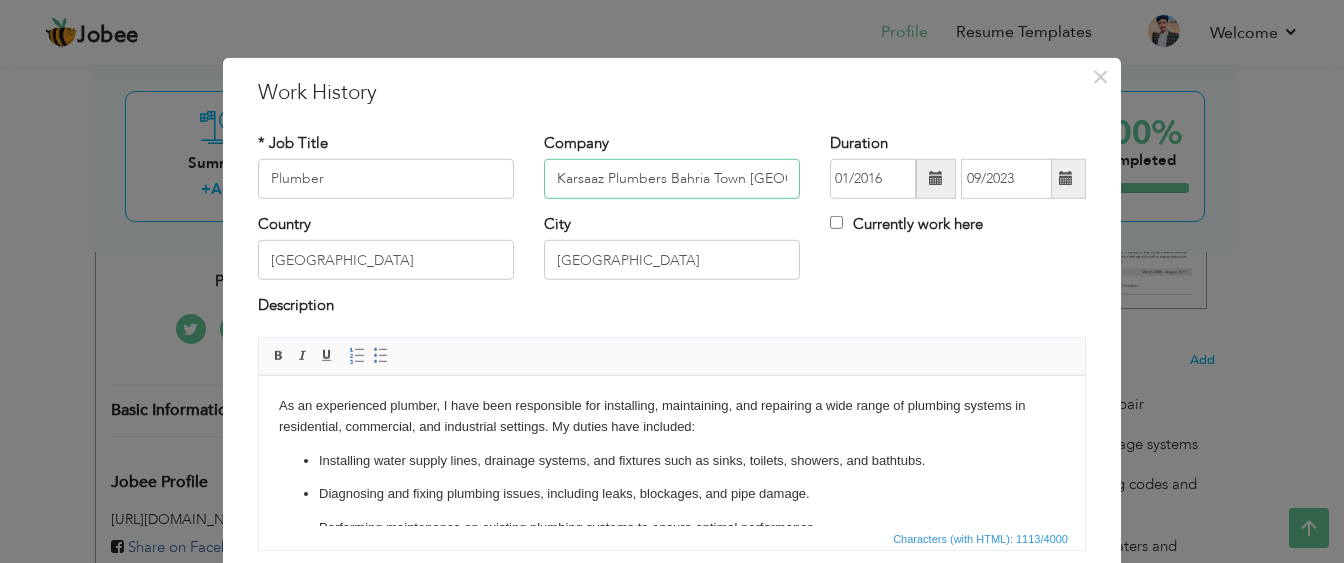click on "Karsaaz Plumbers Bahria Town Lahore" at bounding box center [672, 179] 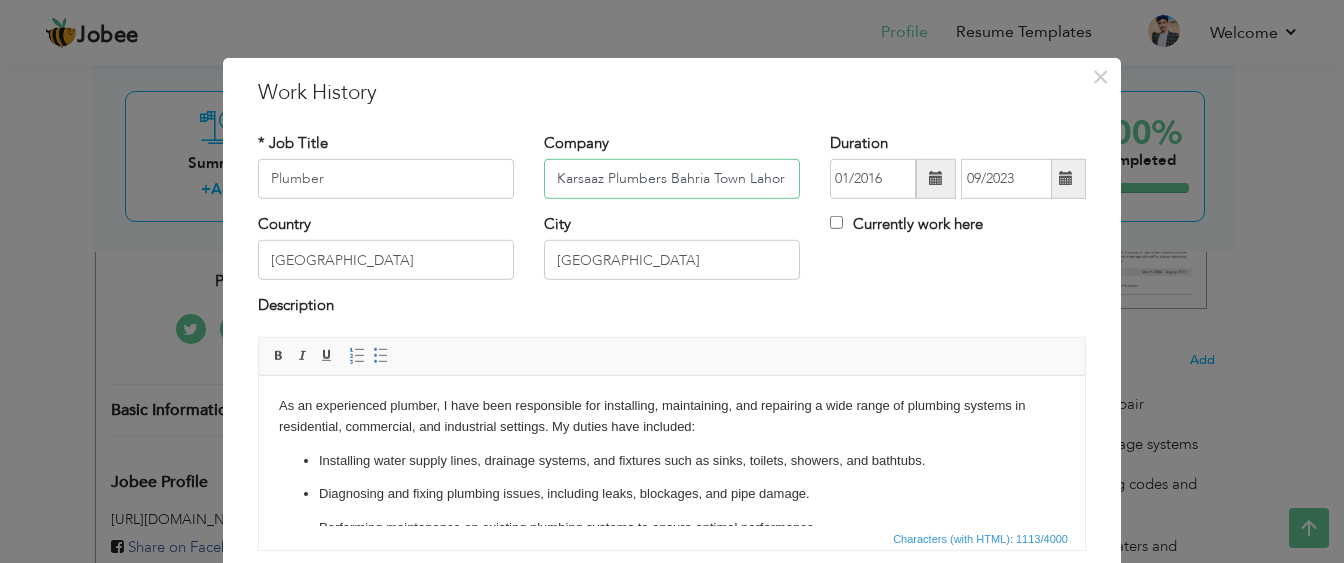 scroll, scrollTop: 0, scrollLeft: 0, axis: both 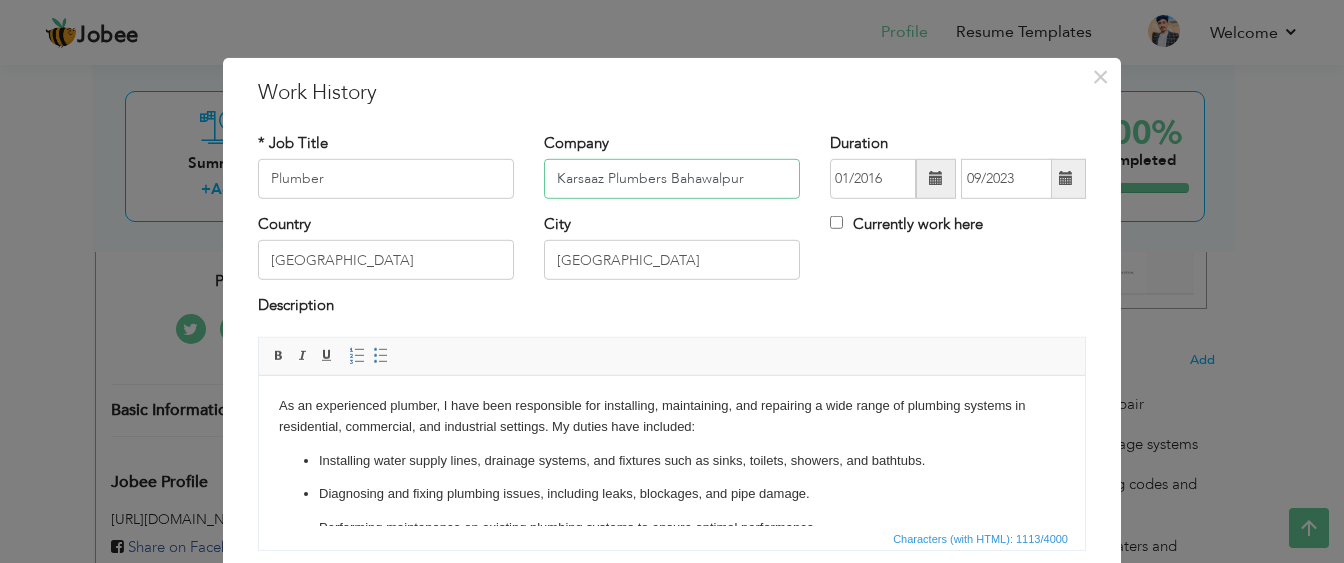 type on "Karsaaz Plumbers Bahawalpur" 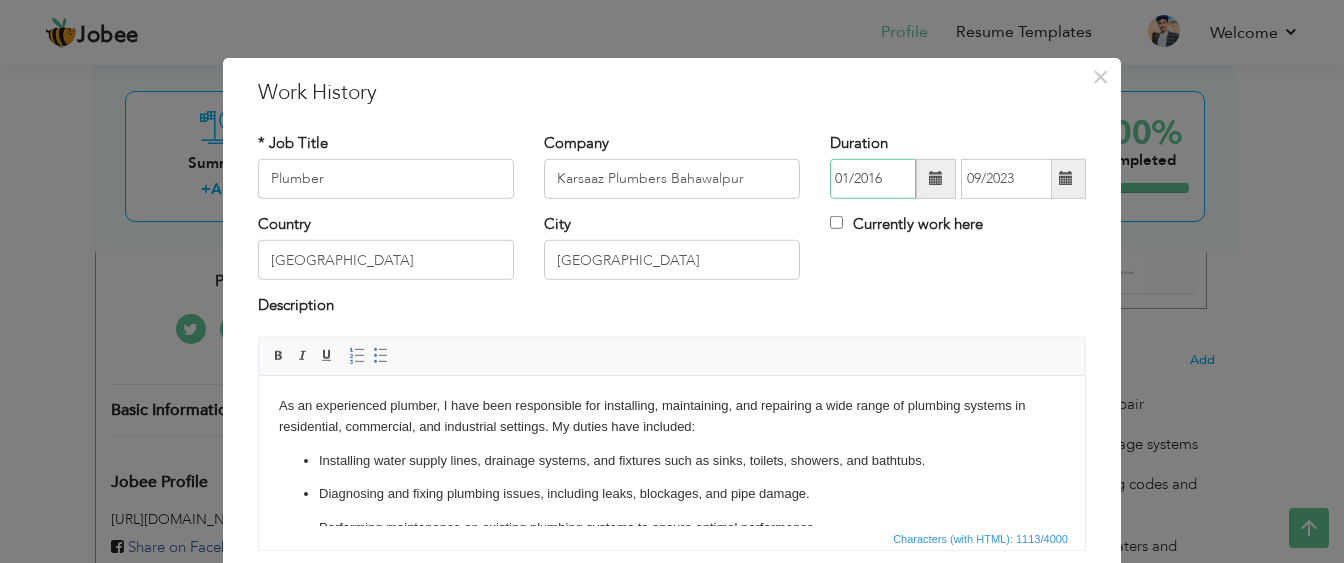 click on "01/2016" at bounding box center [873, 179] 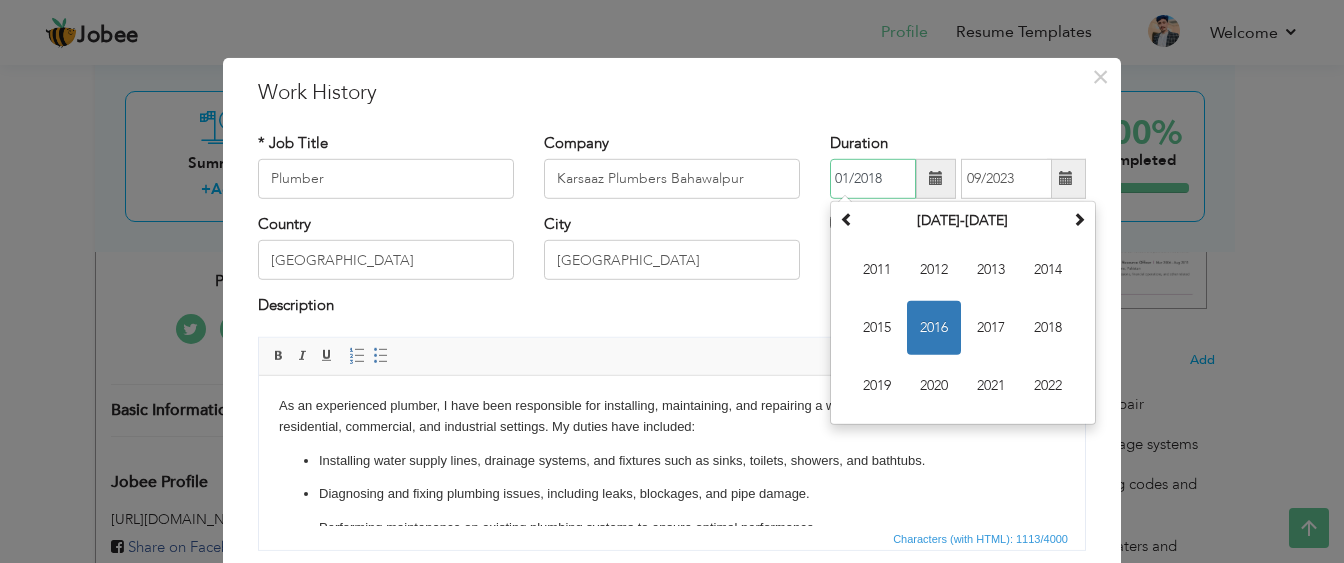type on "01/2018" 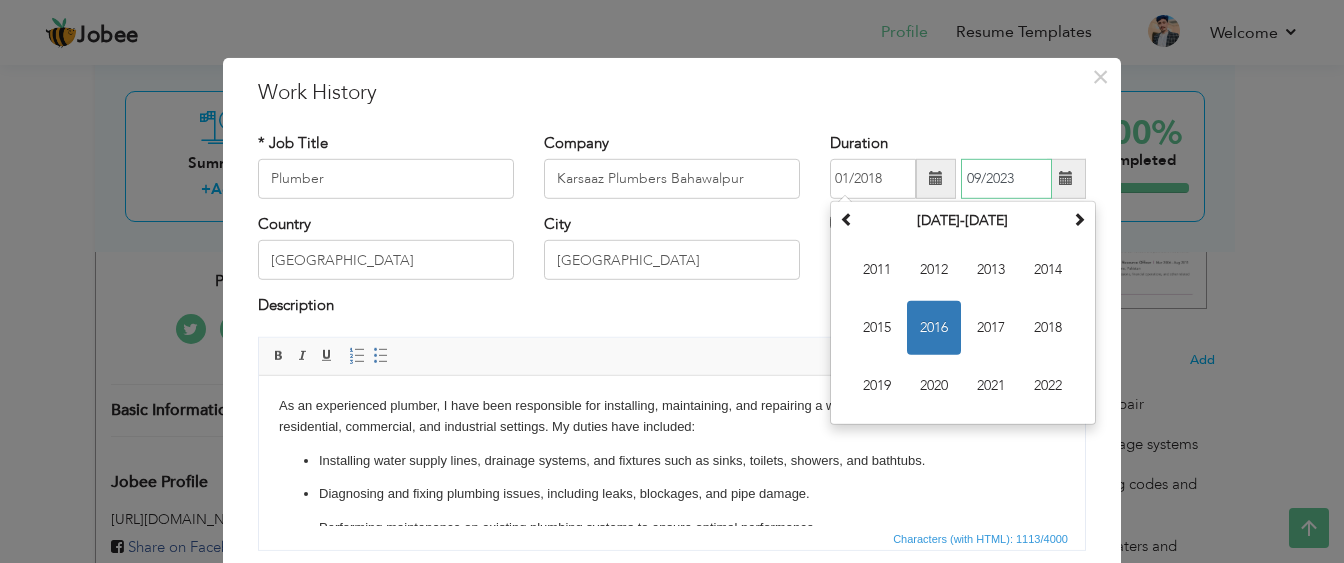 click on "09/2023" at bounding box center [1006, 179] 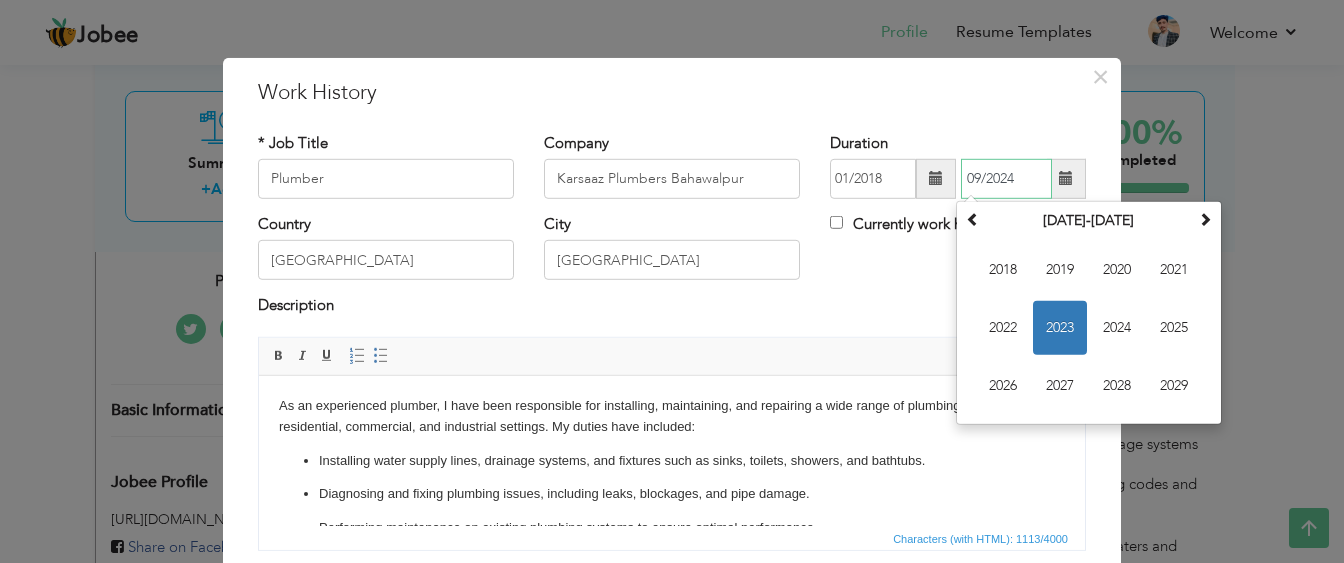 type on "09/2024" 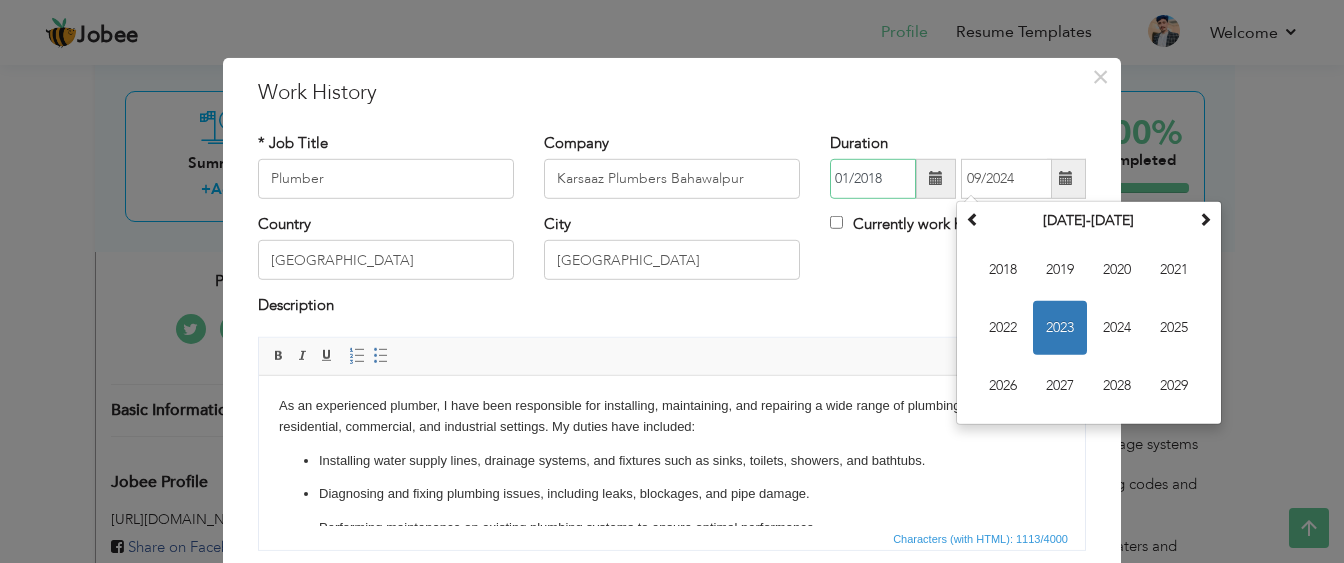 click on "01/2018" at bounding box center [873, 179] 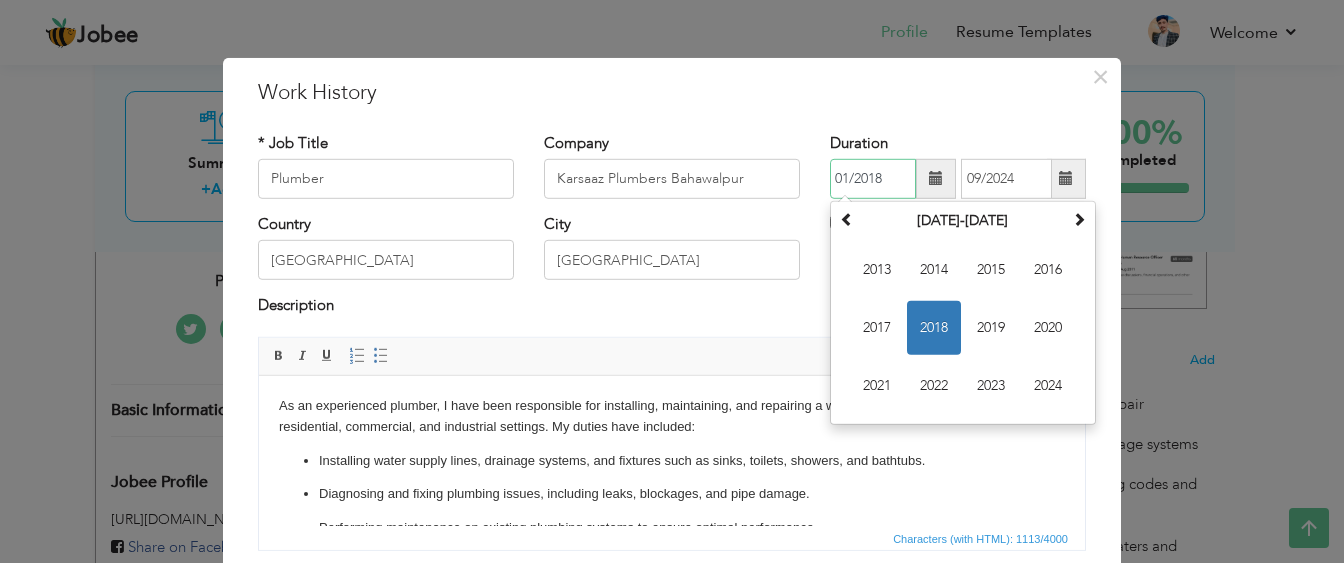 click on "01/2018" at bounding box center [873, 179] 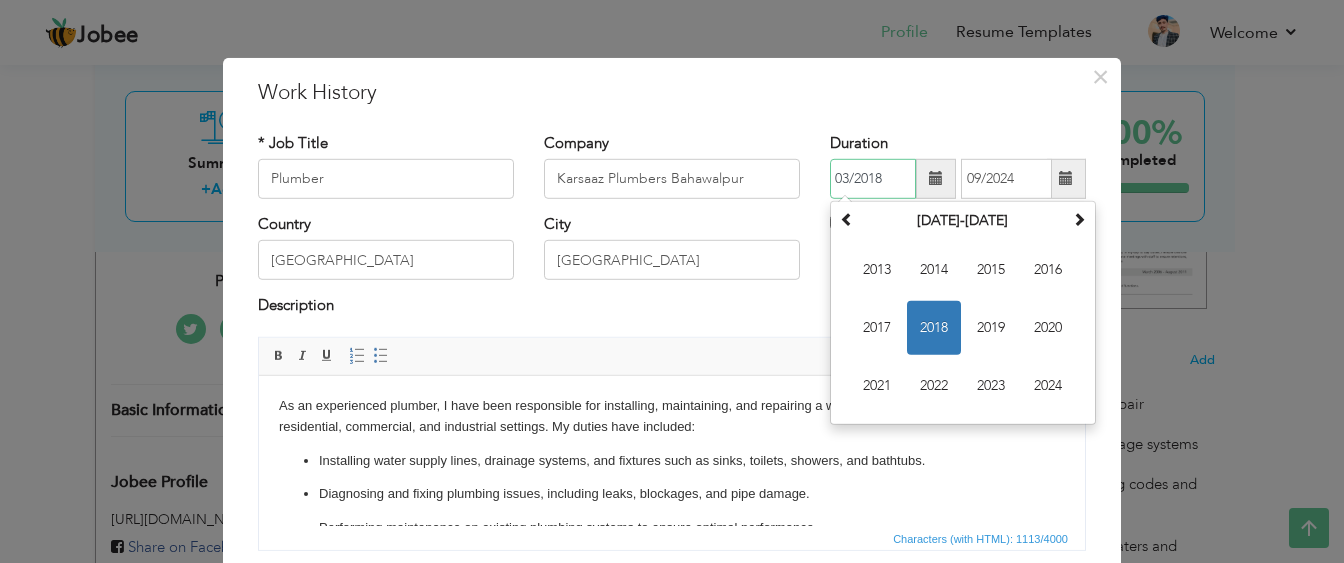 type on "03/2018" 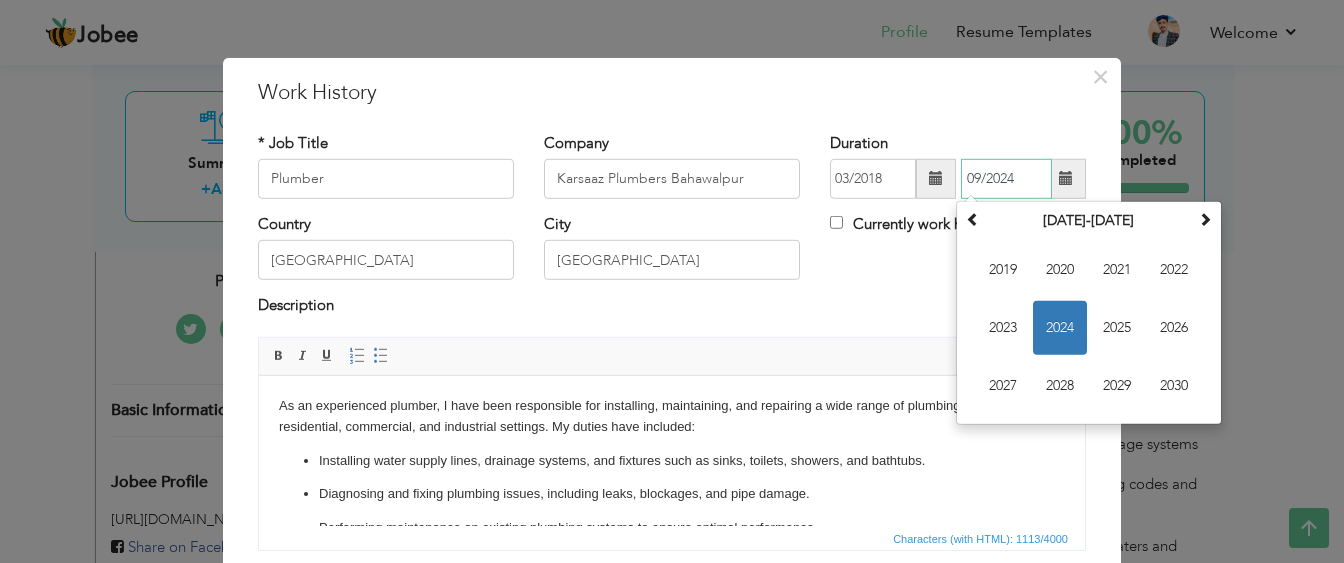 click on "09/2024" at bounding box center [1006, 179] 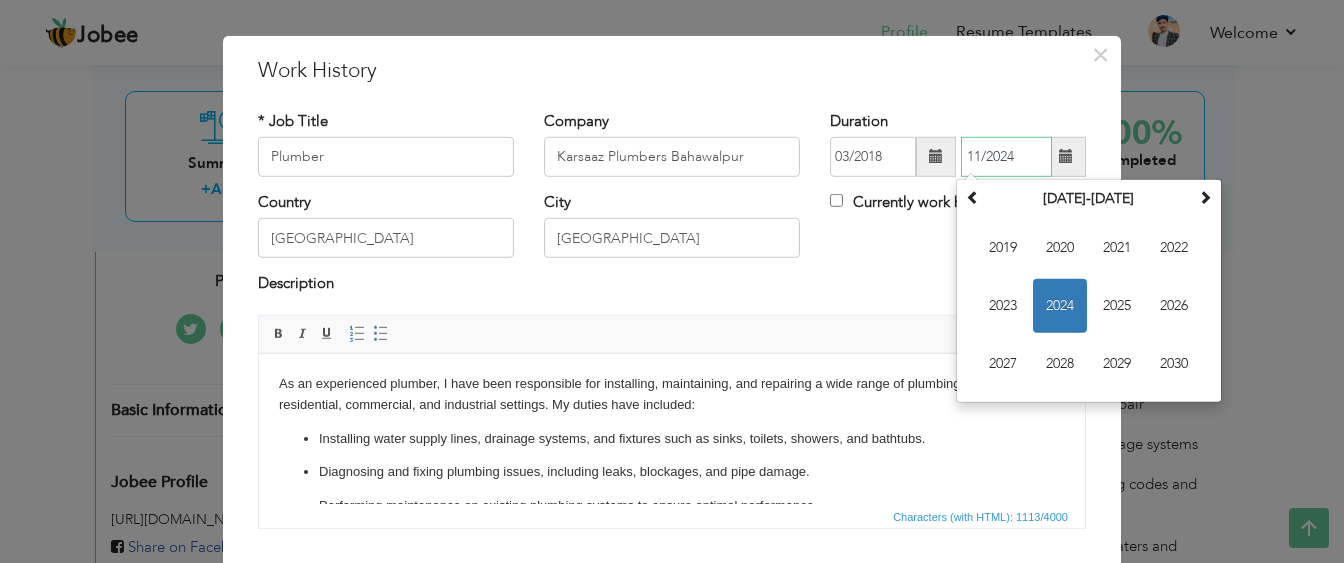 scroll, scrollTop: 27, scrollLeft: 0, axis: vertical 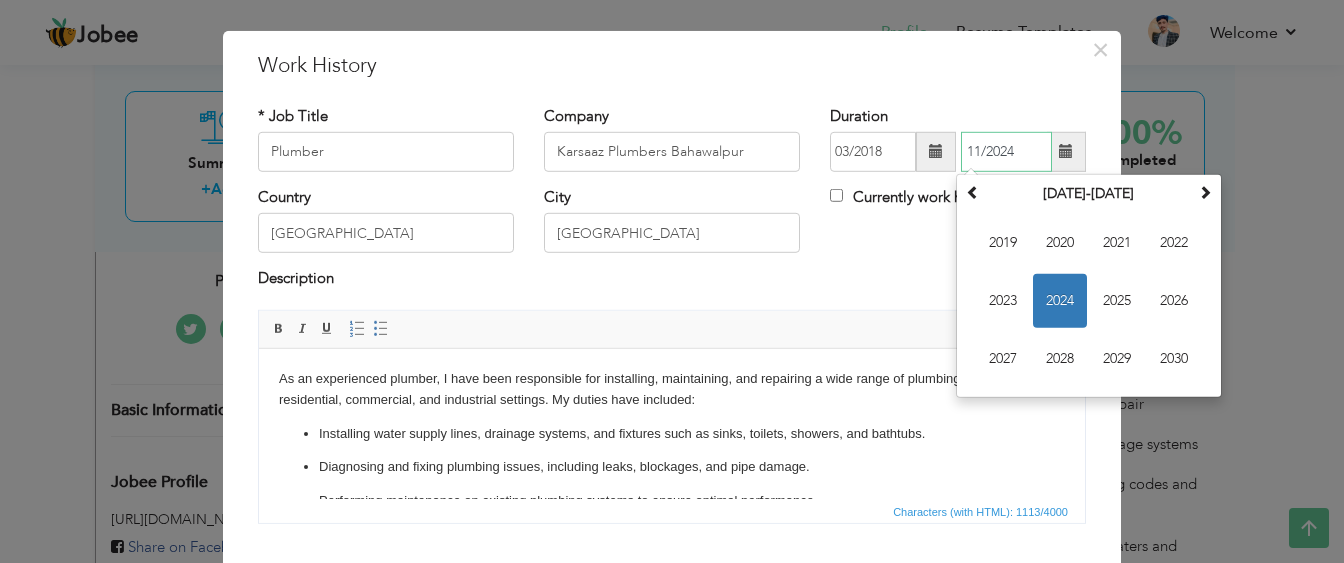 type on "11/2024" 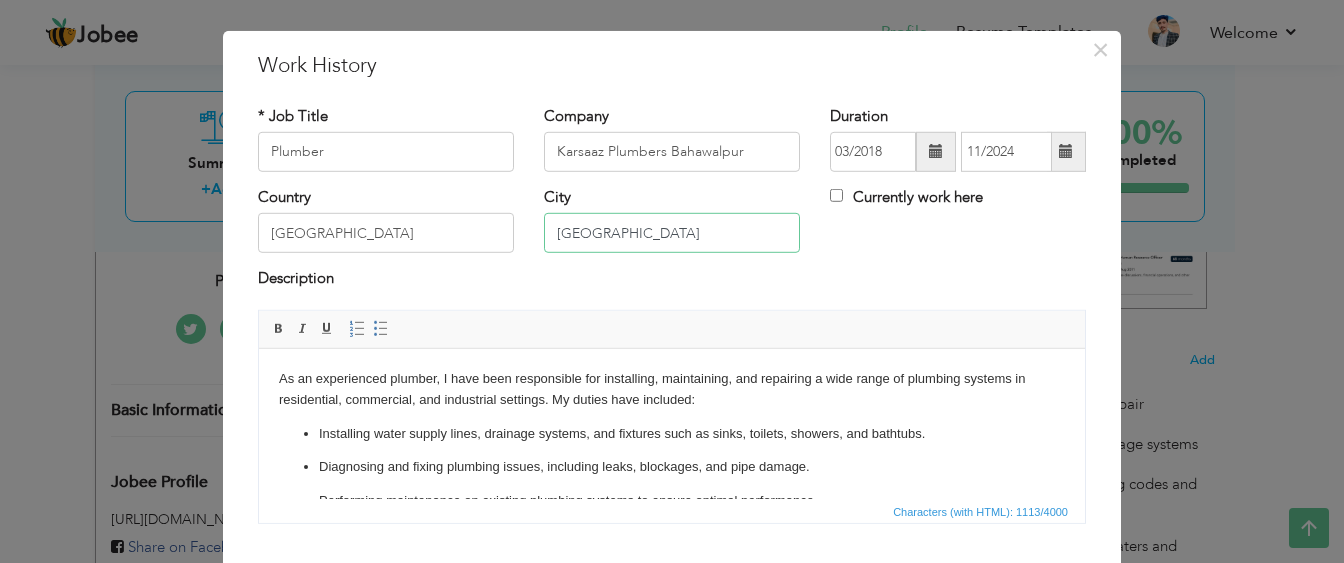 click on "Lahore" at bounding box center [672, 233] 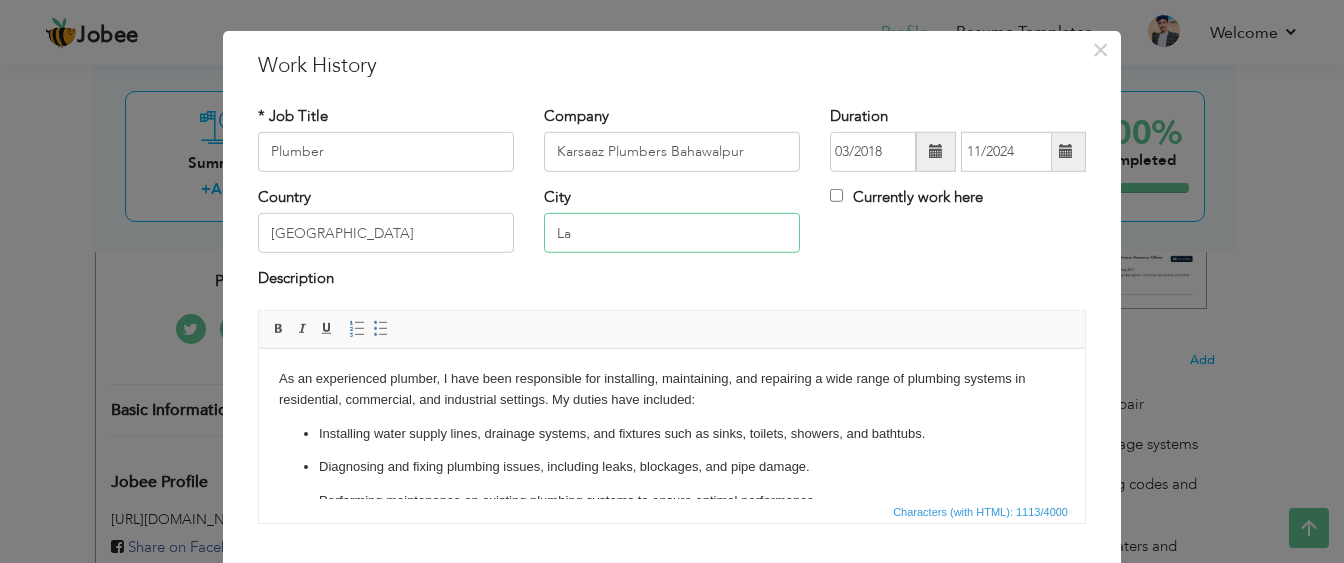 type on "L" 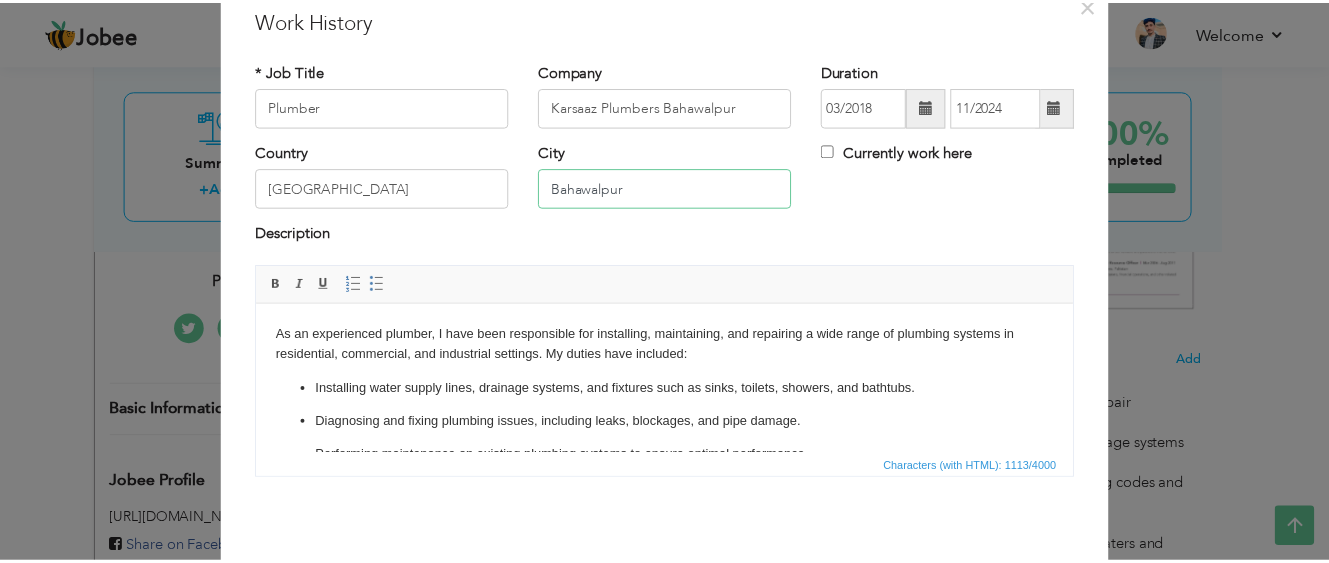 scroll, scrollTop: 150, scrollLeft: 0, axis: vertical 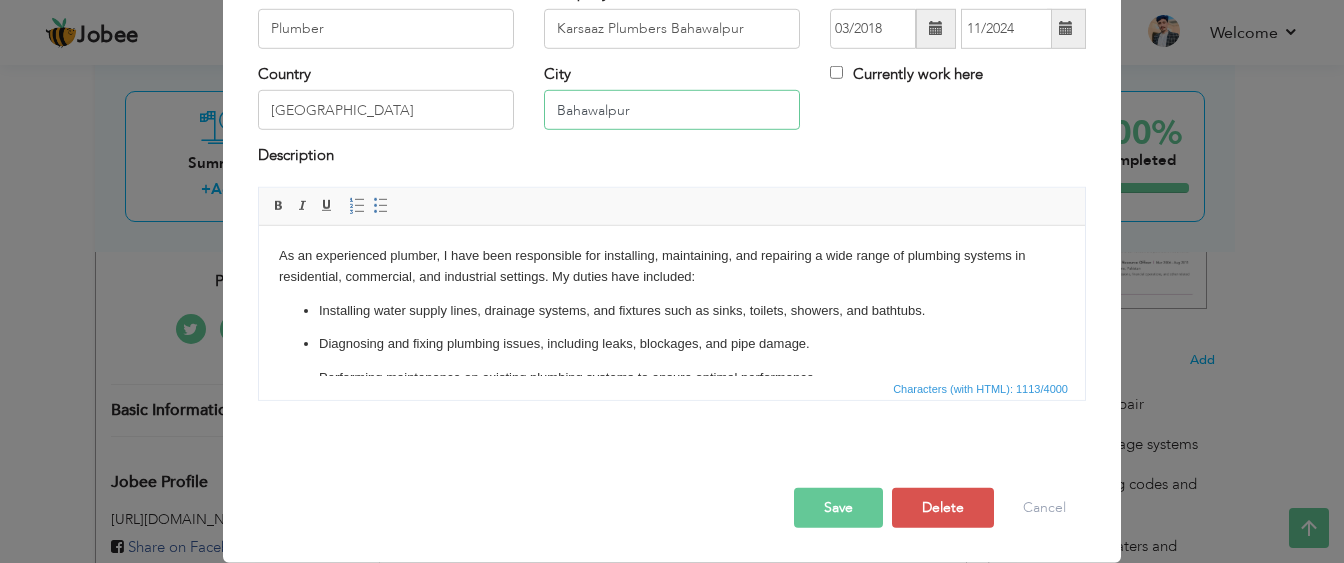 type on "Bahawalpur" 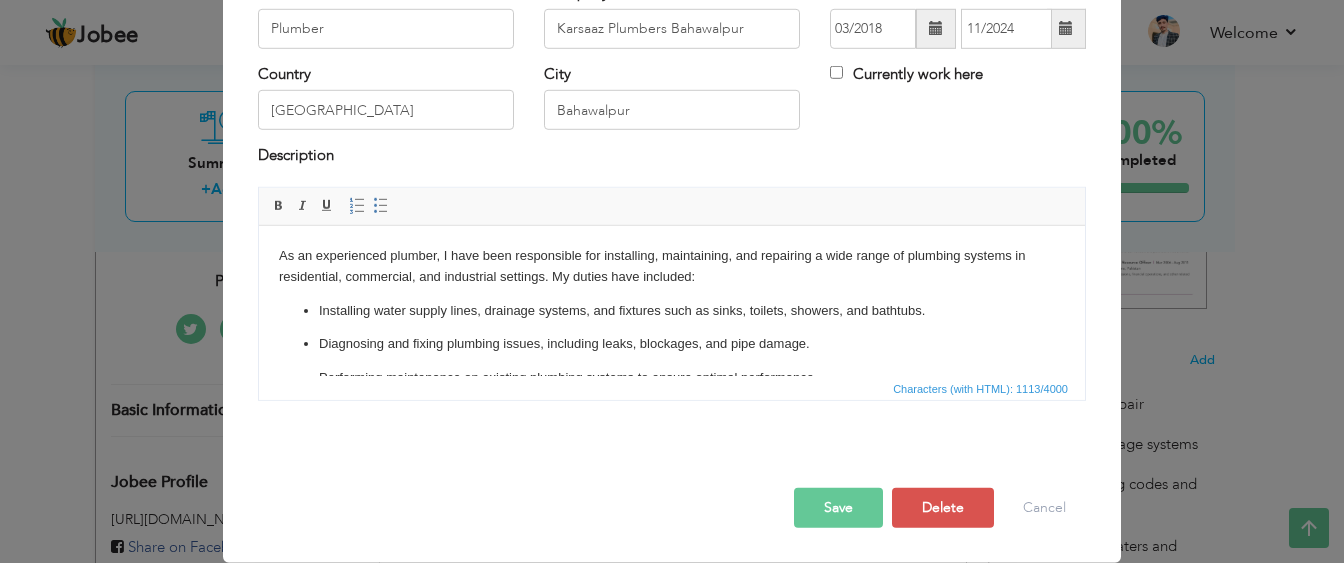 click on "Save" at bounding box center [838, 508] 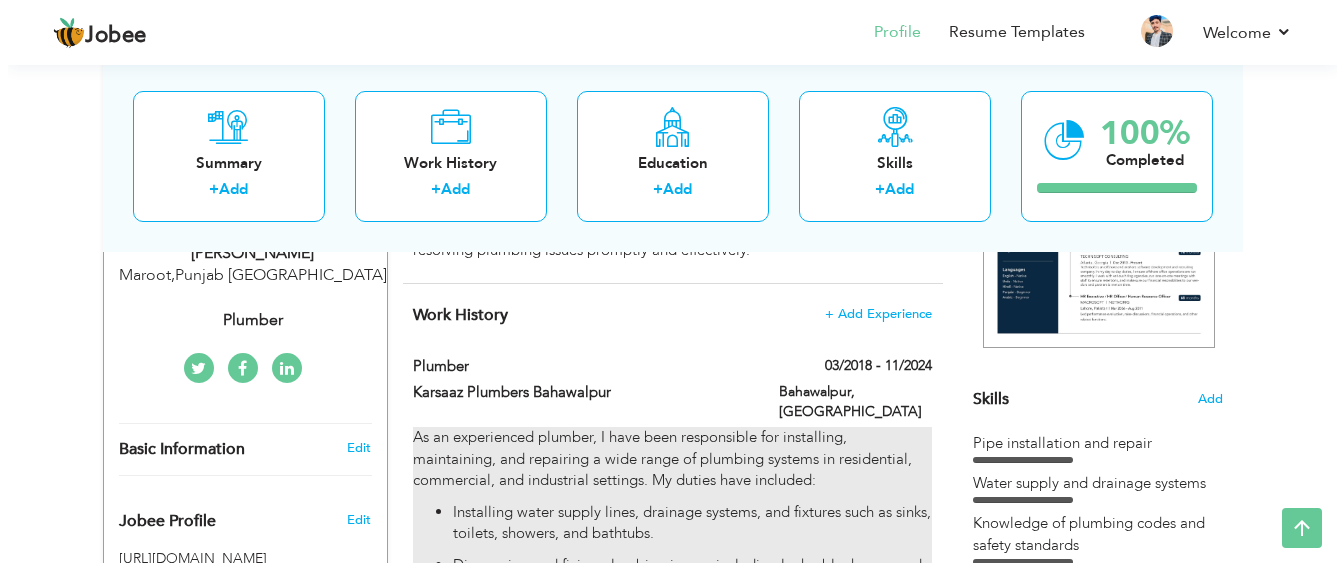 scroll, scrollTop: 380, scrollLeft: 0, axis: vertical 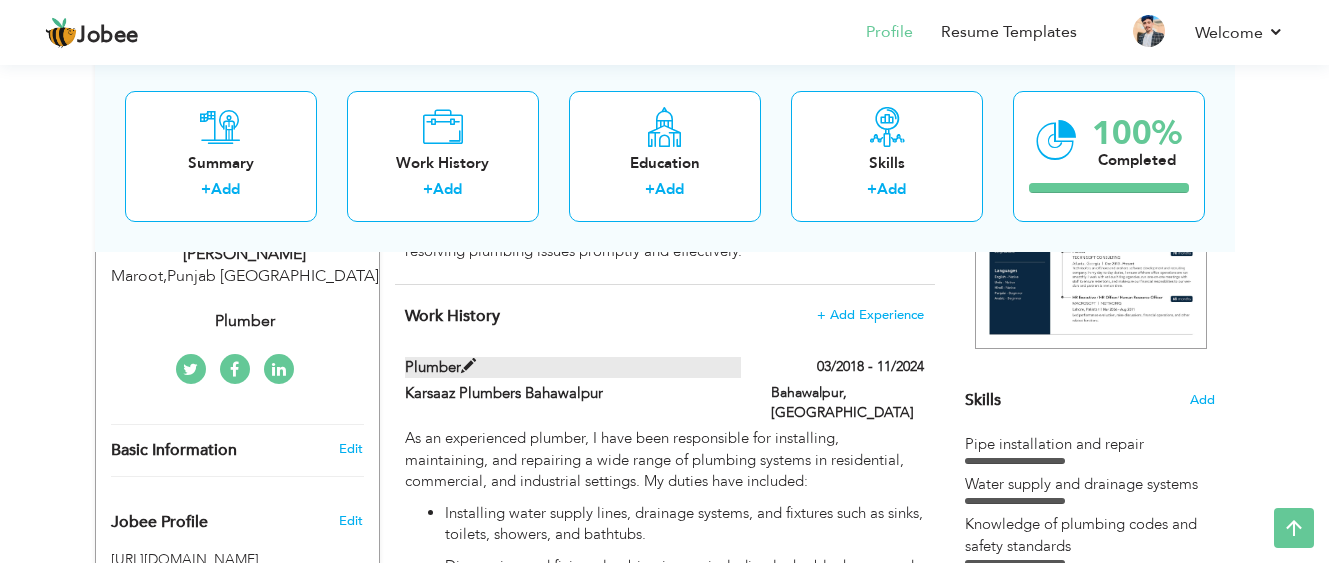 click at bounding box center [468, 366] 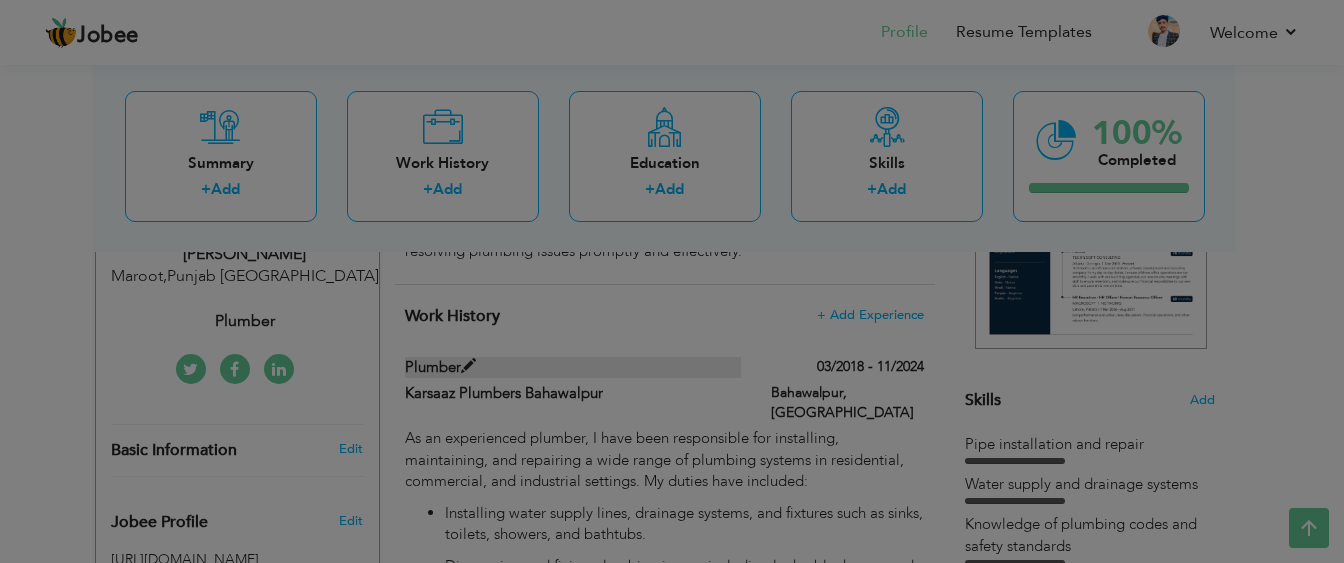 scroll, scrollTop: 0, scrollLeft: 0, axis: both 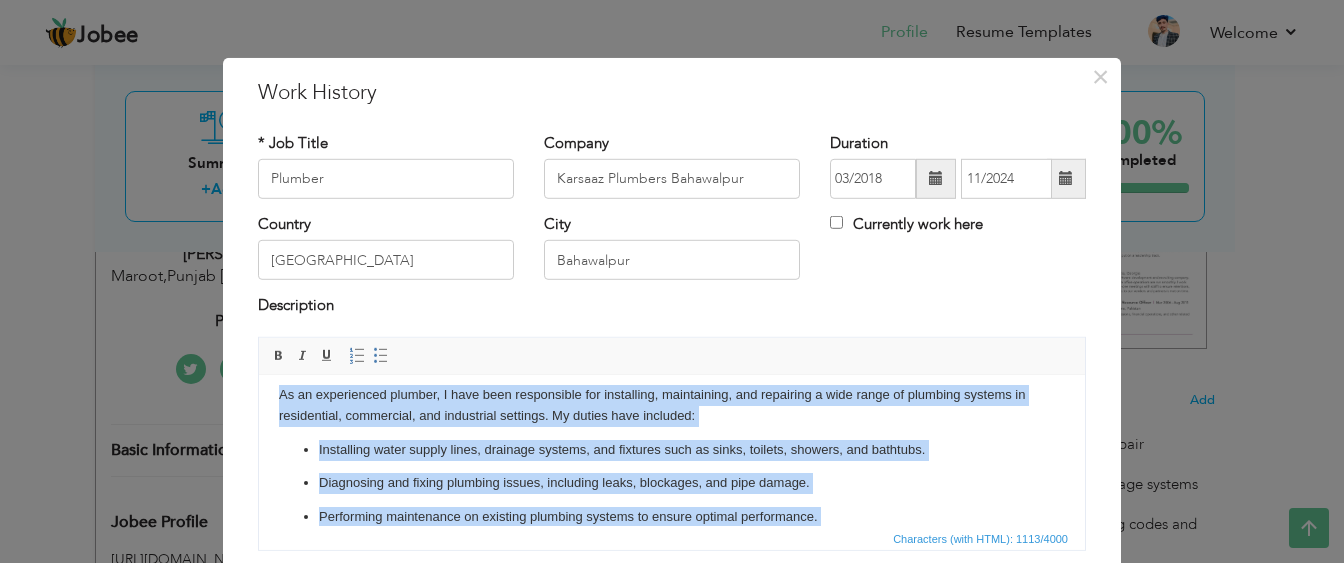 drag, startPoint x: 986, startPoint y: 484, endPoint x: 265, endPoint y: 401, distance: 725.76166 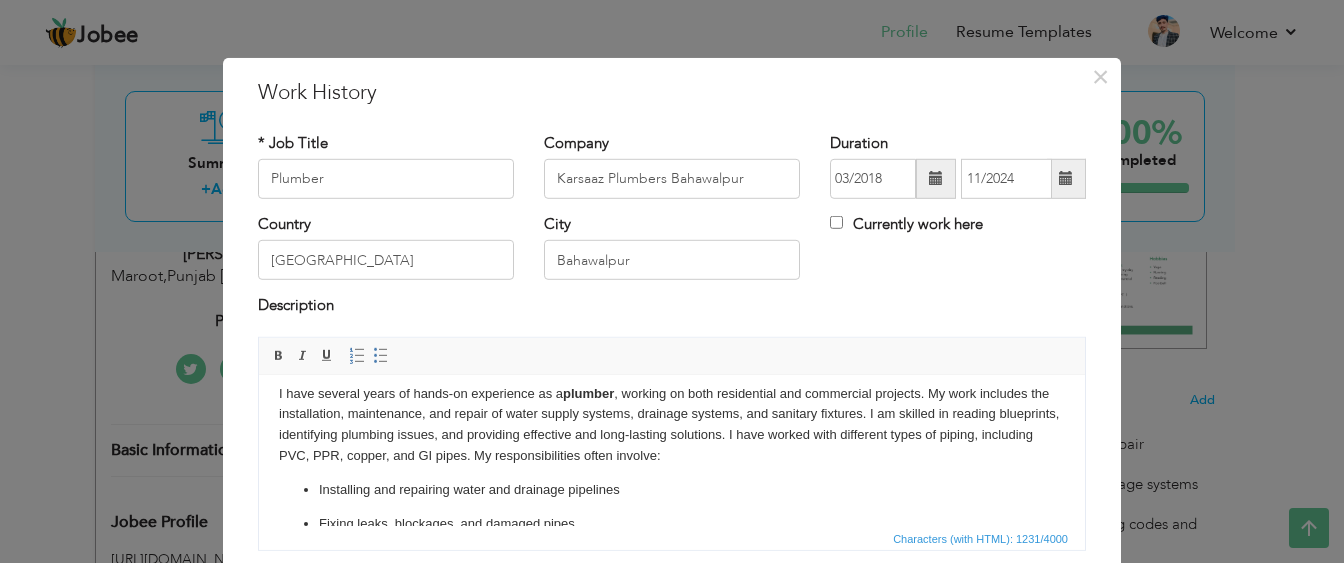 scroll, scrollTop: 0, scrollLeft: 0, axis: both 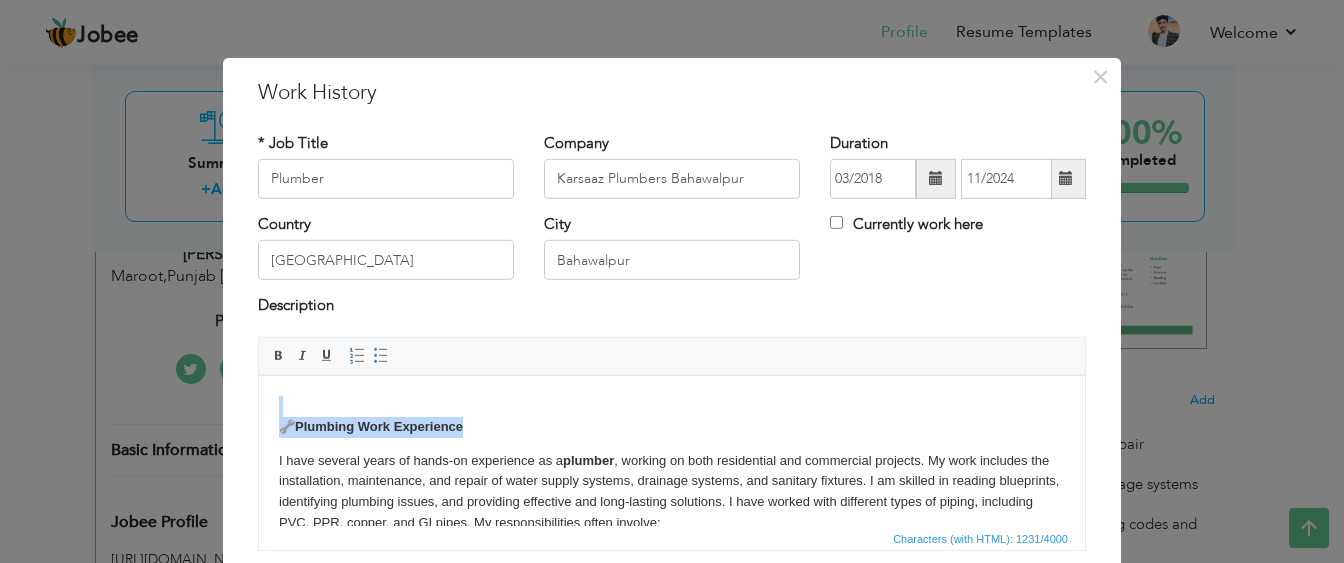 drag, startPoint x: 514, startPoint y: 423, endPoint x: 262, endPoint y: 405, distance: 252.64204 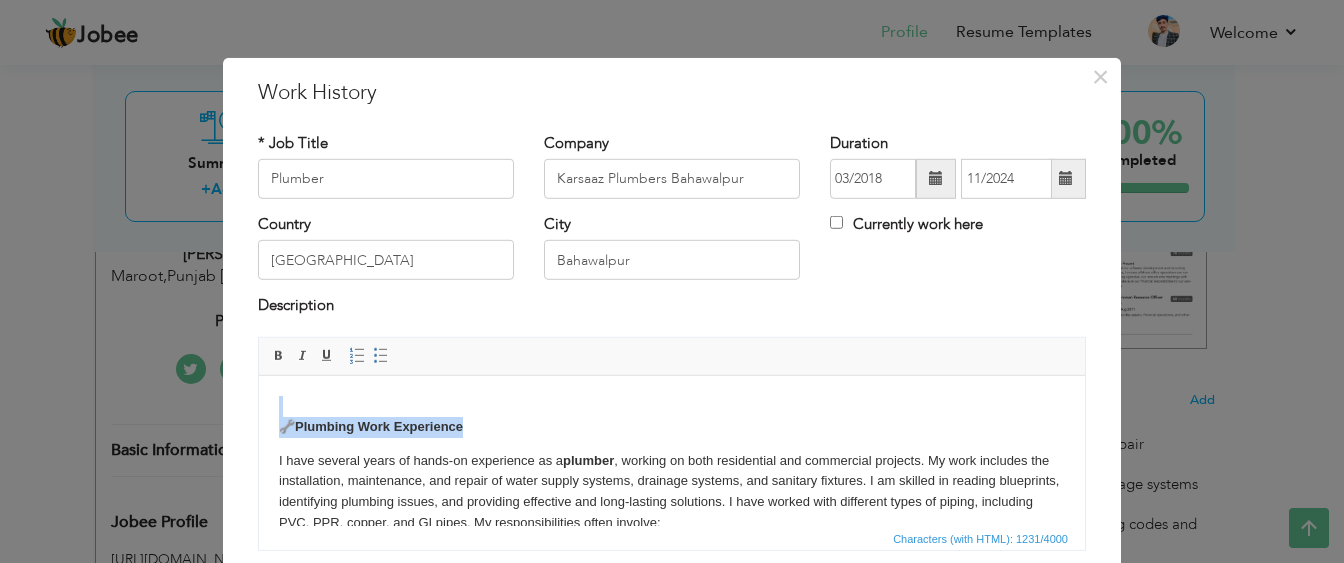 type 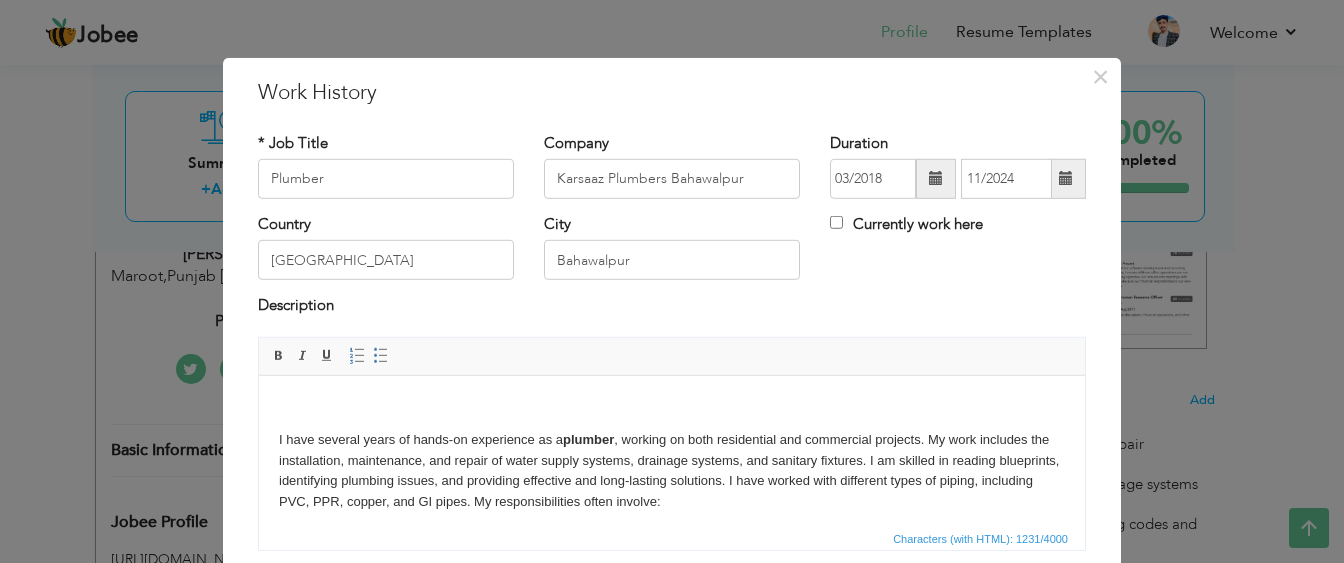 scroll, scrollTop: 298, scrollLeft: 0, axis: vertical 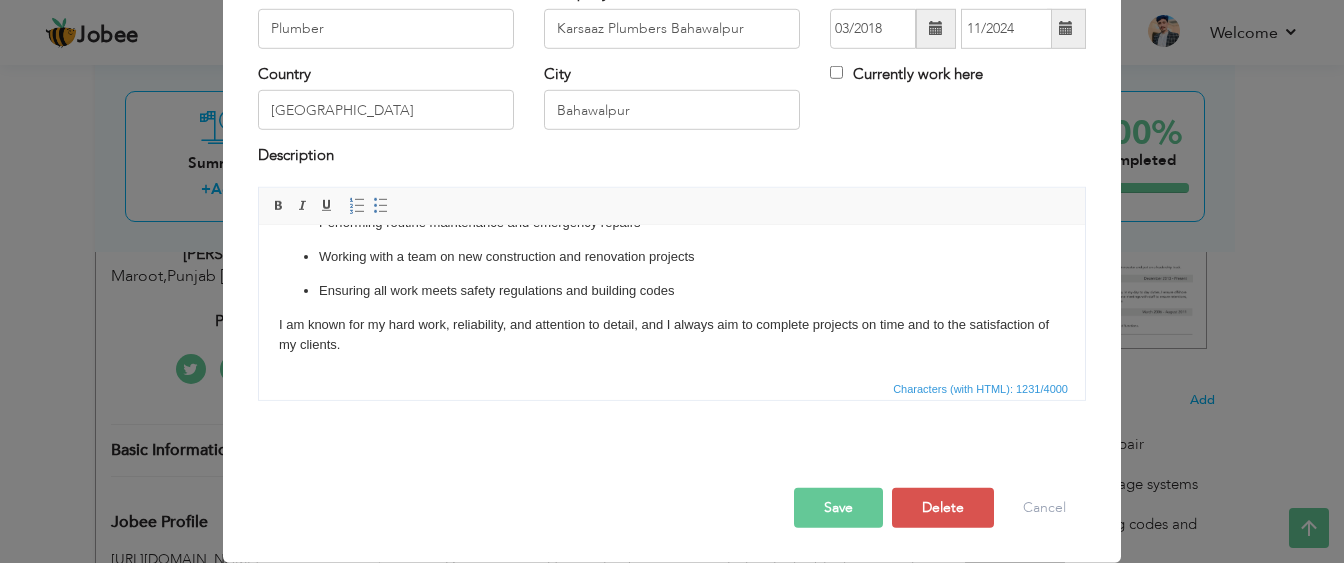 click on "Save" at bounding box center (838, 508) 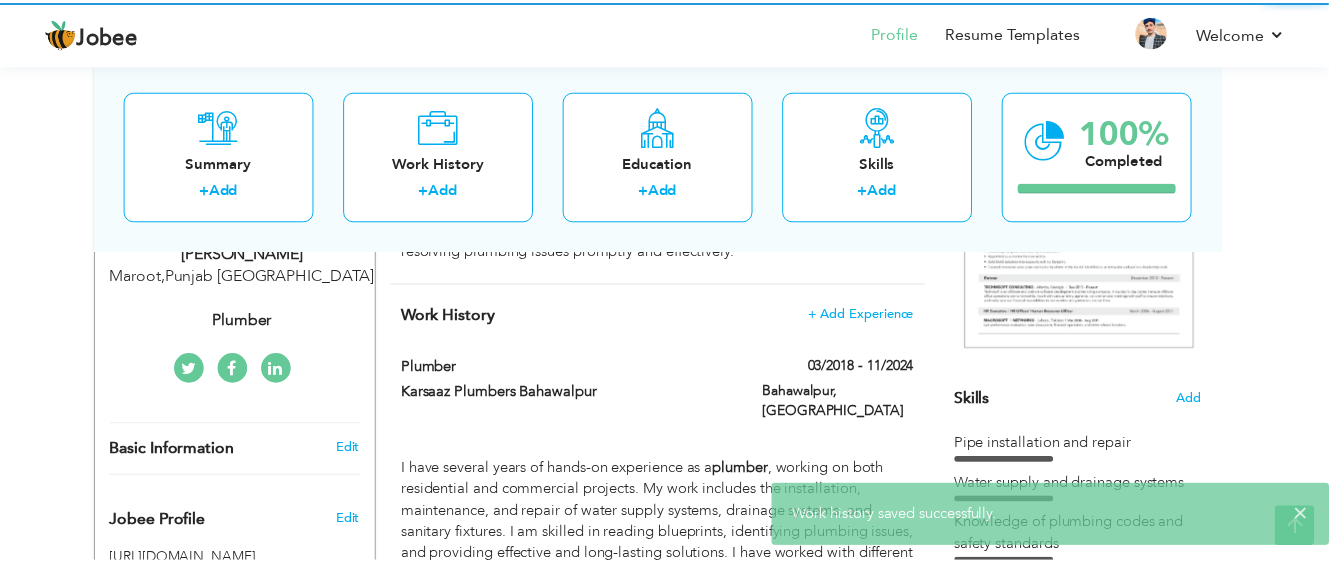 scroll, scrollTop: 0, scrollLeft: 0, axis: both 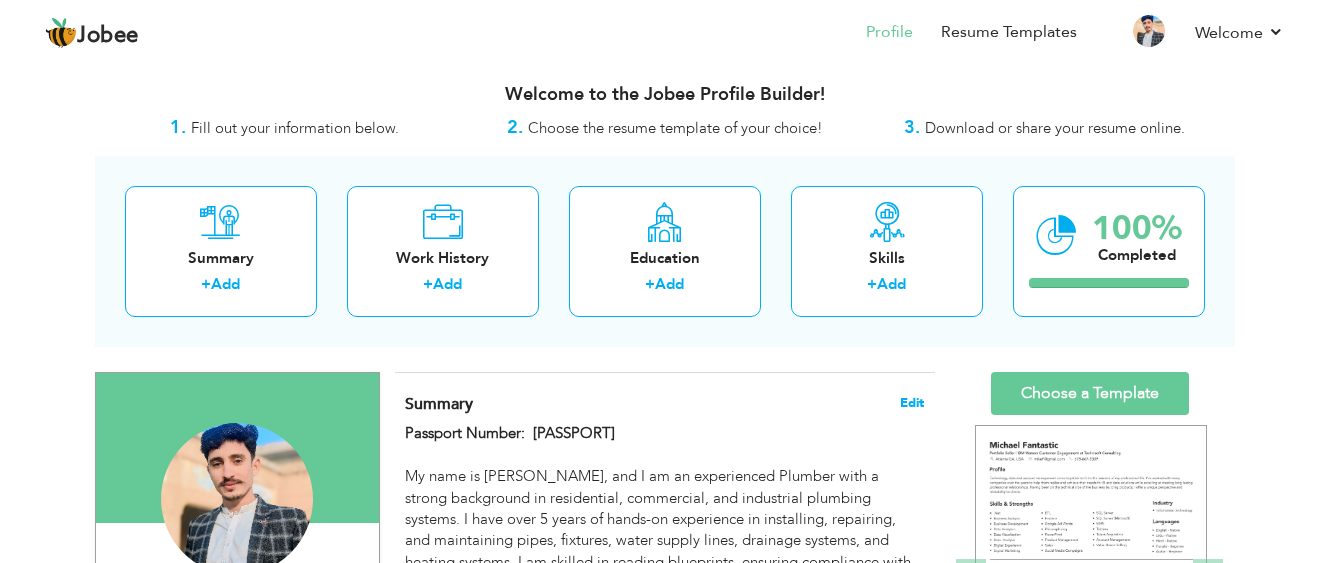 click on "Edit" at bounding box center [912, 403] 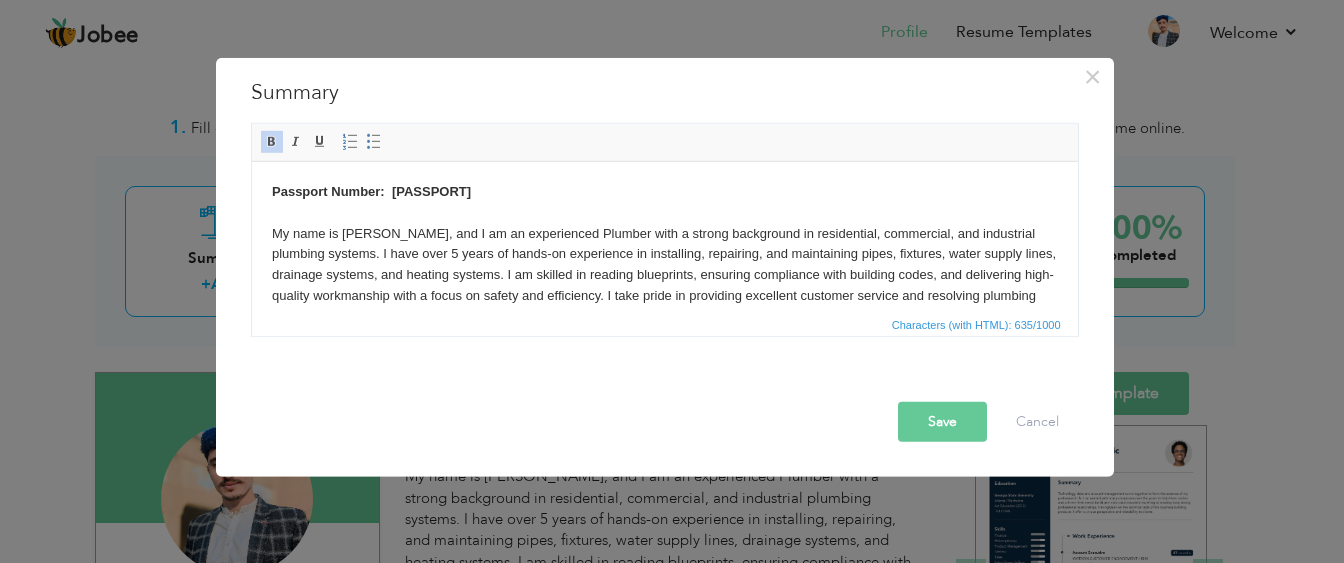 scroll, scrollTop: 36, scrollLeft: 0, axis: vertical 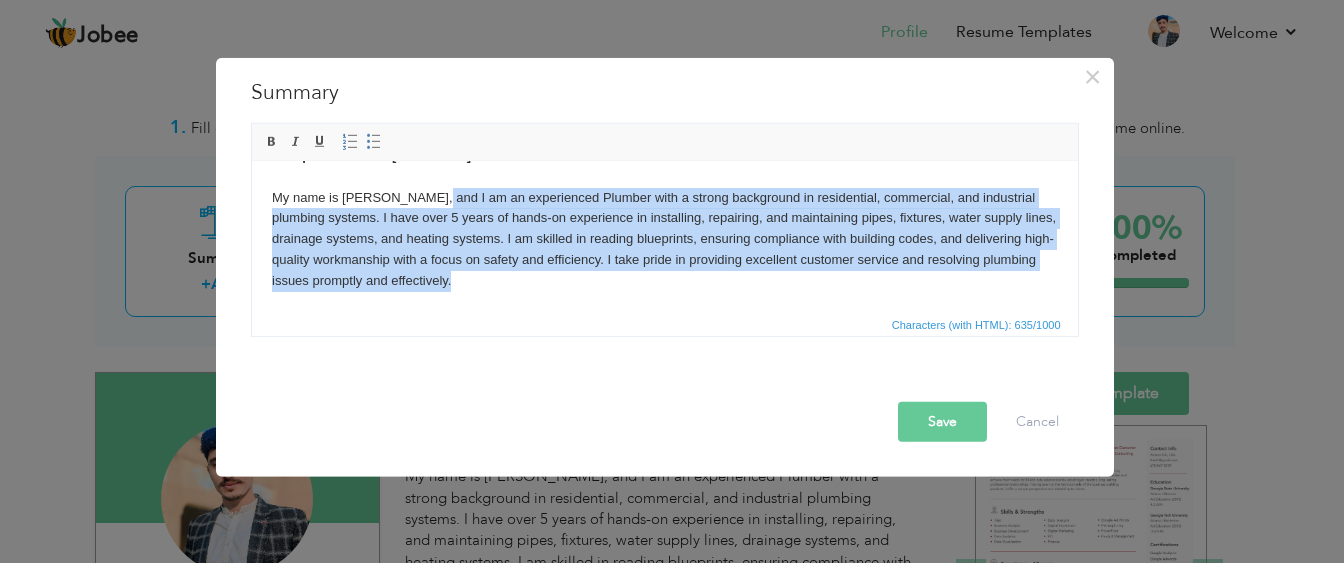 drag, startPoint x: 622, startPoint y: 286, endPoint x: 438, endPoint y: 196, distance: 204.83163 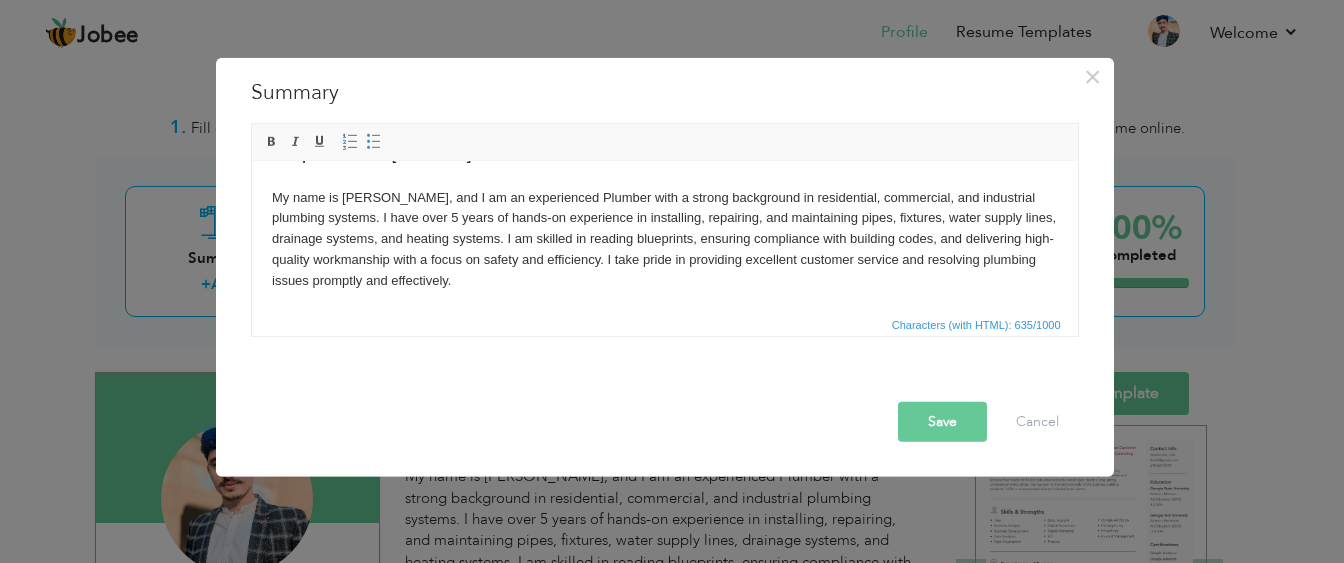 scroll, scrollTop: 0, scrollLeft: 0, axis: both 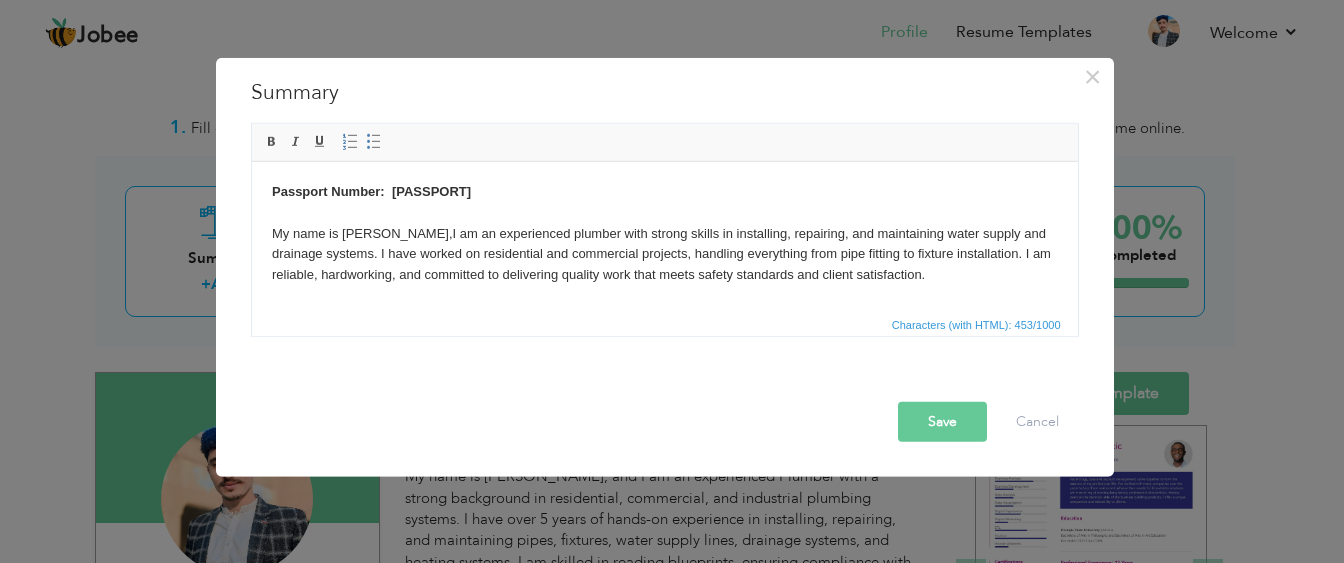 click on "Passport Number:  GB5184081 My name is Muhammad Ijaz, I am an experienced plumber with strong skills in installing, repairing, and maintaining water supply and drainage systems. I have worked on residential and commercial projects, handling everything from pipe fitting to fixture installation. I am reliable, hardworking, and committed to delivering quality work that meets safety standards and client satisfaction." at bounding box center [664, 233] 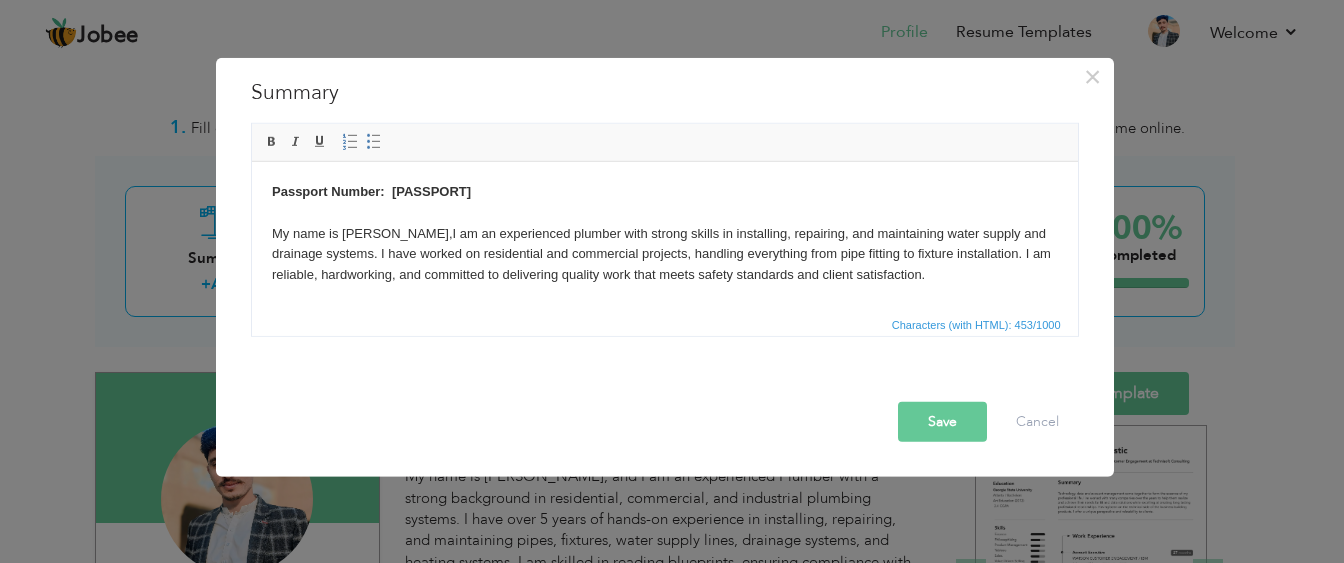 click on "Passport Number:  GB5184081 My name is Muhammad Ijaz,  I am an experienced plumber with strong skills in installing, repairing, and maintaining water supply and drainage systems. I have worked on residential and commercial projects, handling everything from pipe fitting to fixture installation. I am reliable, hardworking, and committed to delivering quality work that meets safety standards and client satisfaction." at bounding box center [664, 233] 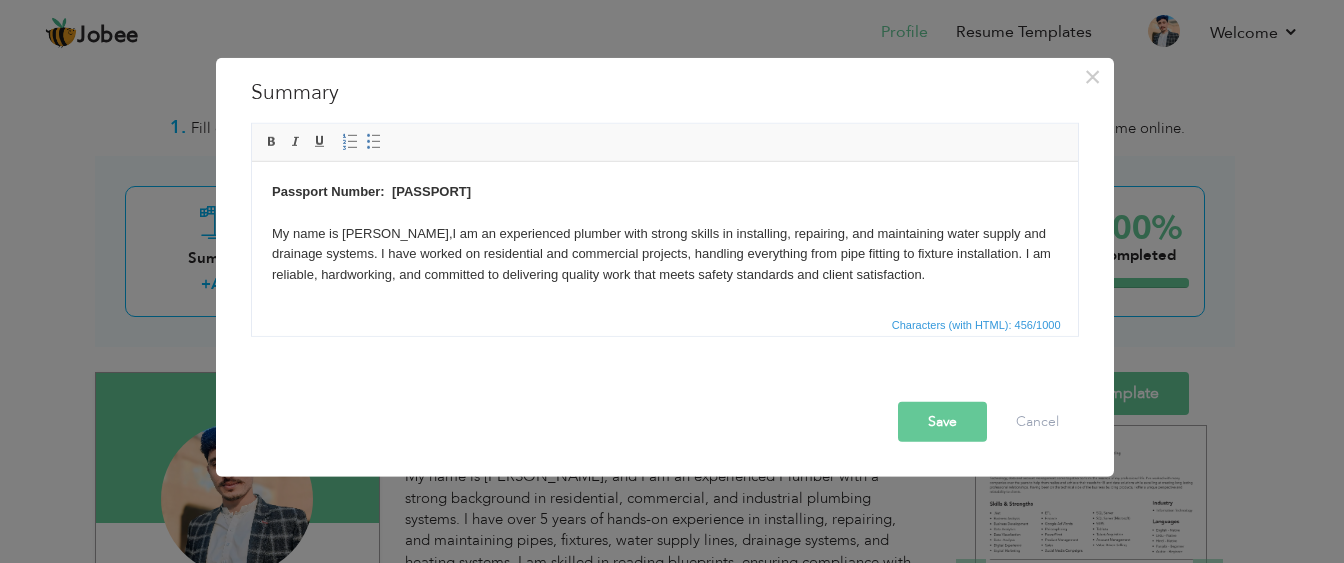 click on "Save" at bounding box center (942, 421) 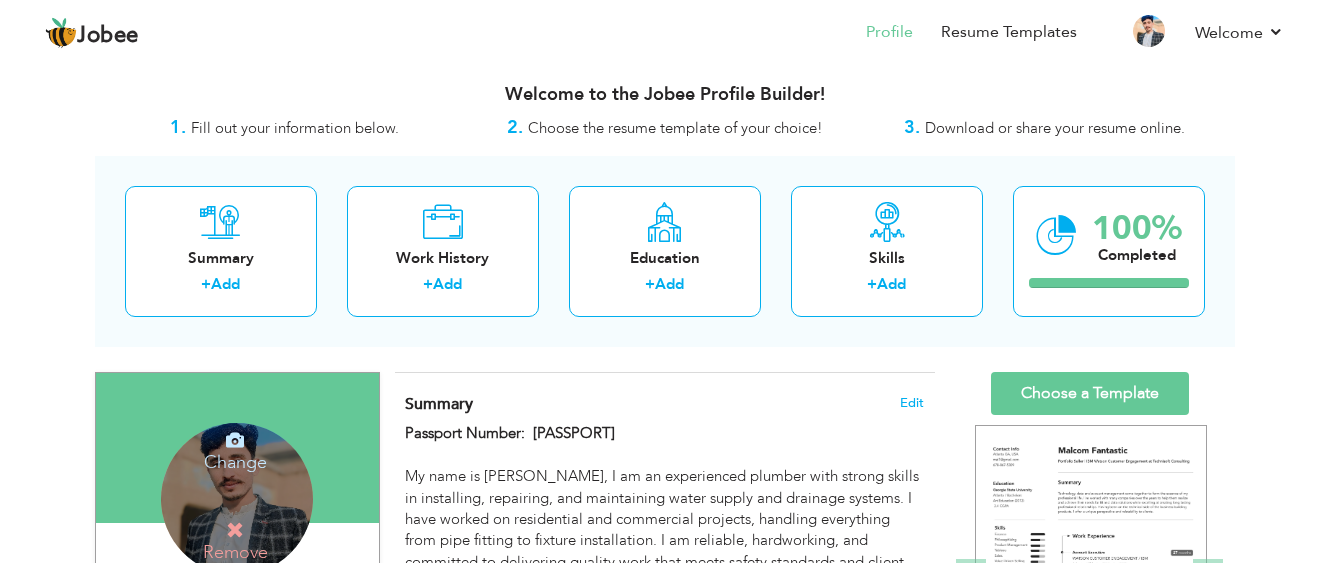 click on "Change" at bounding box center [235, 449] 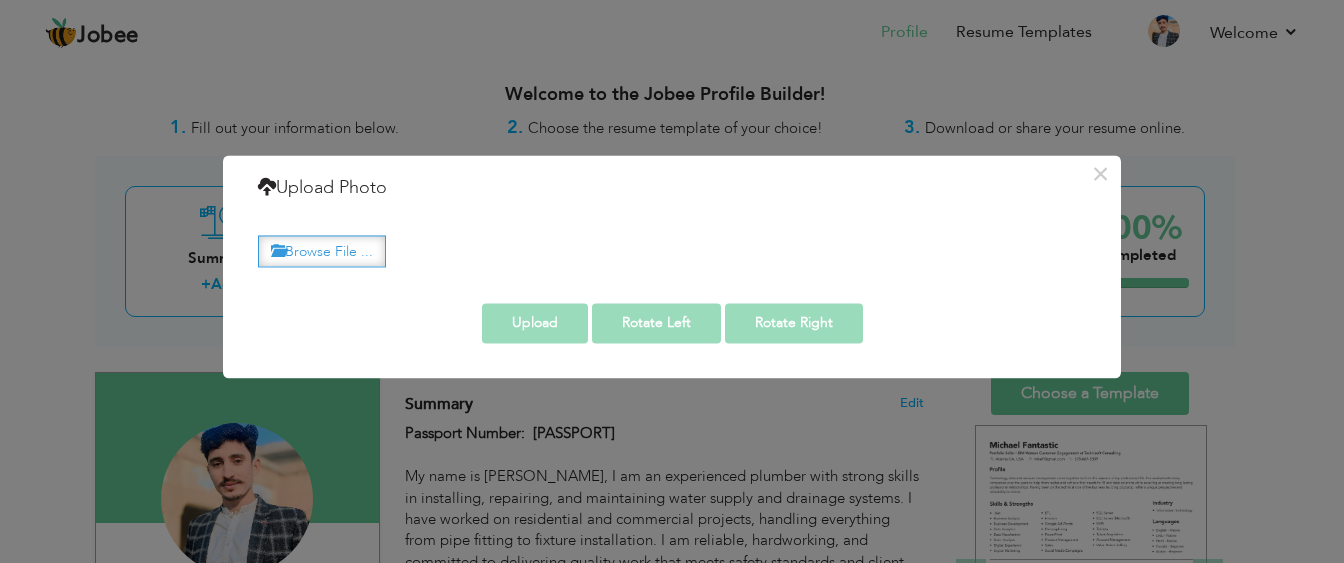 click on "Browse File ..." at bounding box center (322, 251) 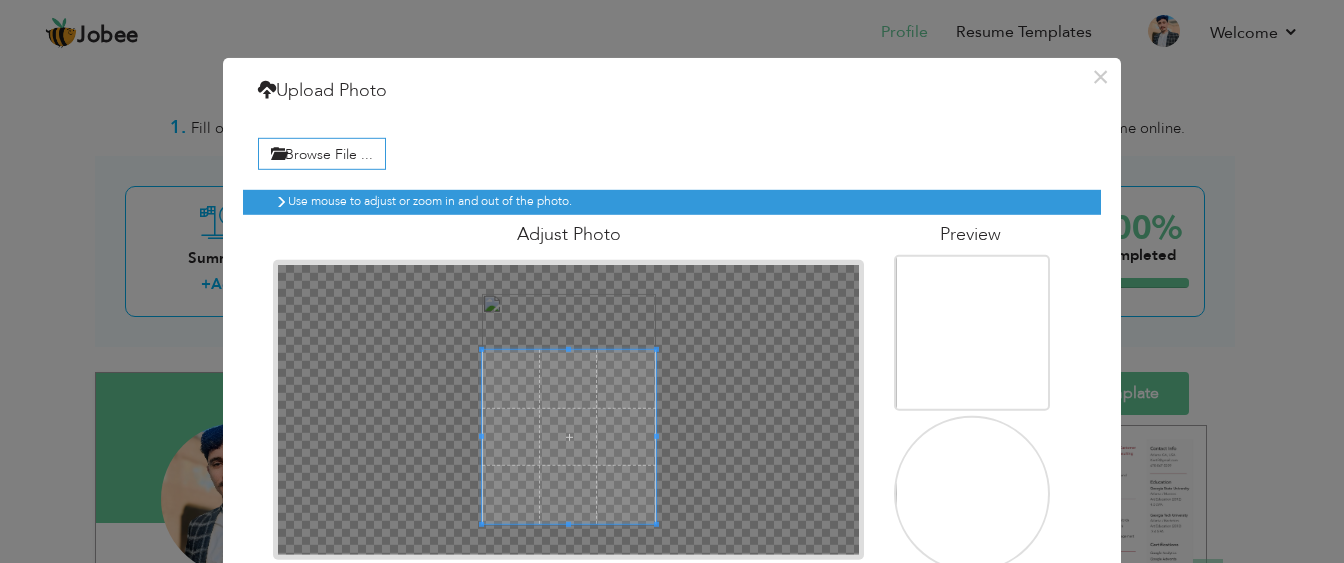 click at bounding box center (569, 436) 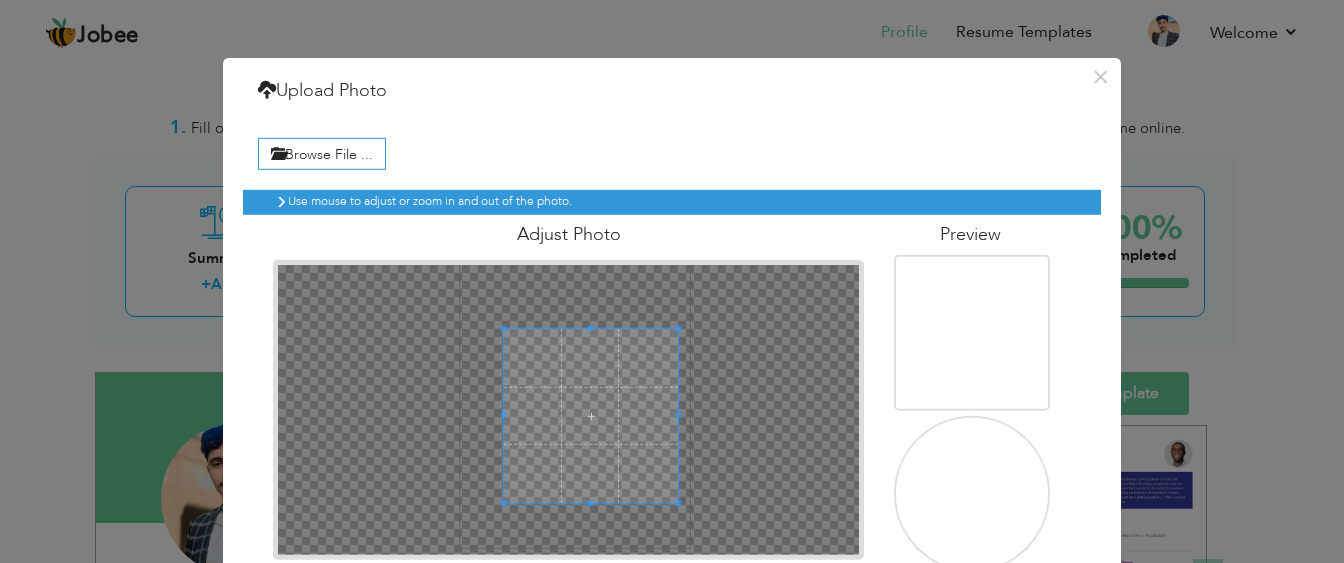 click at bounding box center [591, 415] 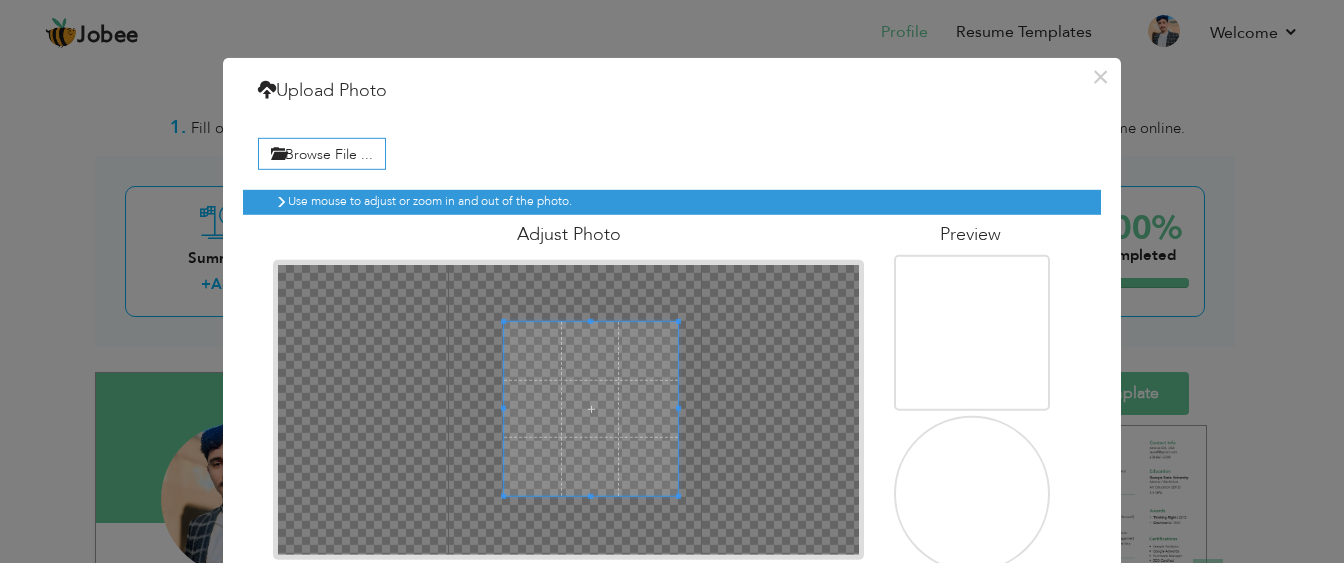 click at bounding box center (591, 408) 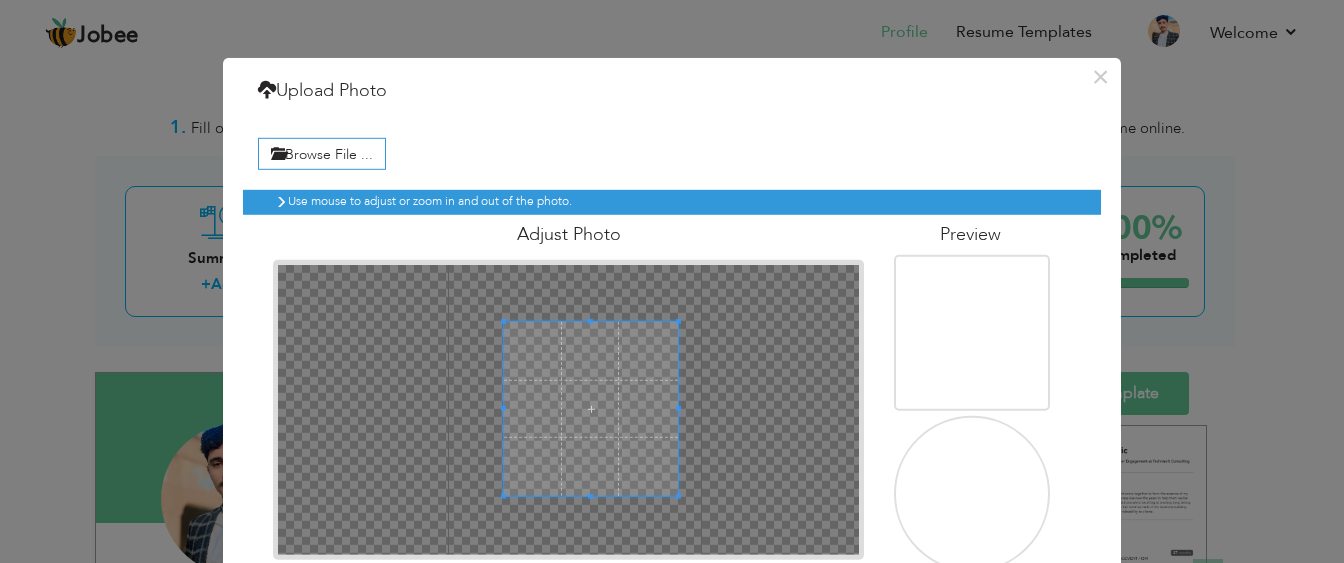 scroll, scrollTop: 113, scrollLeft: 0, axis: vertical 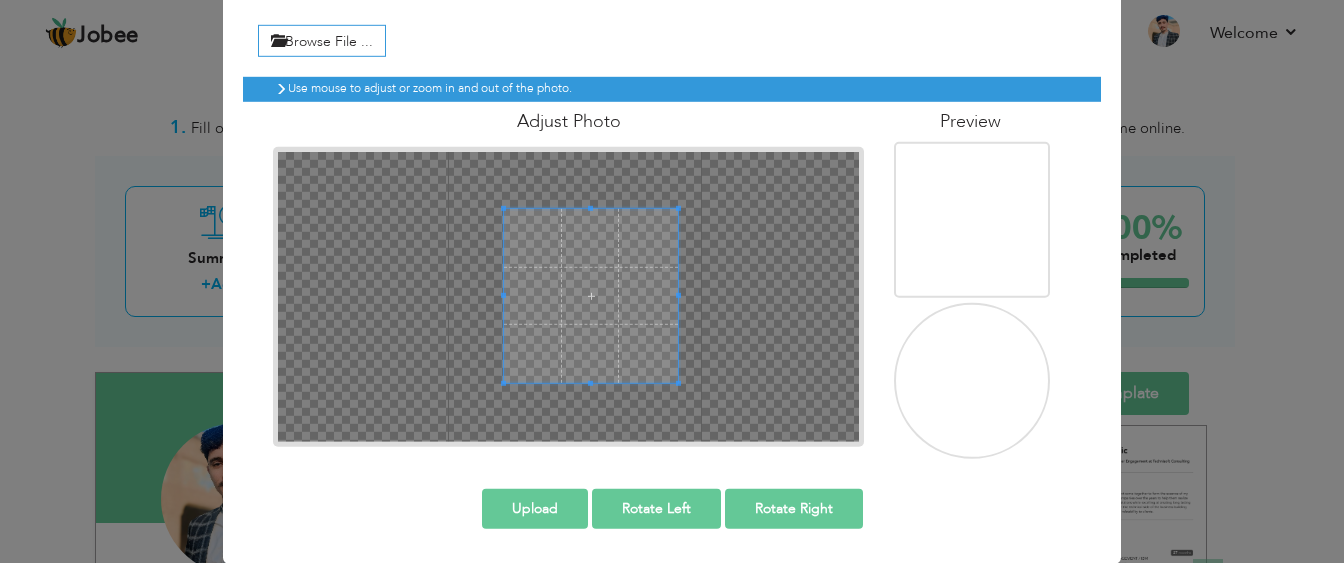 click on "Upload" at bounding box center [535, 508] 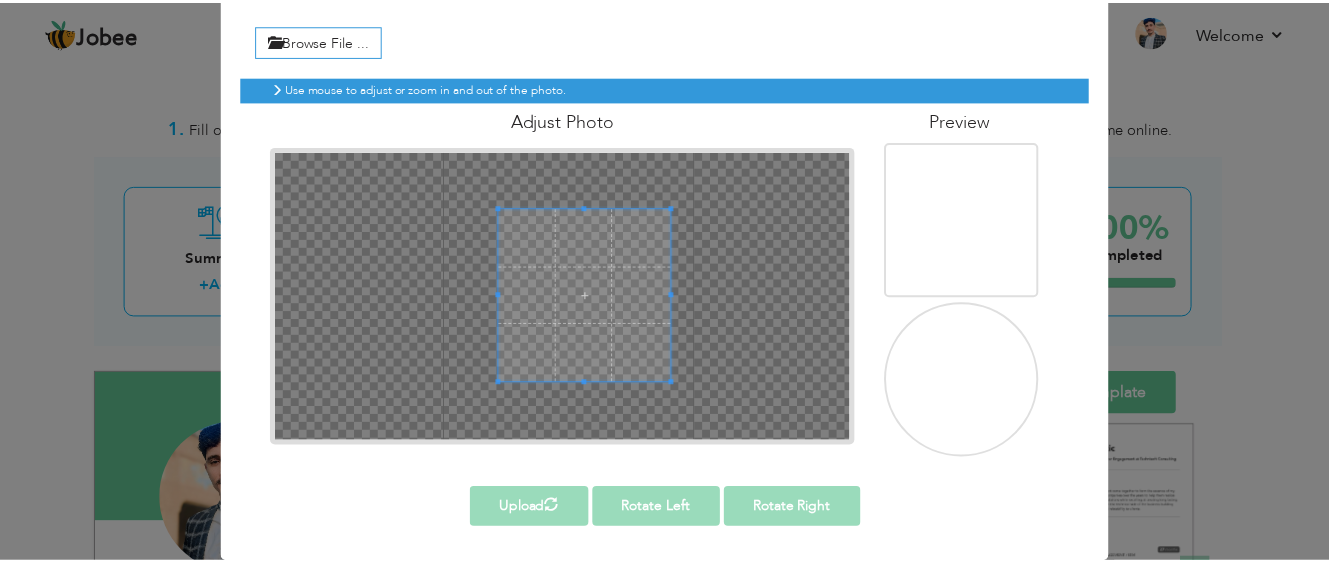 scroll, scrollTop: 0, scrollLeft: 0, axis: both 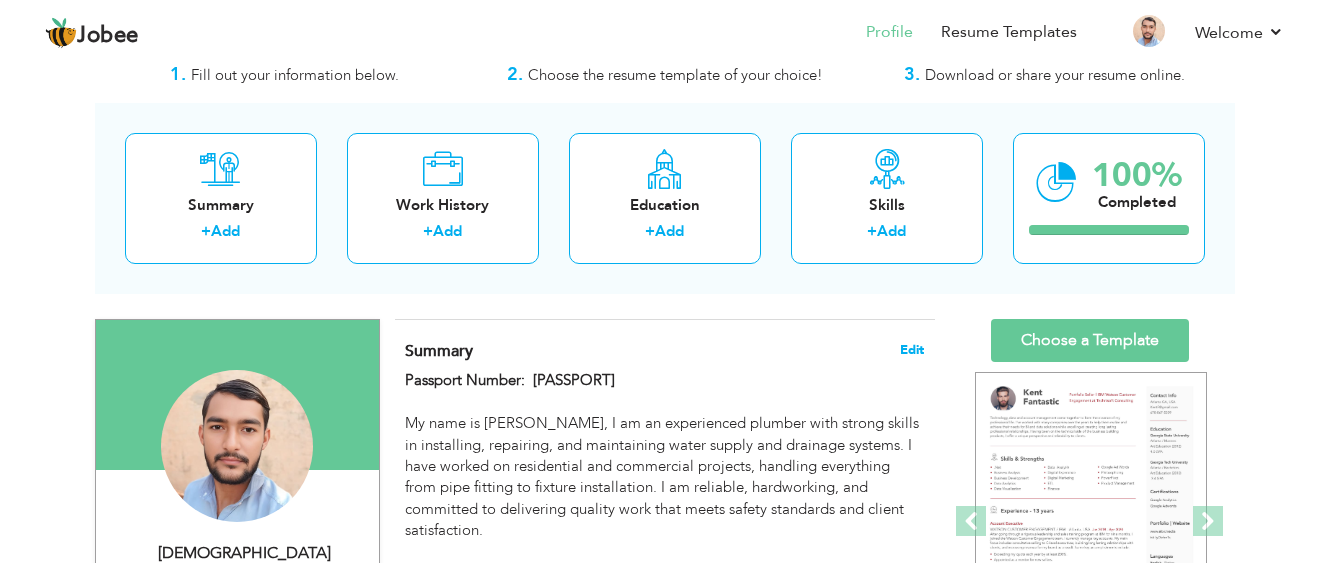 click on "Edit" at bounding box center (912, 350) 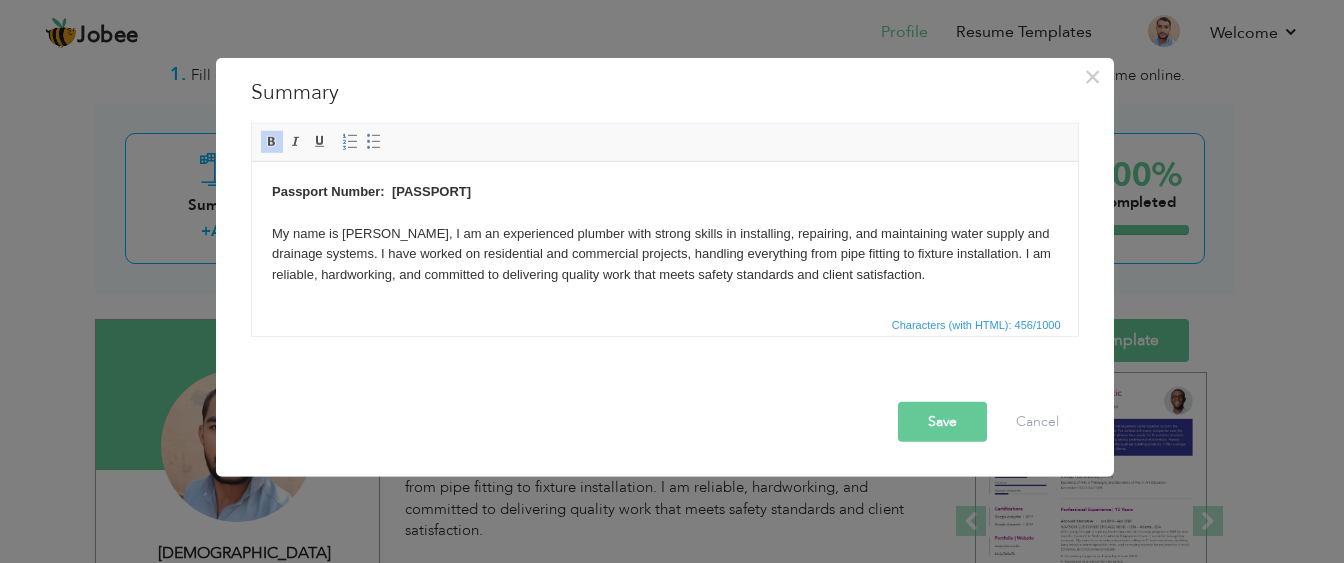 click on "Passport Number:  GB5184081 My name is Muhammad Tayyab, I am an experienced plumber with strong skills in installing, repairing, and maintaining water supply and drainage systems. I have worked on residential and commercial projects, handling everything from pipe fitting to fixture installation. I am reliable, hardworking, and committed to delivering quality work that meets safety standards and client satisfaction." at bounding box center (664, 233) 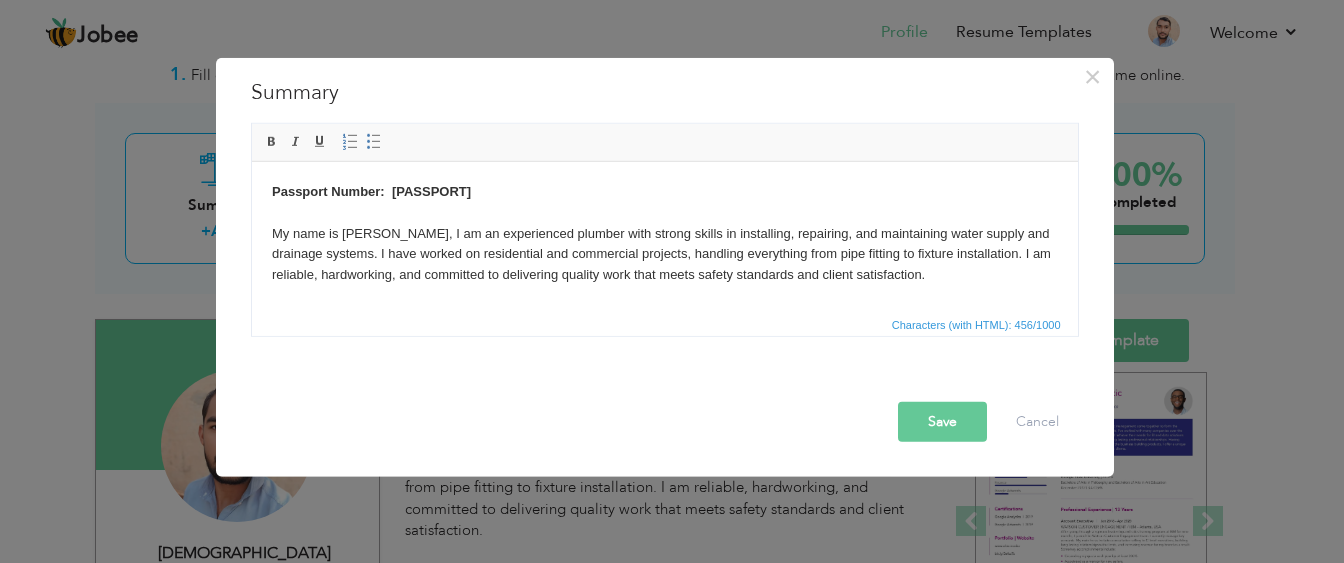 type 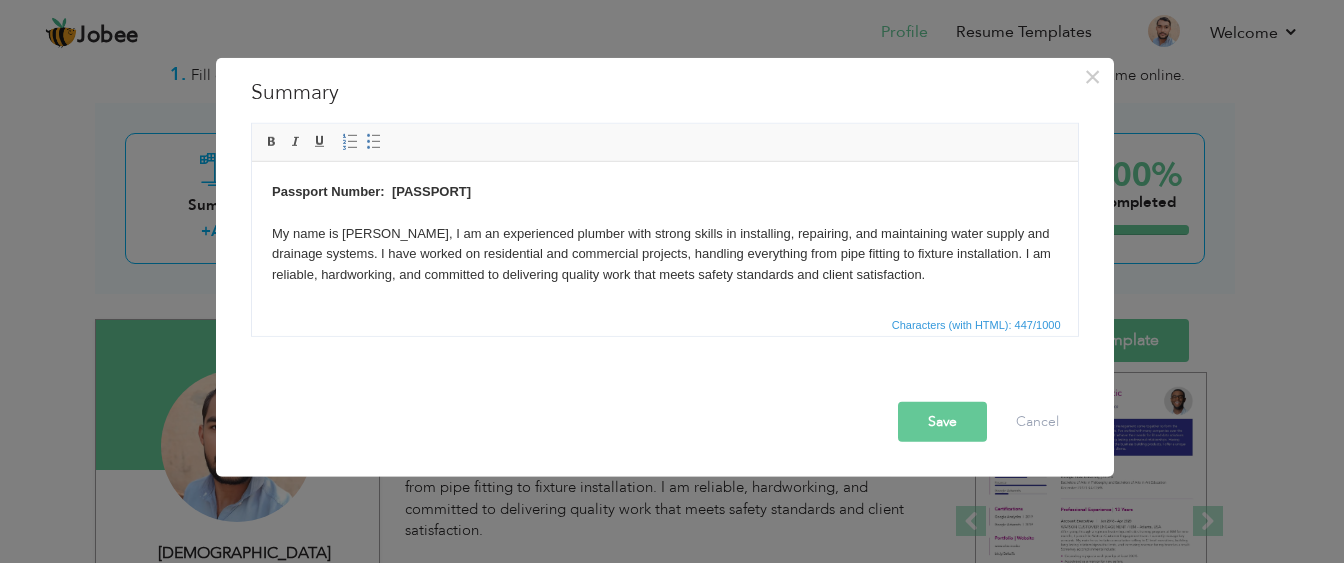 click on "Passport Number:  GB5184081 My name is Tayyab, I am an experienced plumber with strong skills in installing, repairing, and maintaining water supply and drainage systems. I have worked on residential and commercial projects, handling everything from pipe fitting to fixture installation. I am reliable, hardworking, and committed to delivering quality work that meets safety standards and client satisfaction." at bounding box center (664, 233) 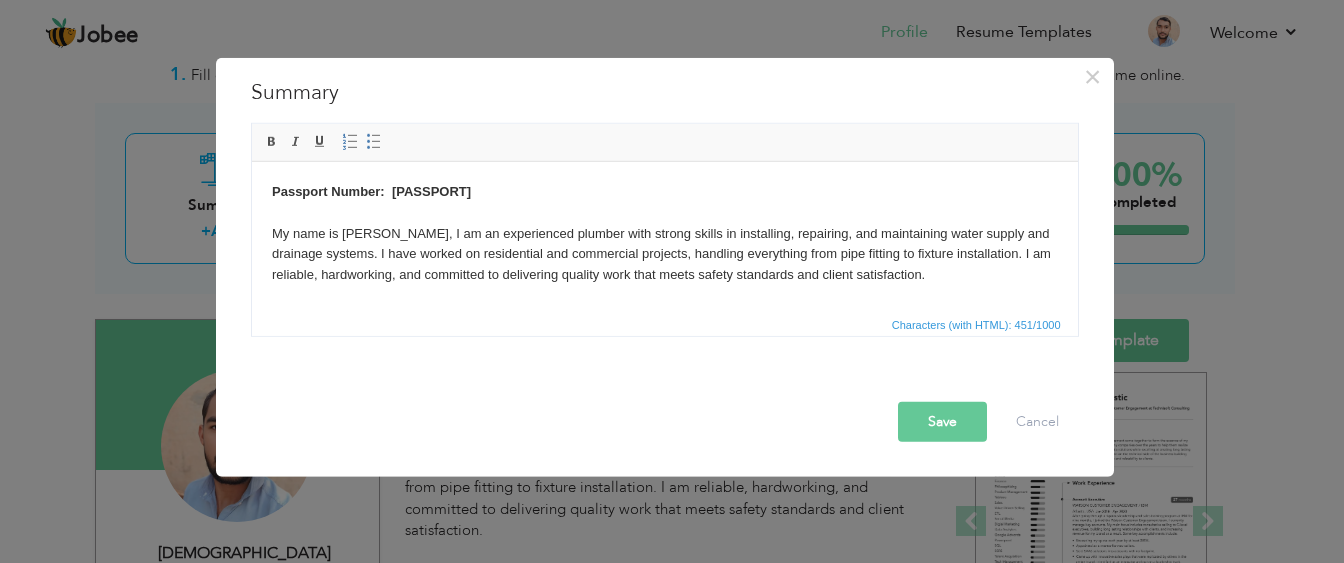click on "Save" at bounding box center [942, 421] 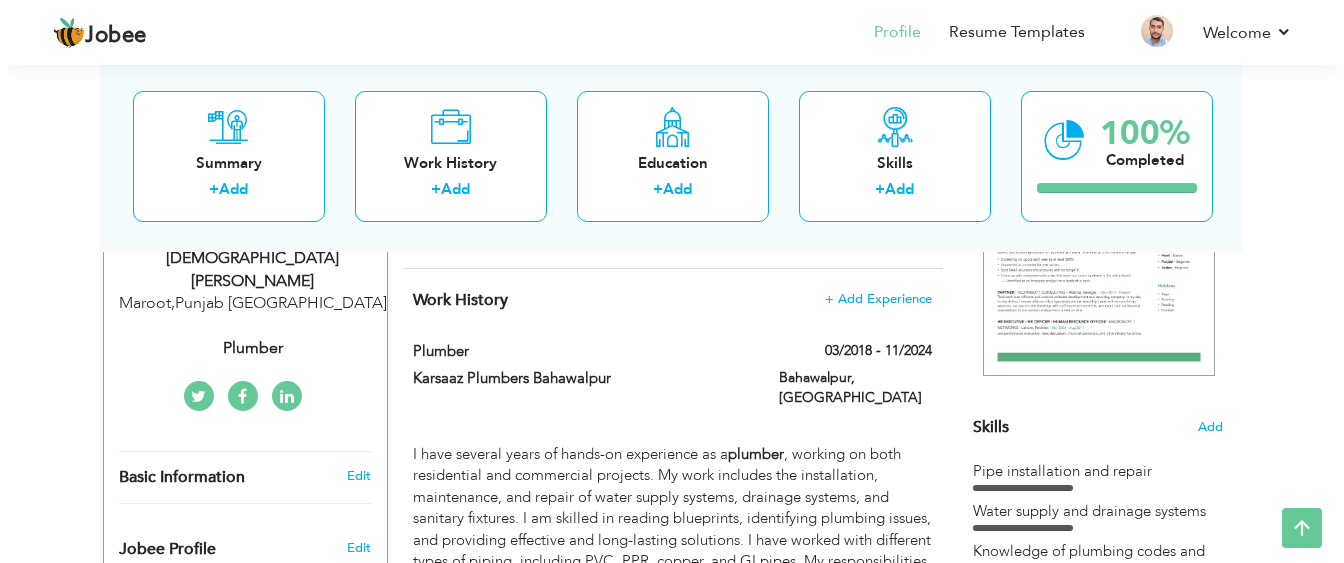 scroll, scrollTop: 355, scrollLeft: 0, axis: vertical 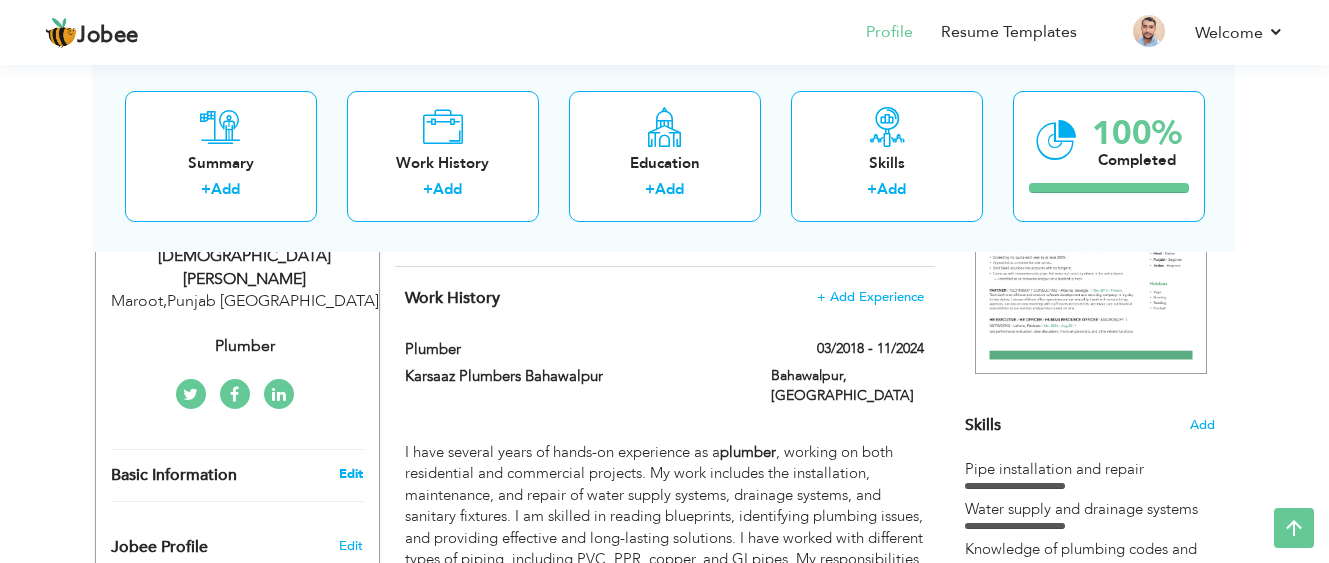 click on "Edit" at bounding box center (351, 474) 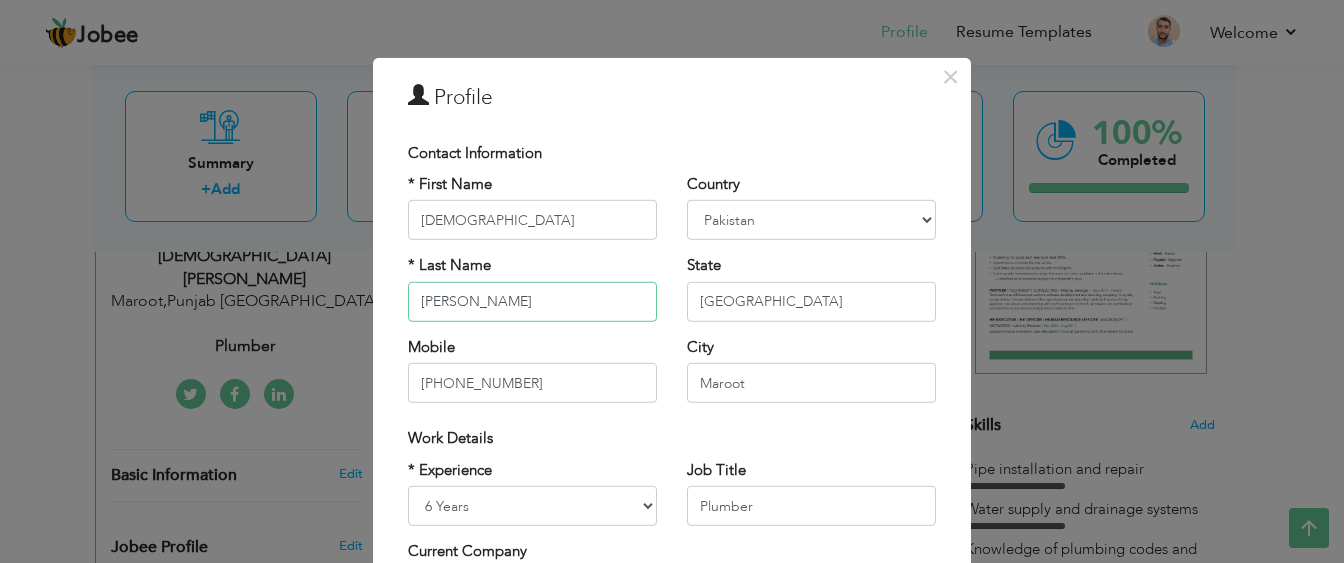 click on "Ijaz Shafique" at bounding box center [532, 302] 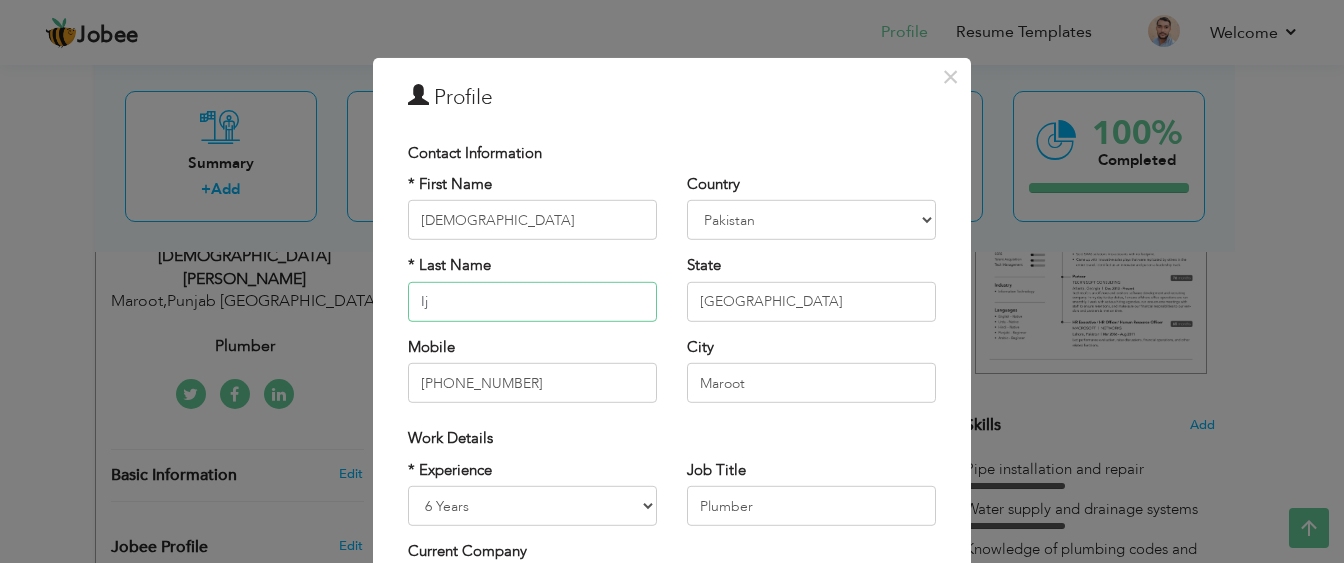 type on "I" 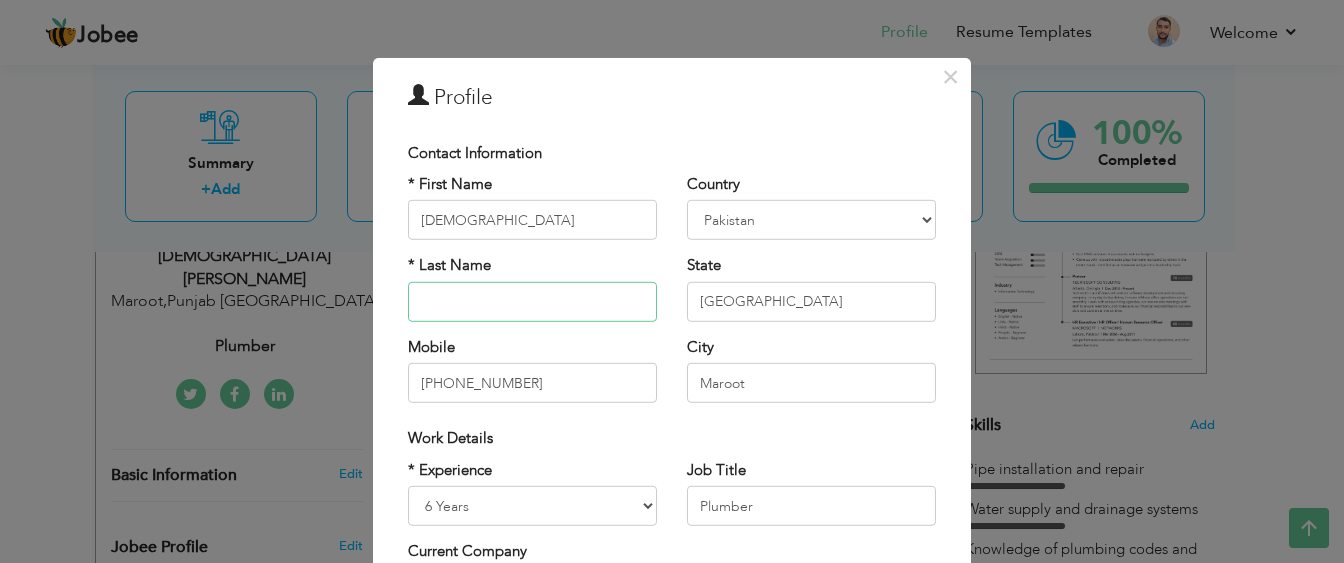 type 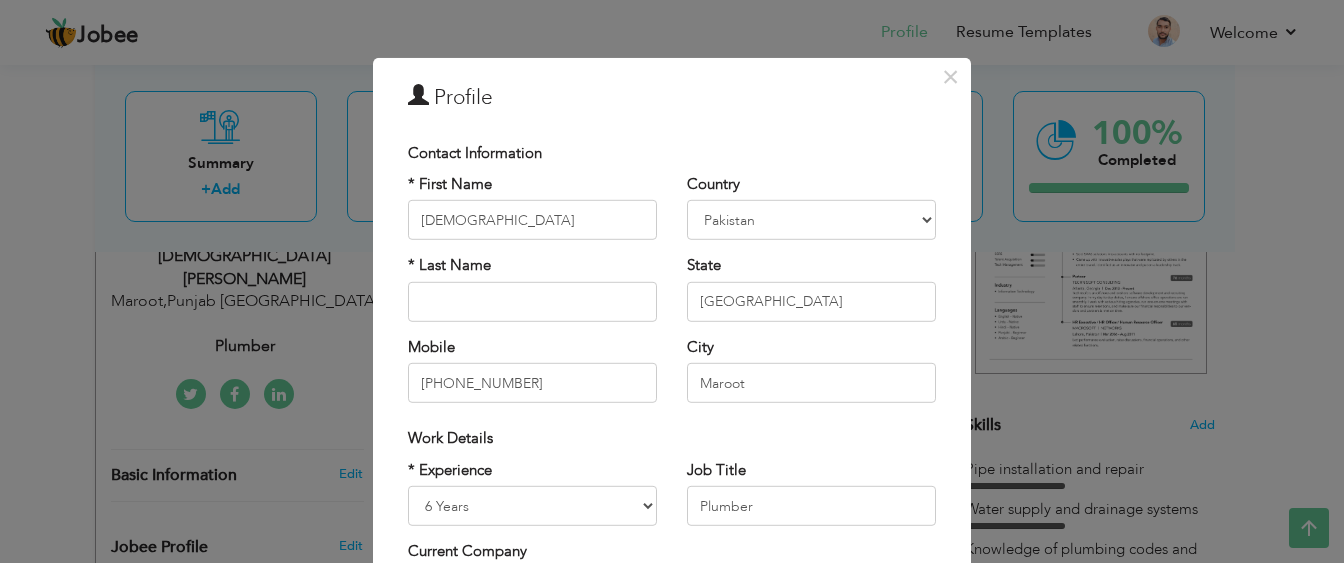 click on "* First Name
Muhammad" at bounding box center (532, 207) 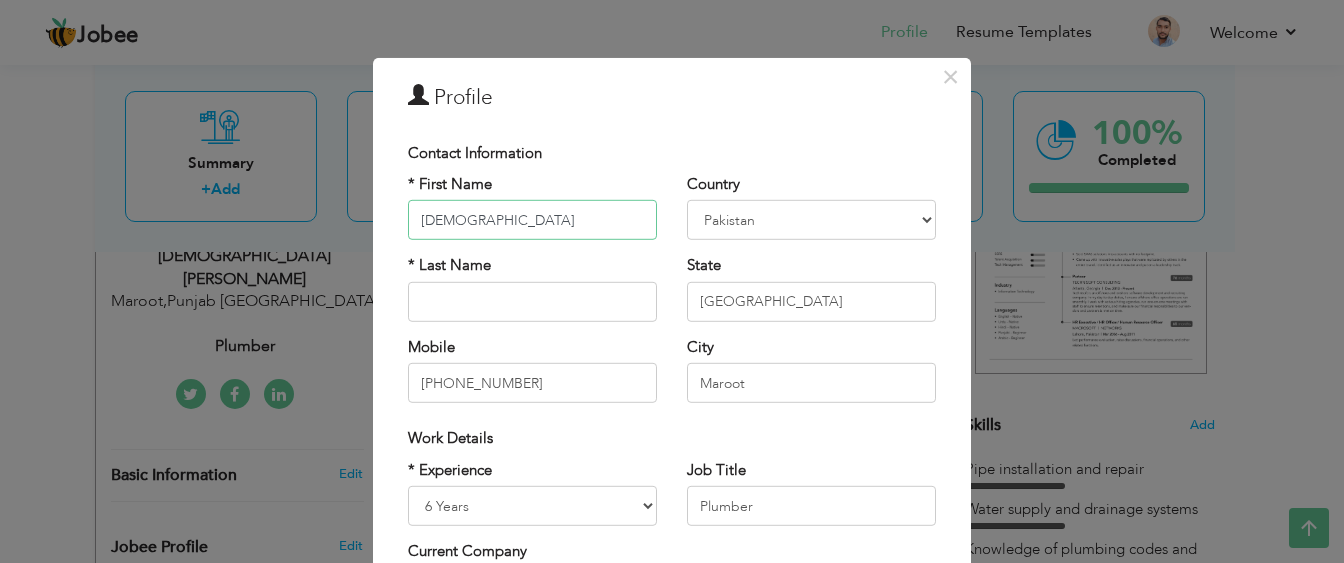 click on "Muhammad" at bounding box center [532, 220] 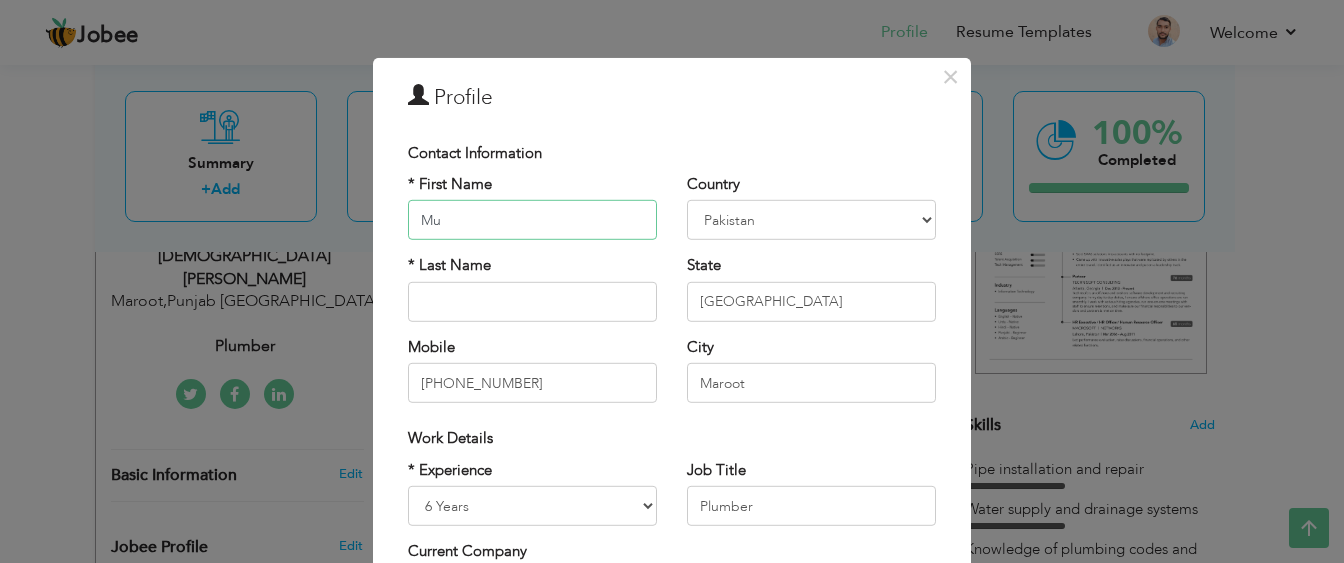 type on "M" 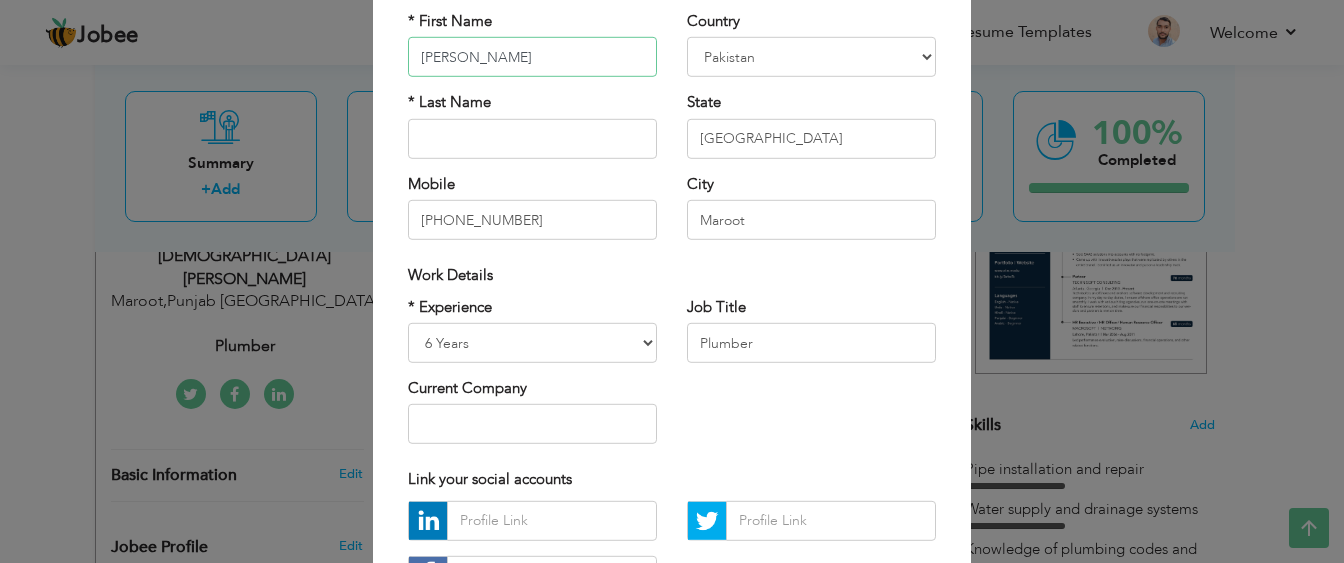 scroll, scrollTop: 162, scrollLeft: 0, axis: vertical 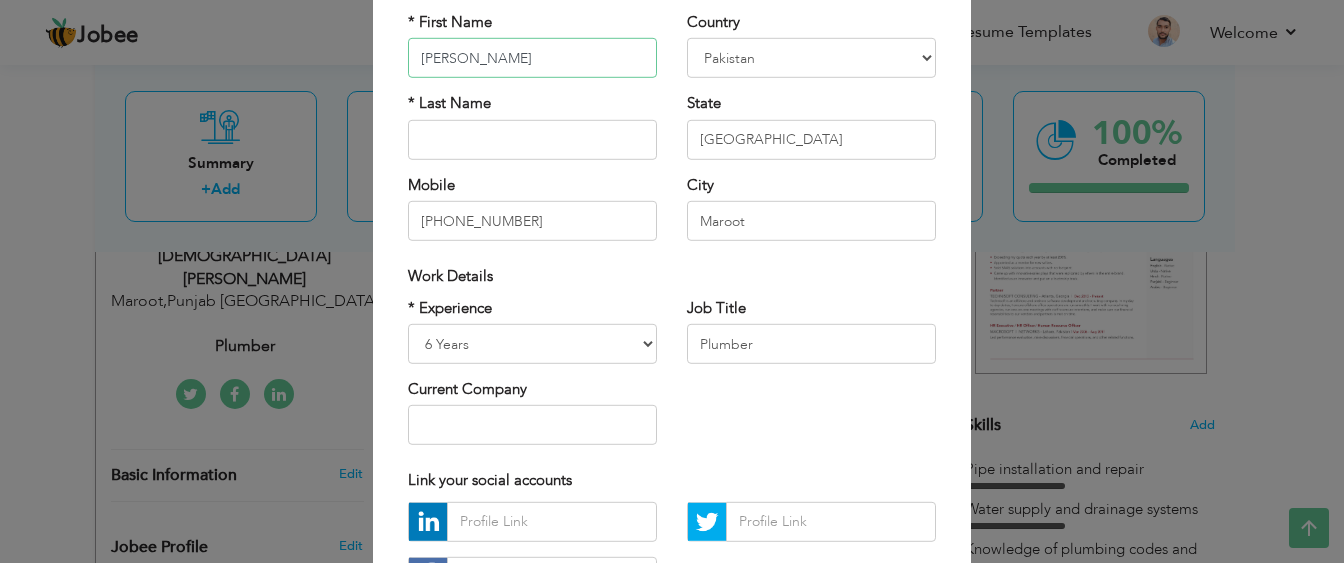type on "Tayyab Ali" 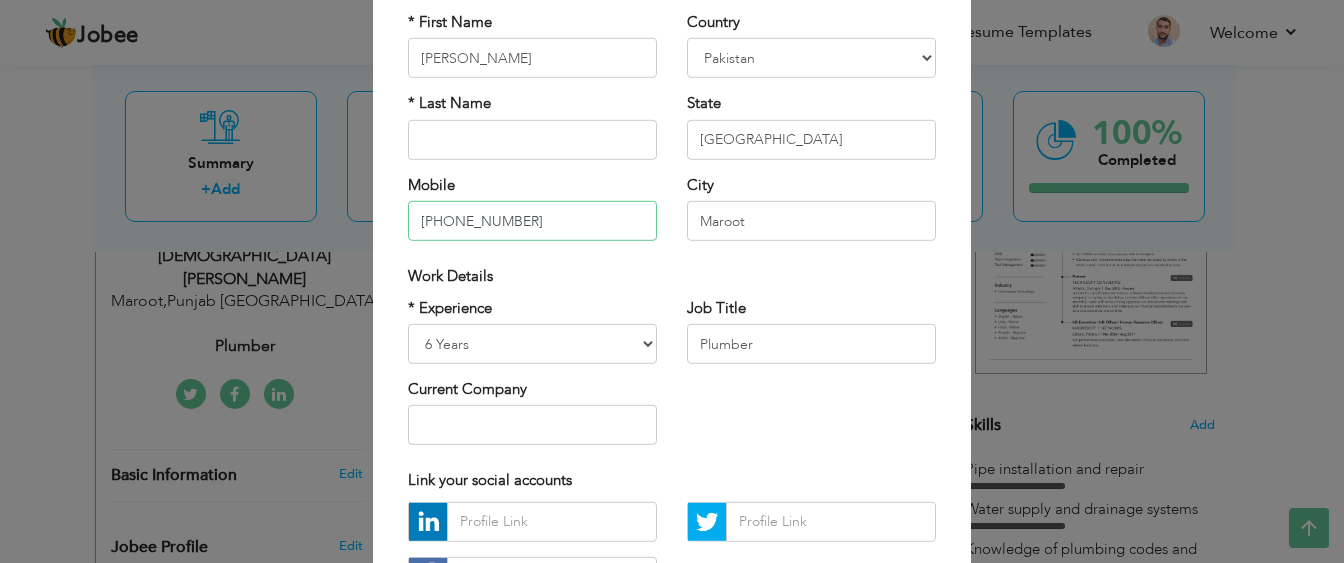click on "+966-0538140243" at bounding box center [532, 221] 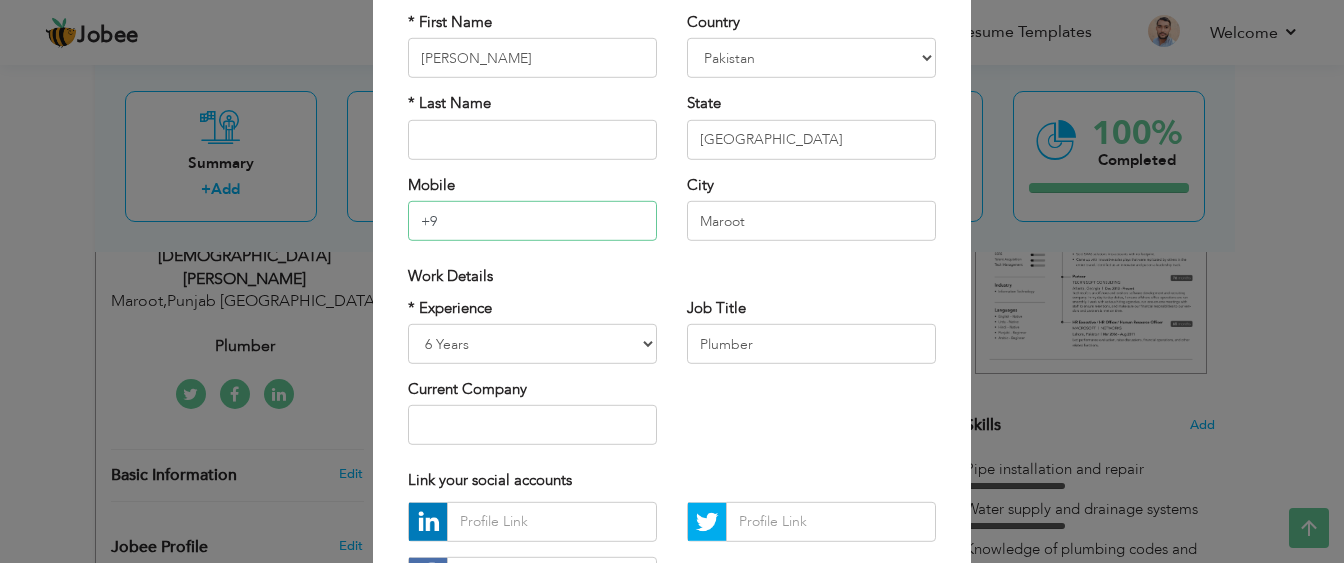 type on "+" 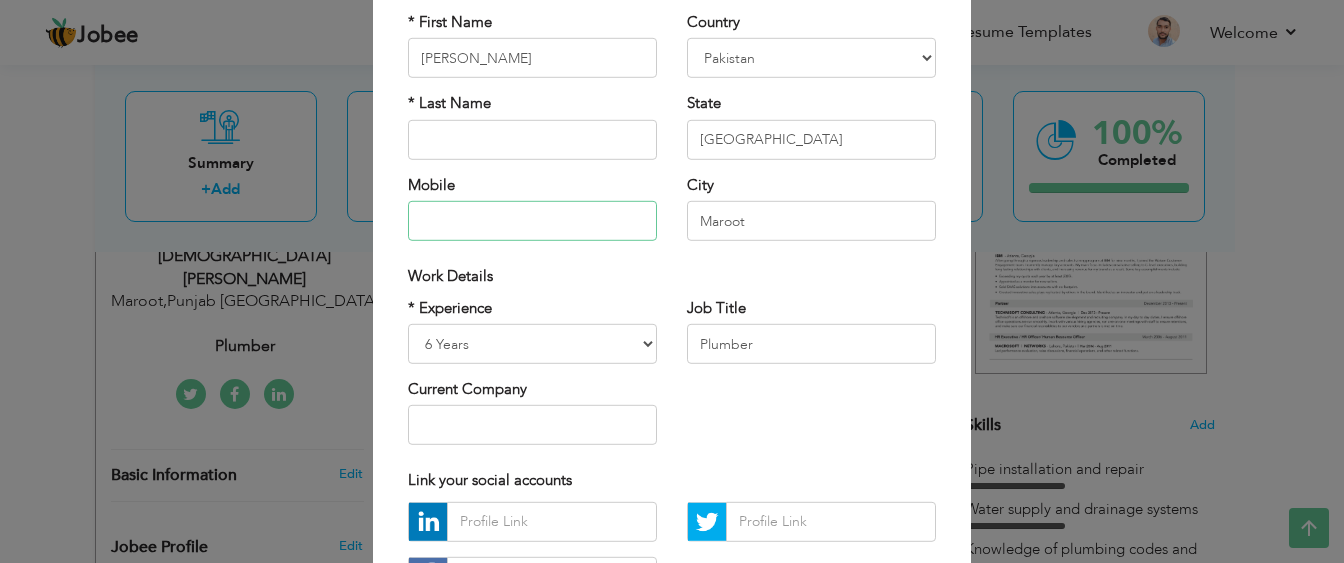 paste on "[PHONE_NUMBER]" 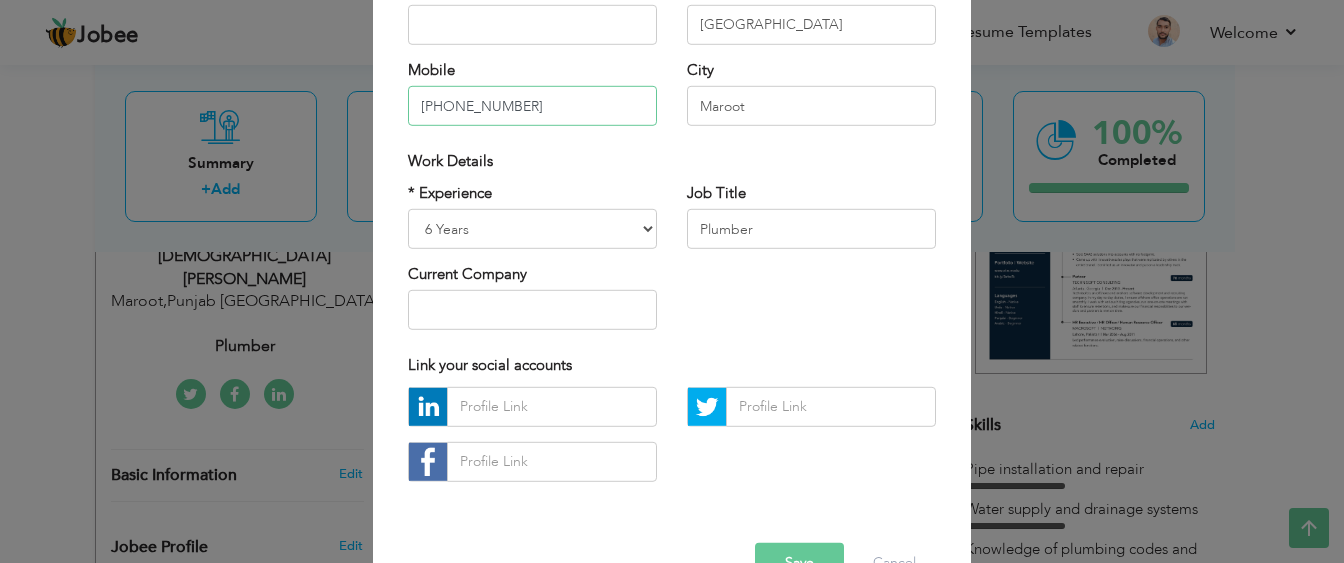 scroll, scrollTop: 332, scrollLeft: 0, axis: vertical 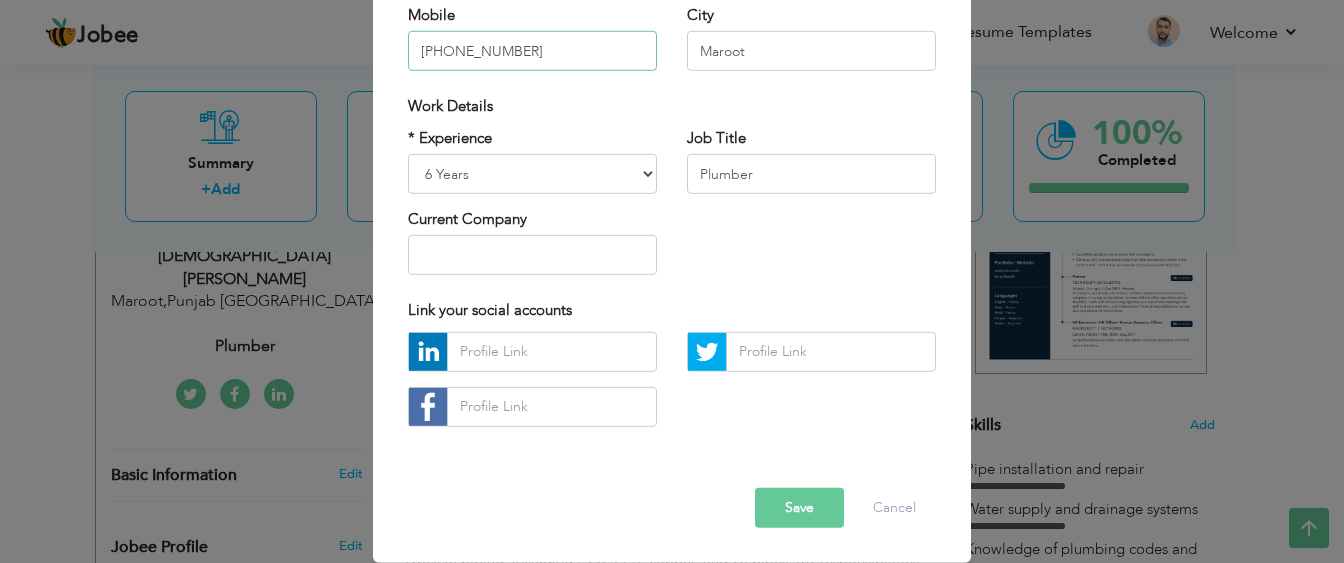 type on "[PHONE_NUMBER]" 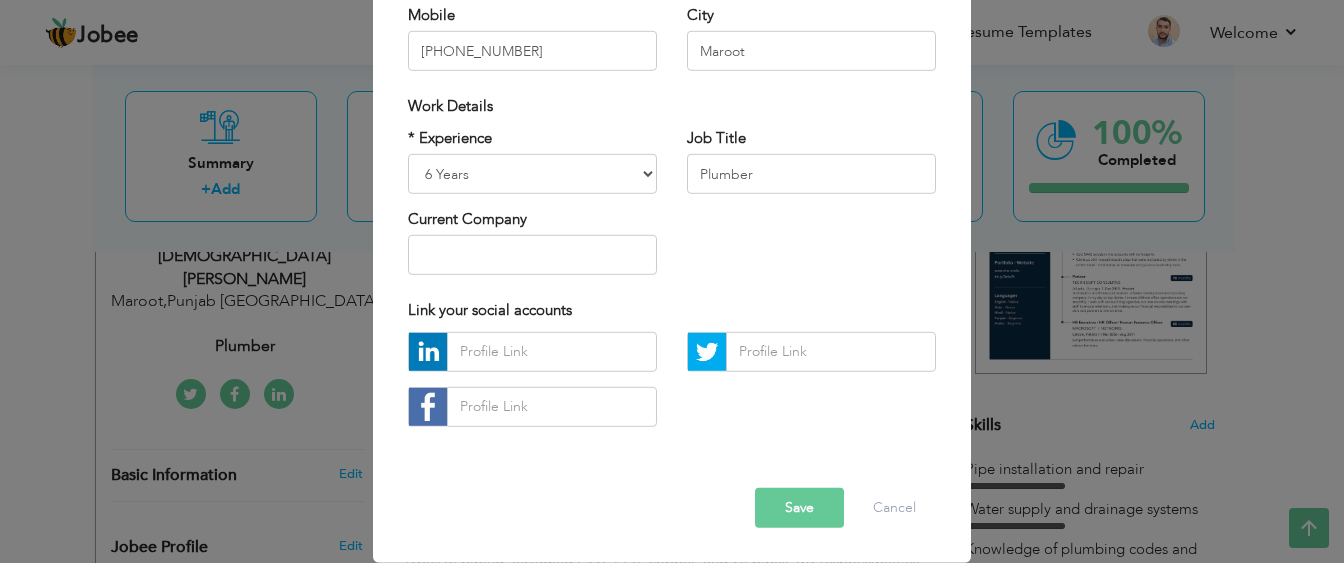 click on "Save" at bounding box center [799, 508] 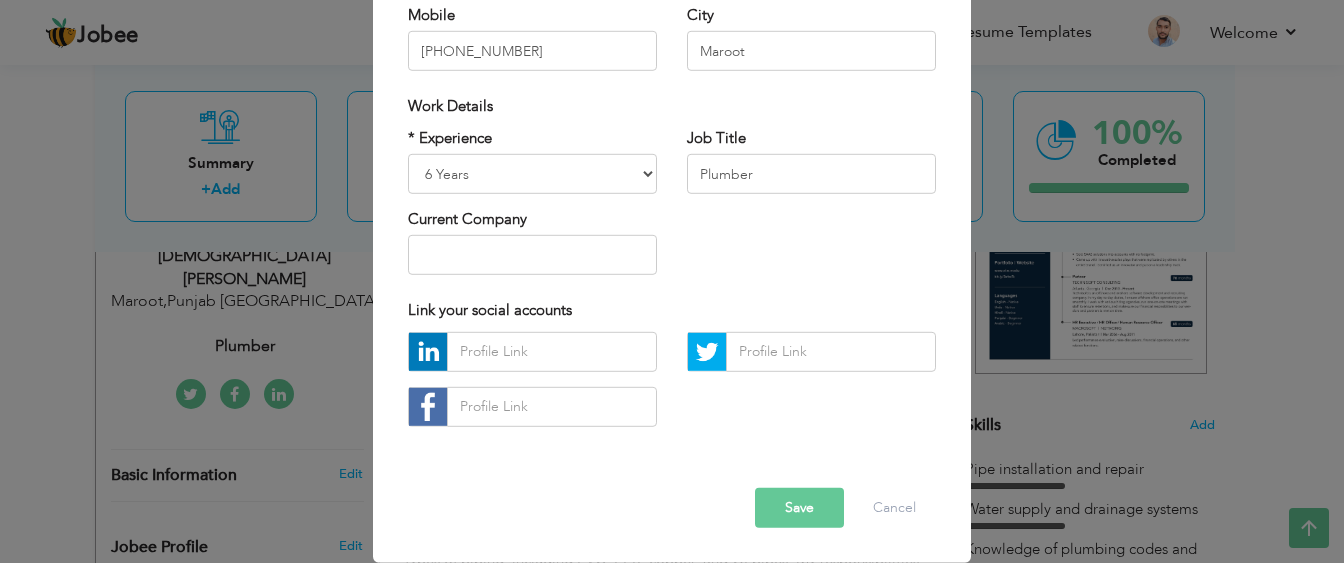scroll, scrollTop: 20, scrollLeft: 0, axis: vertical 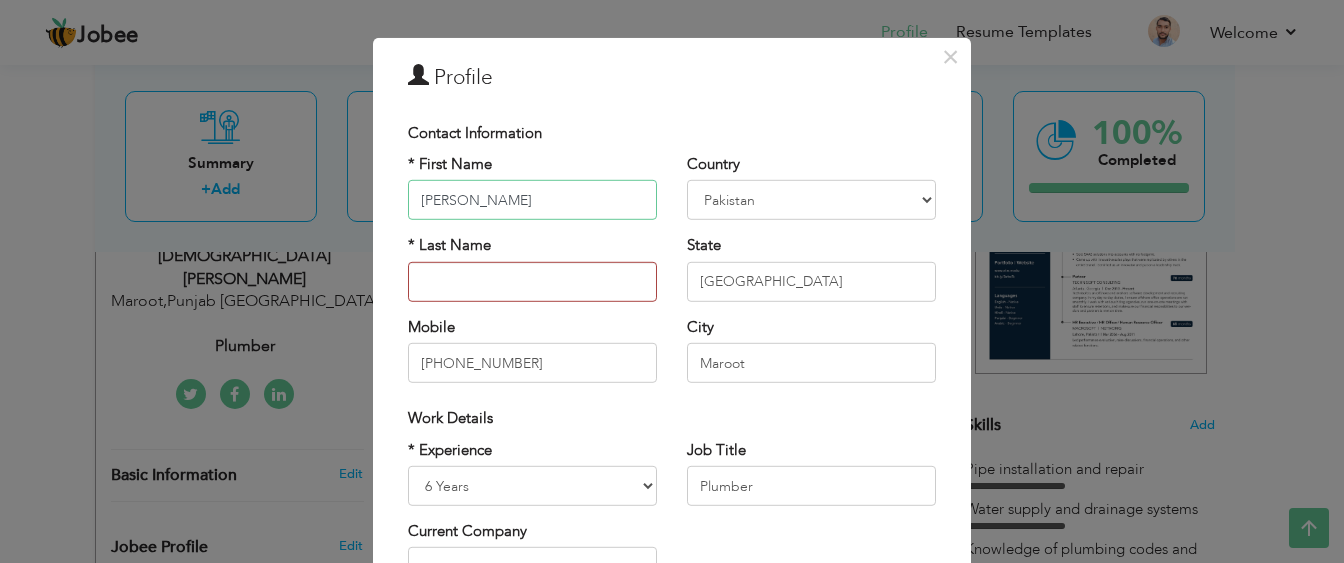 click on "Tayyab Ali" at bounding box center (532, 200) 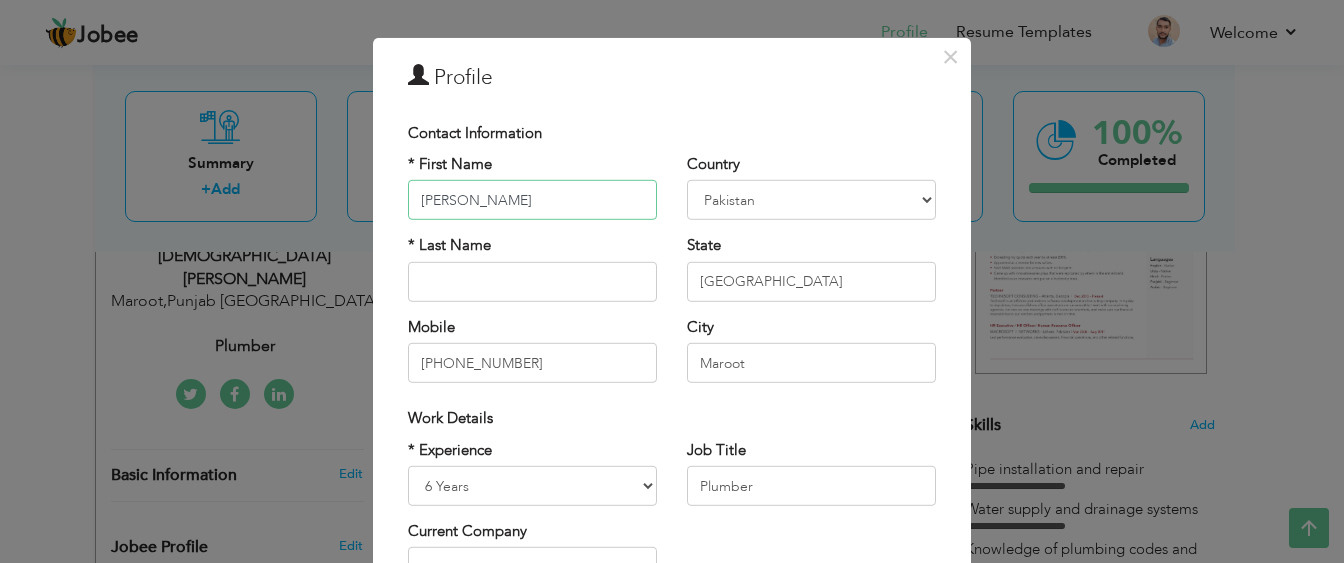 drag, startPoint x: 502, startPoint y: 189, endPoint x: 464, endPoint y: 197, distance: 38.832977 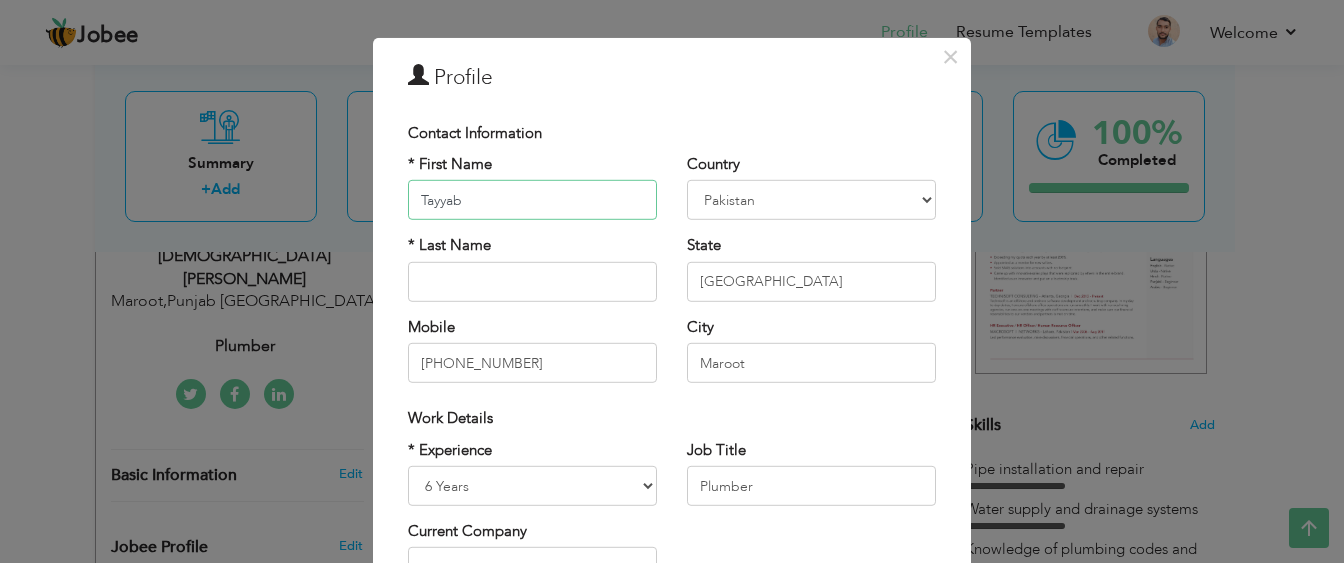type on "Tayyab" 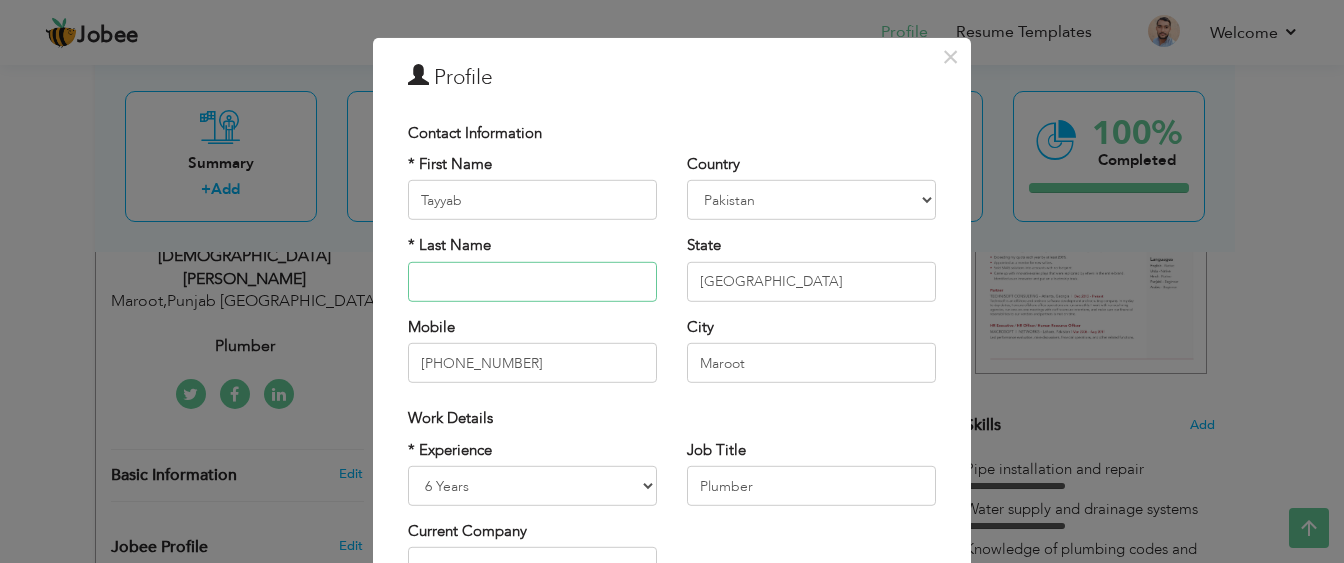 click at bounding box center (532, 282) 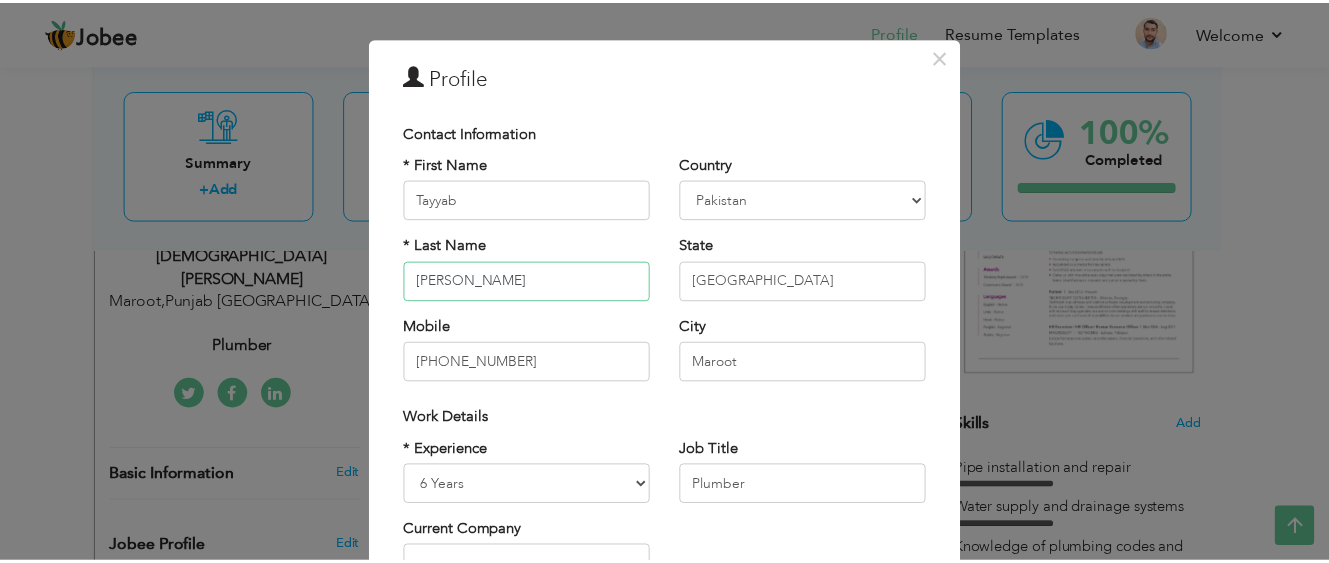 scroll, scrollTop: 332, scrollLeft: 0, axis: vertical 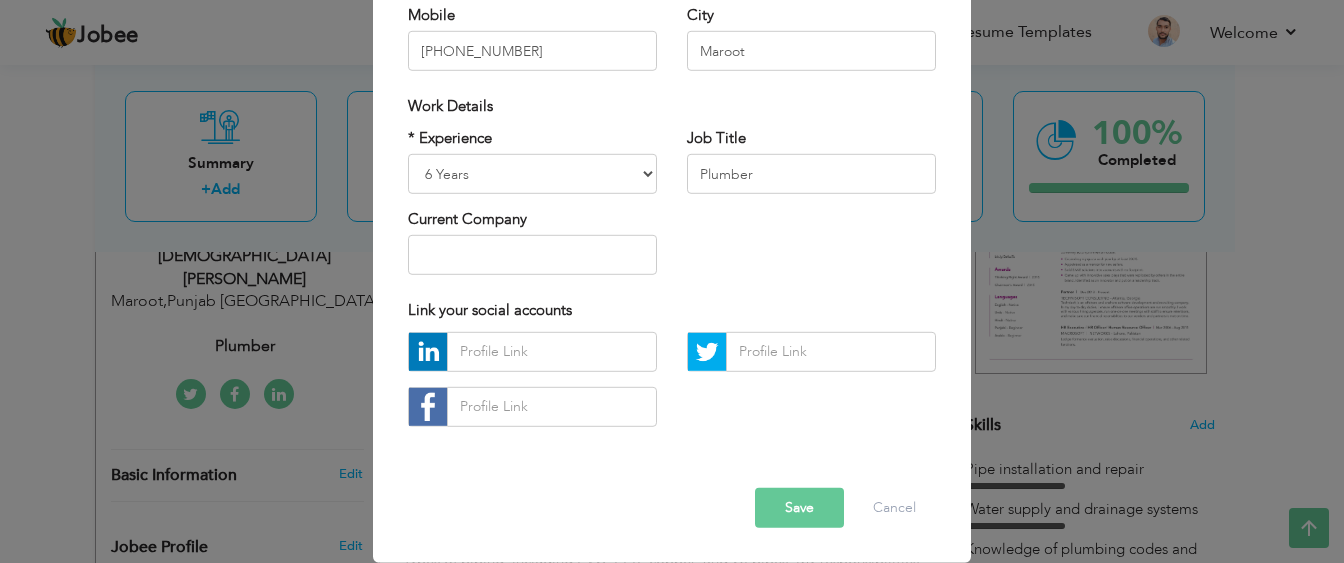 type on "[PERSON_NAME]" 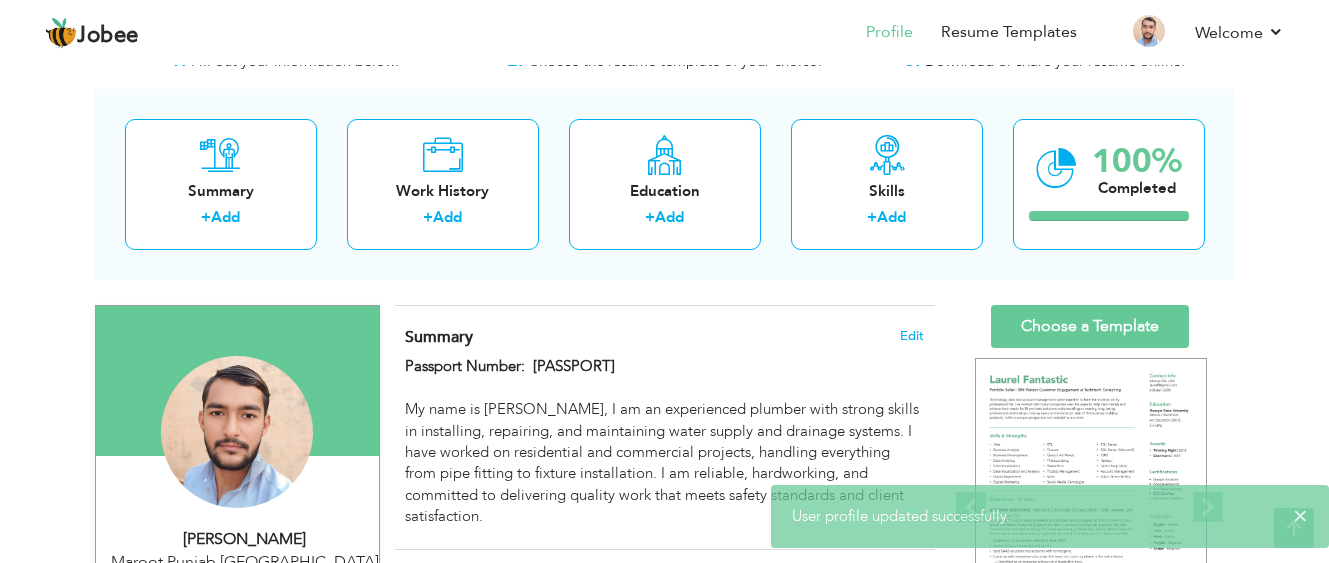 scroll, scrollTop: 71, scrollLeft: 0, axis: vertical 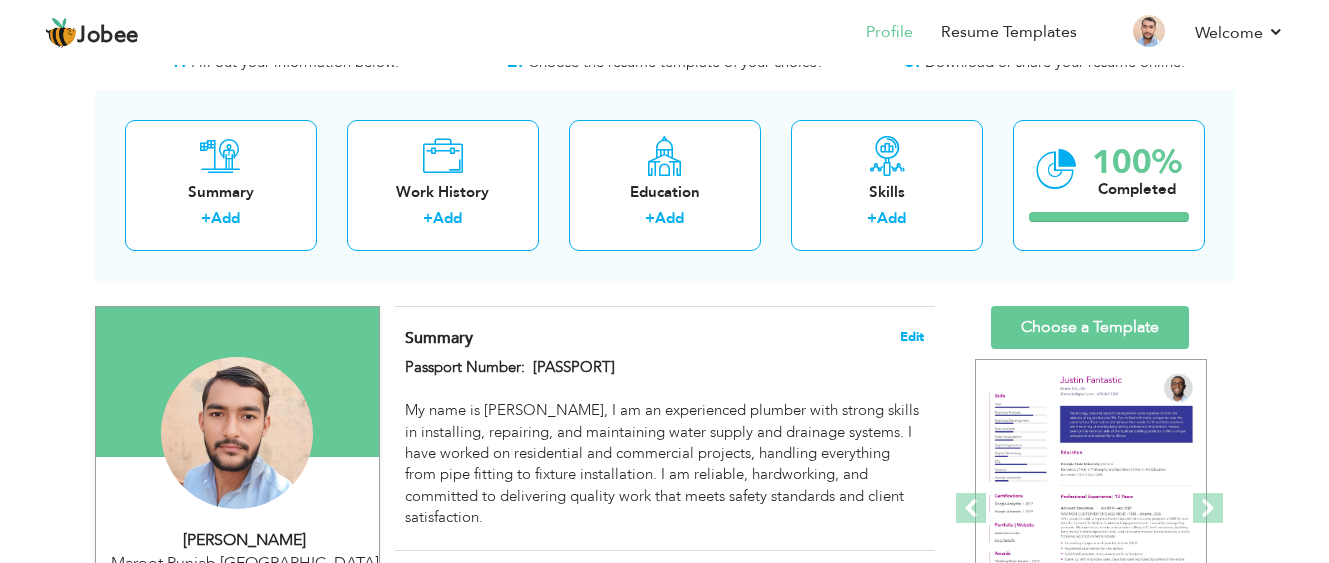 click on "Edit" at bounding box center [912, 337] 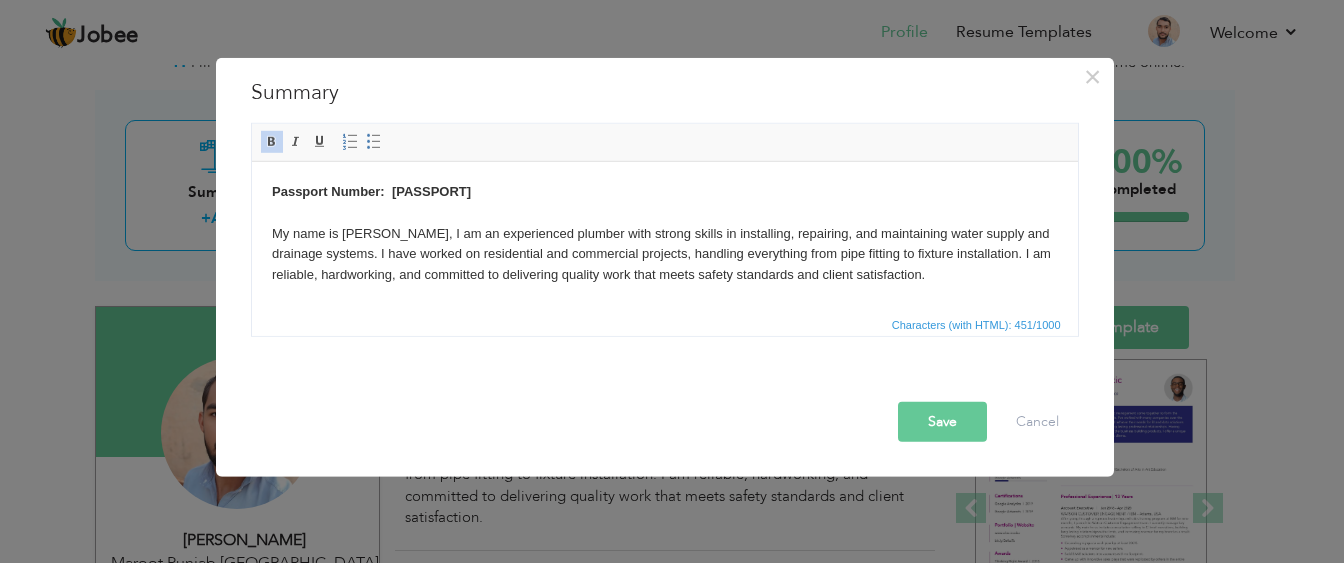 click on "Passport Number:  GB5184081 My name is Tayyab Ali, I am an experienced plumber with strong skills in installing, repairing, and maintaining water supply and drainage systems. I have worked on residential and commercial projects, handling everything from pipe fitting to fixture installation. I am reliable, hardworking, and committed to delivering quality work that meets safety standards and client satisfaction." at bounding box center [664, 233] 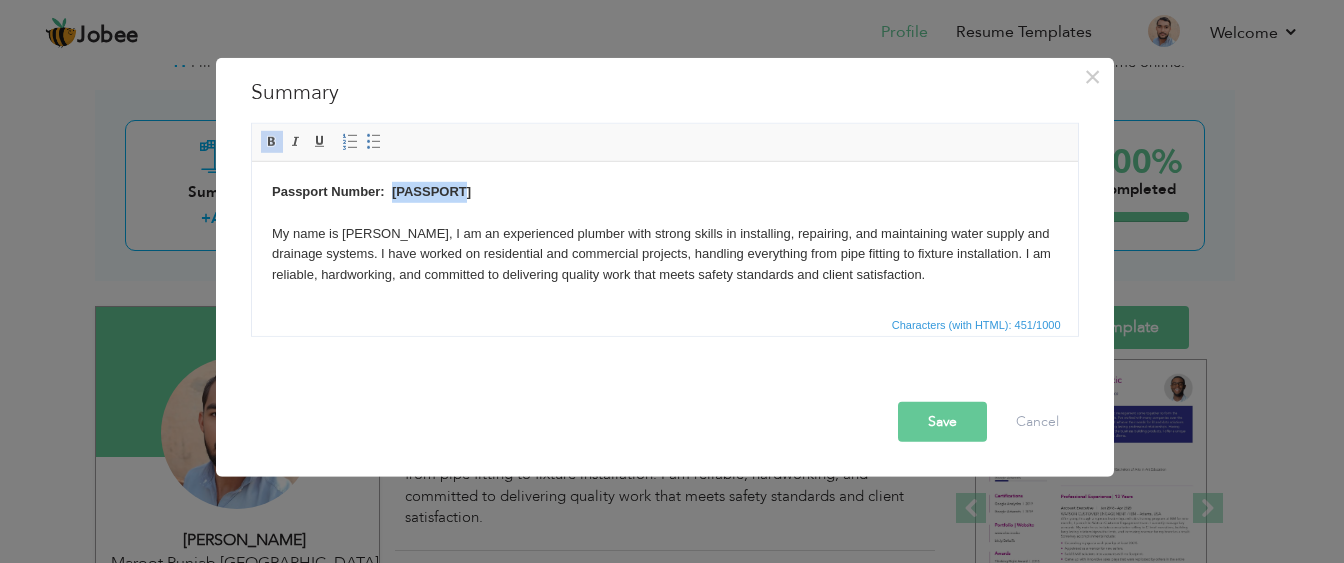 drag, startPoint x: 468, startPoint y: 193, endPoint x: 393, endPoint y: 183, distance: 75.66373 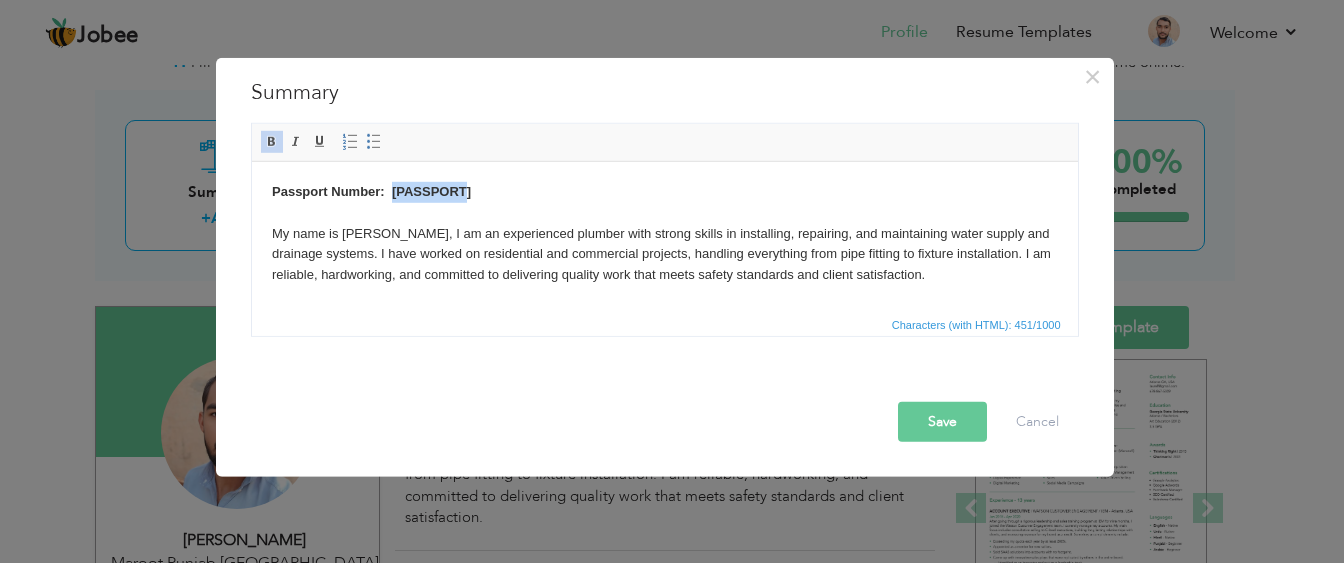 type 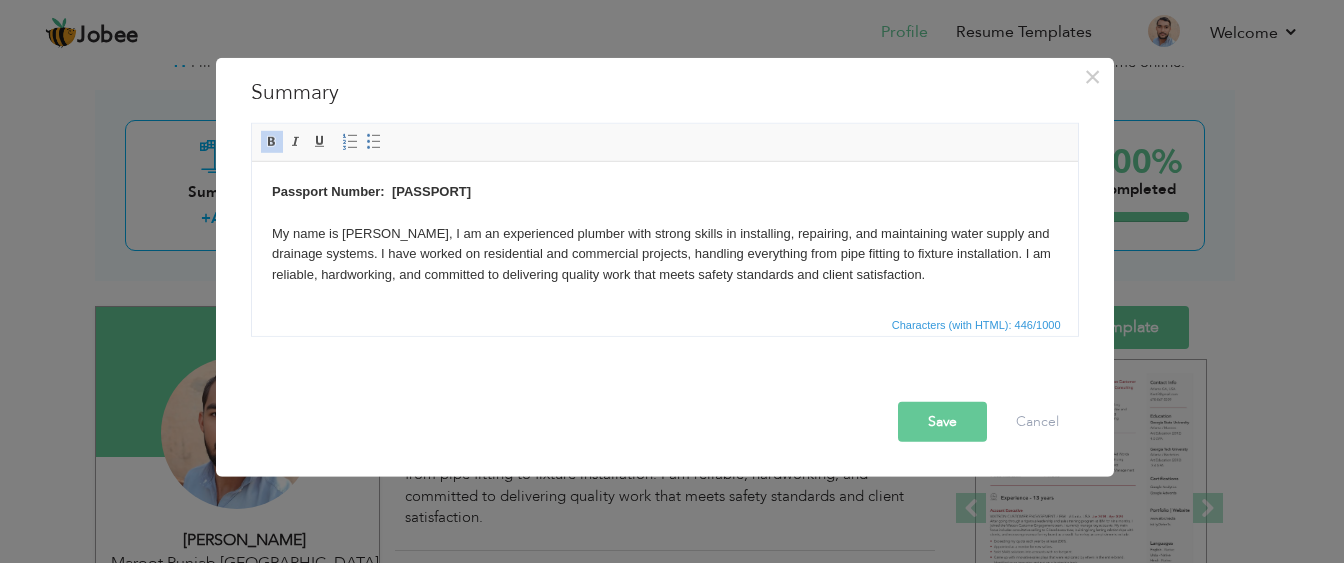 click on "Save" at bounding box center (942, 421) 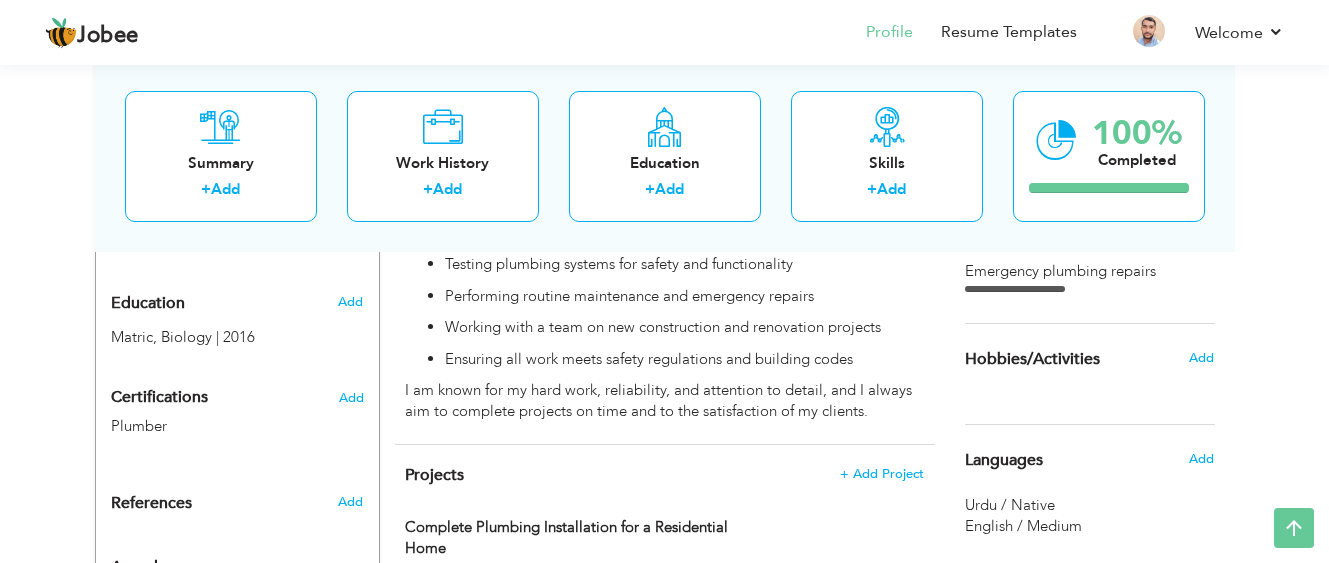 scroll, scrollTop: 737, scrollLeft: 0, axis: vertical 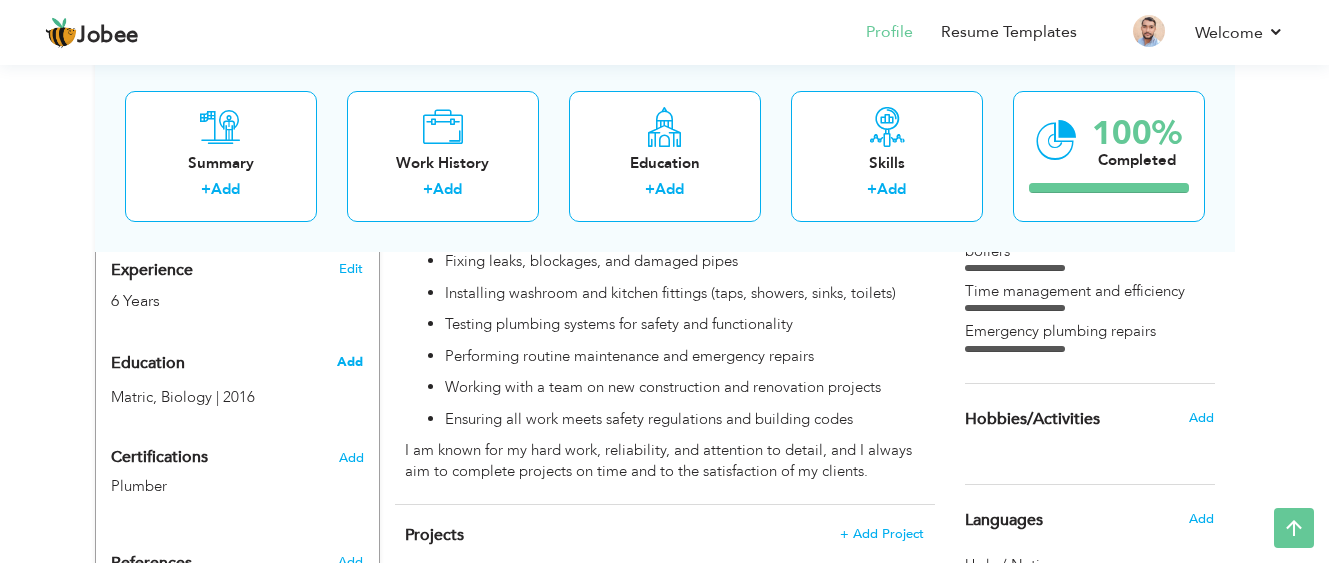 click on "Add" at bounding box center [350, 362] 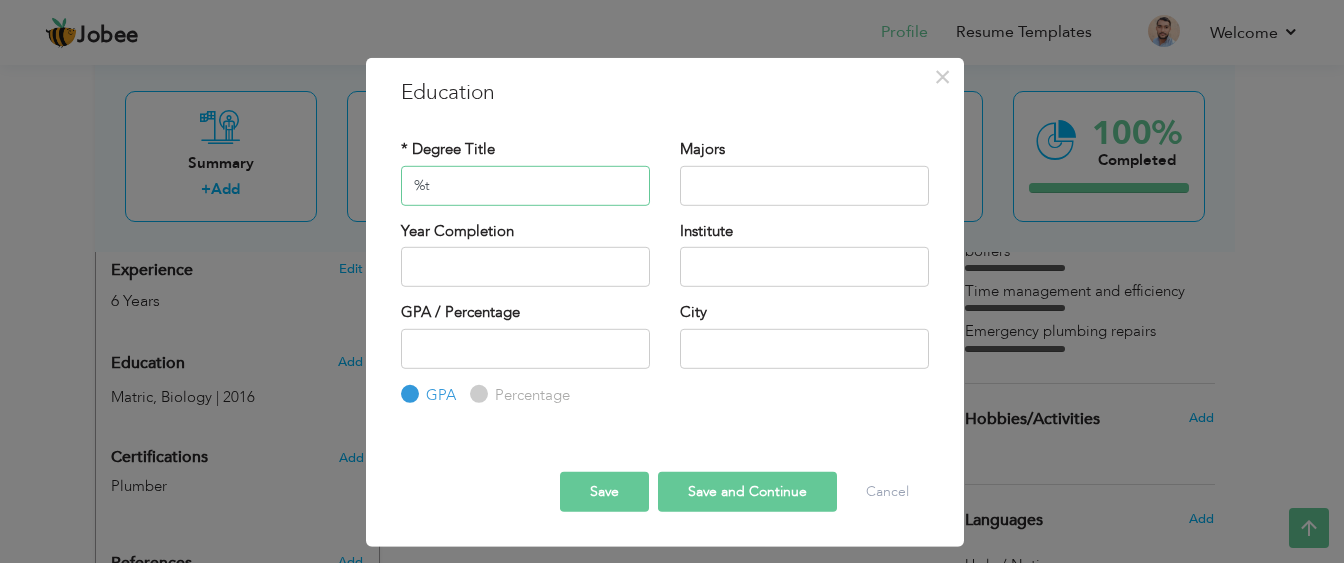 type on "%" 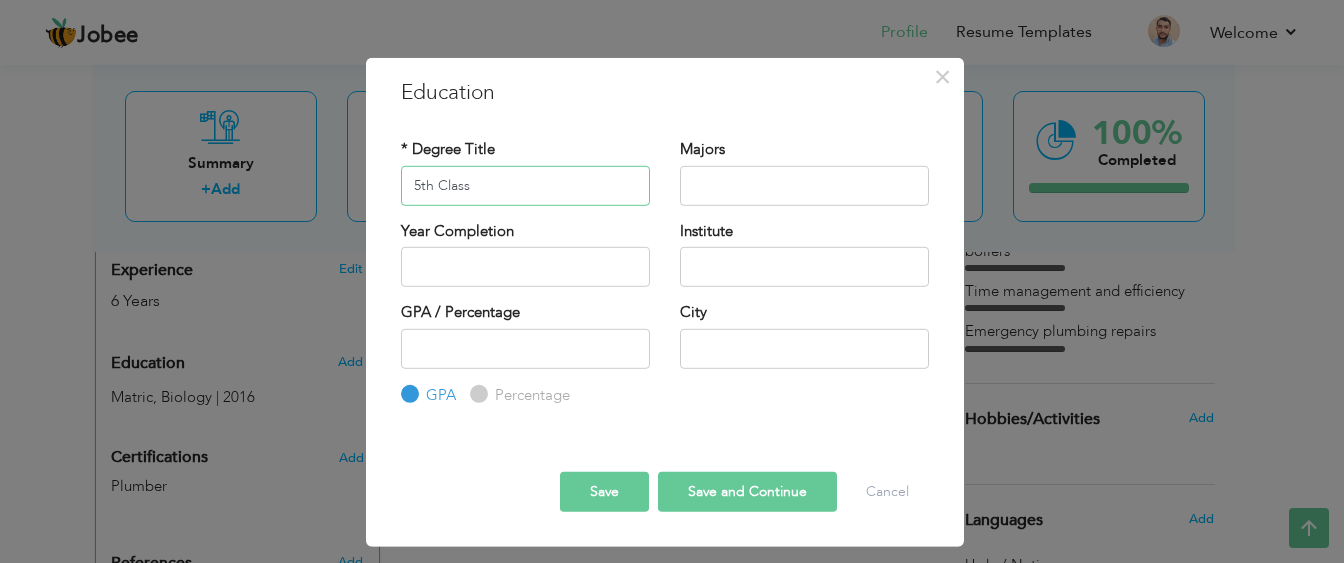 type on "5th Class" 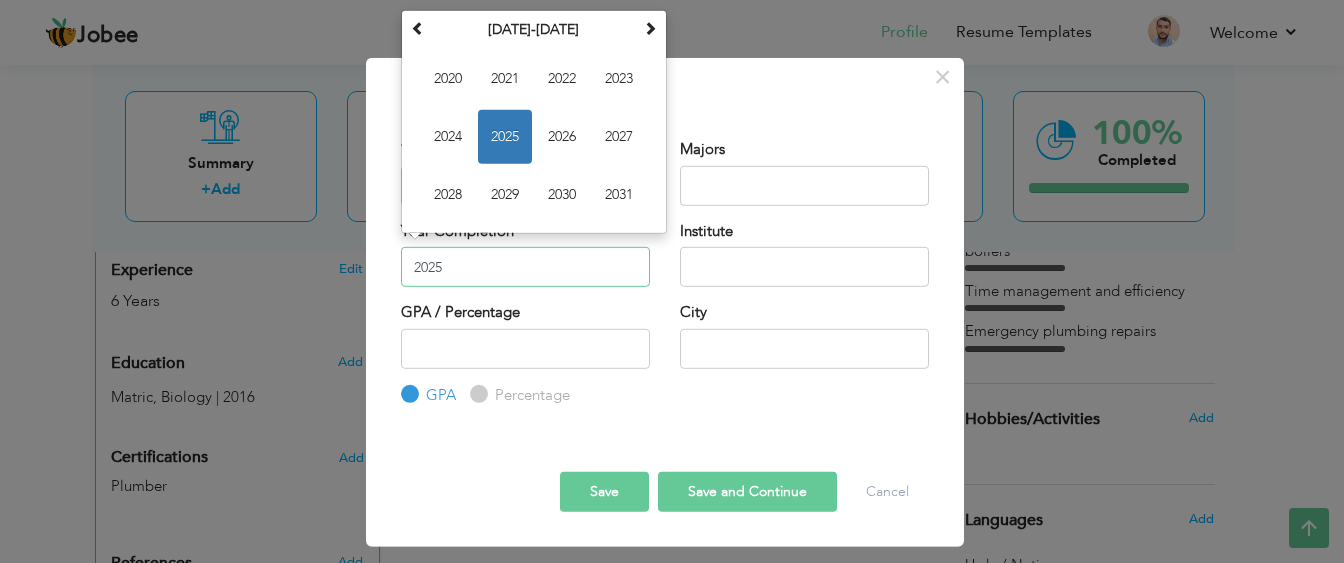 click on "2025" at bounding box center [525, 267] 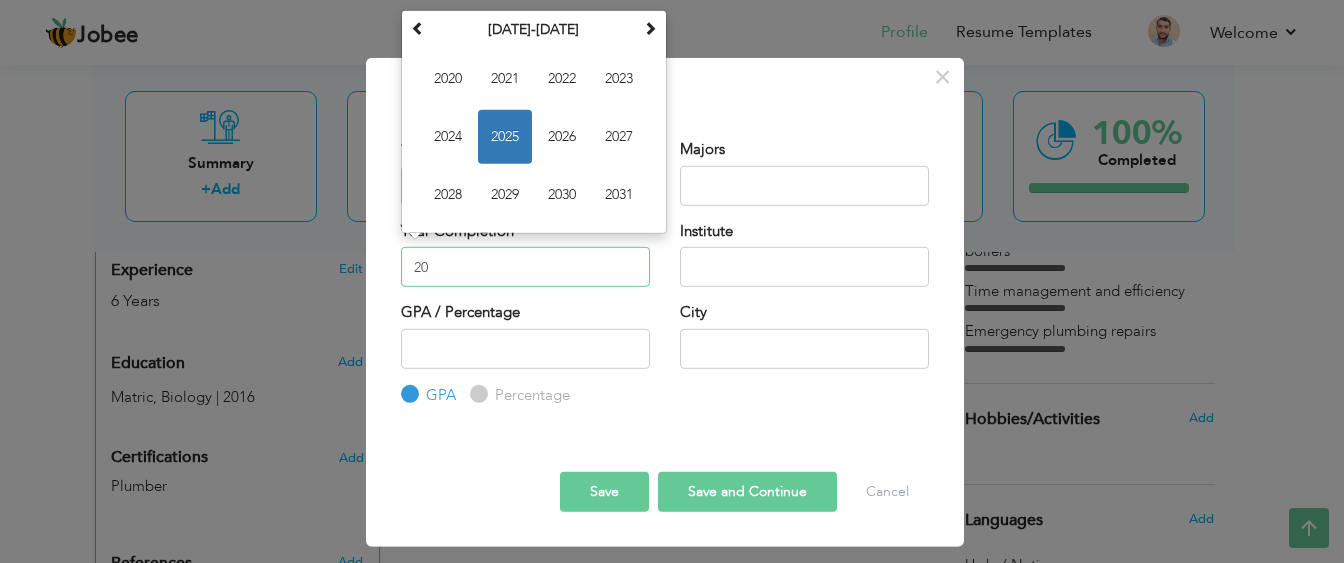 type on "2" 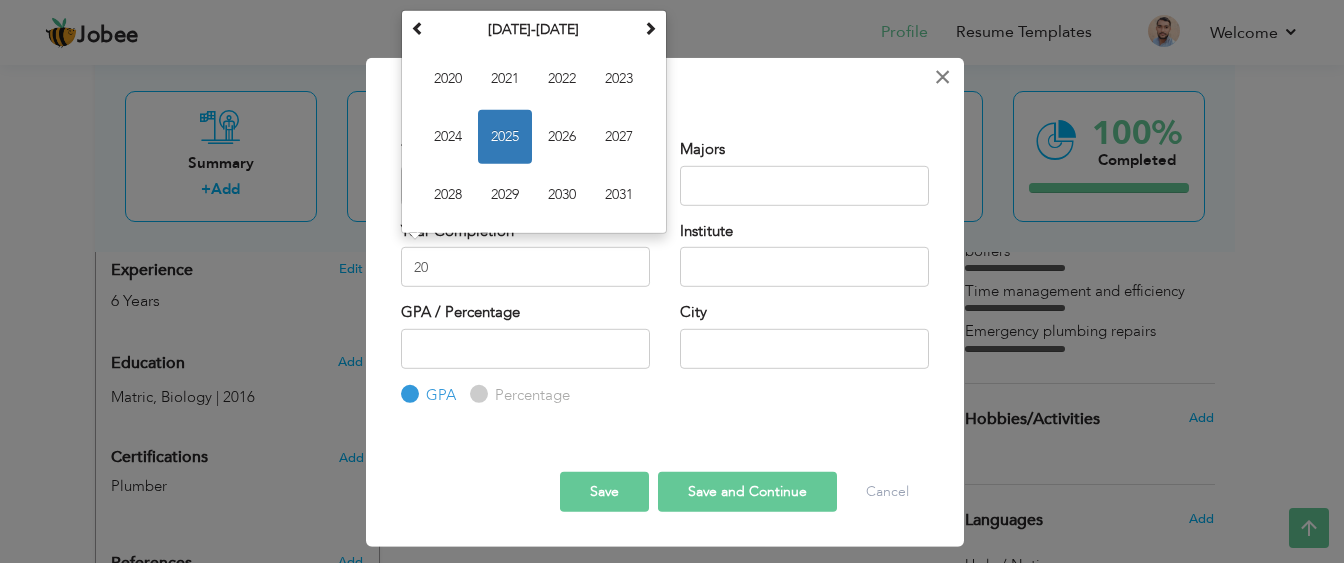 type on "2020" 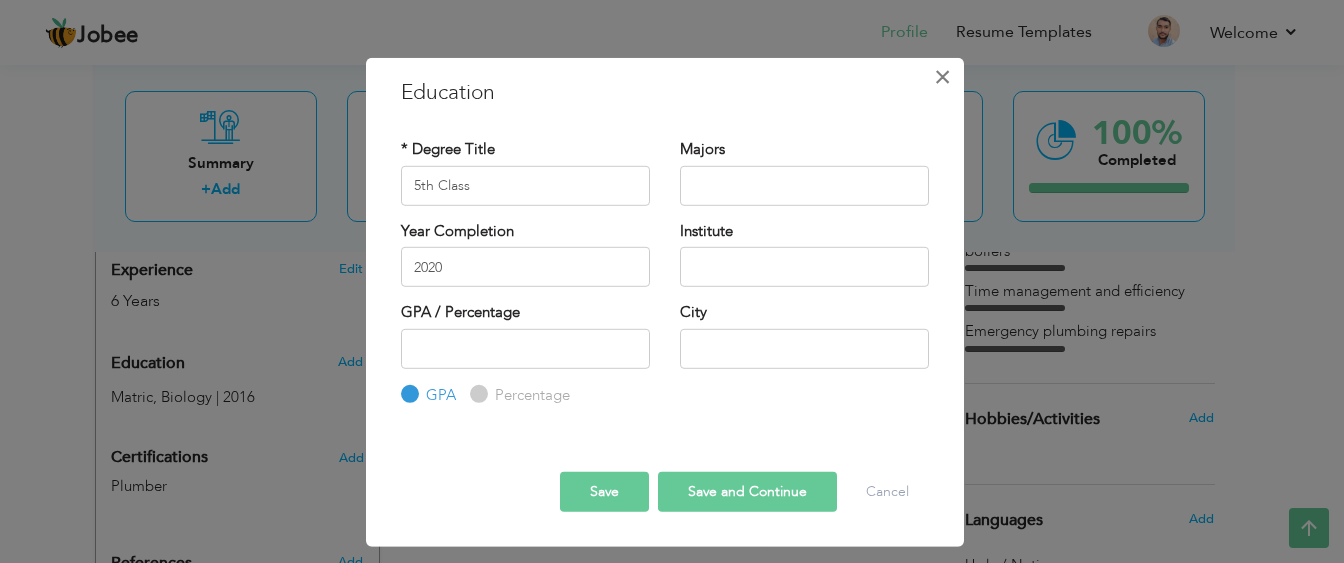 click on "×" at bounding box center (942, 76) 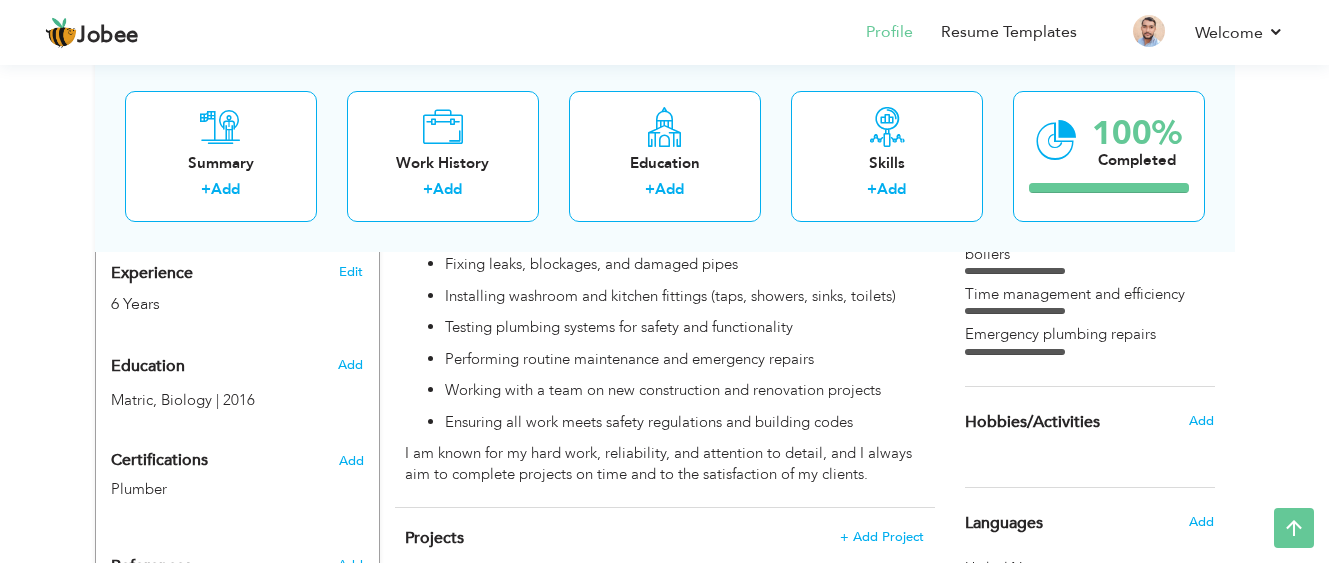 scroll, scrollTop: 736, scrollLeft: 0, axis: vertical 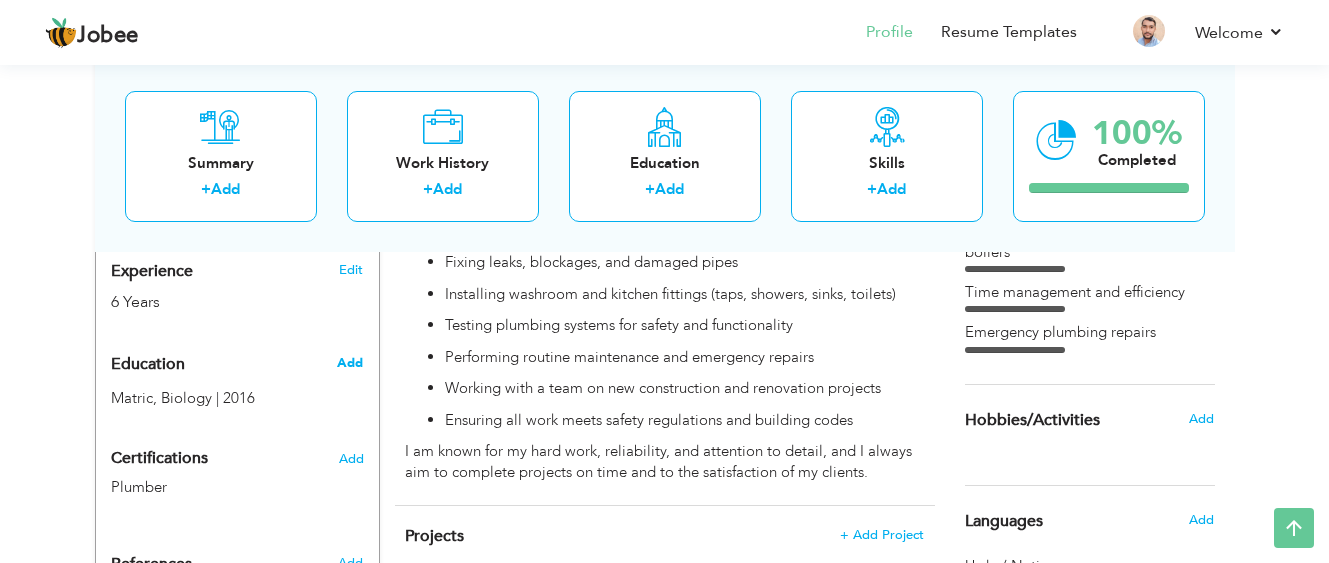 click on "Add" at bounding box center (350, 363) 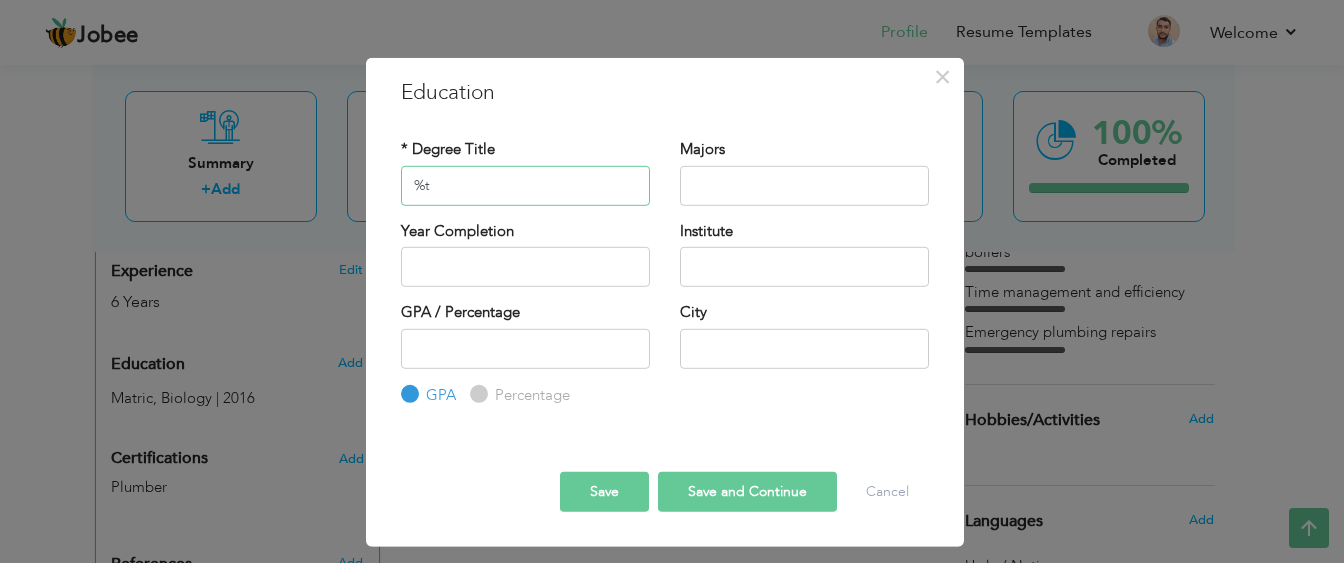 type on "%" 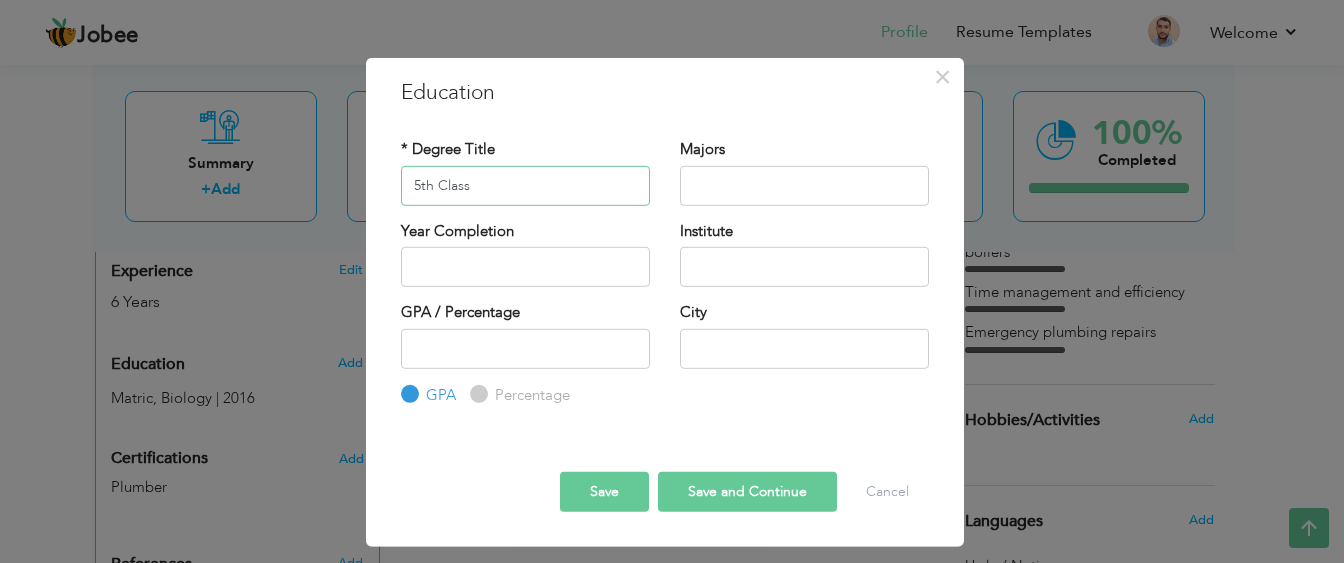 type on "5th Class" 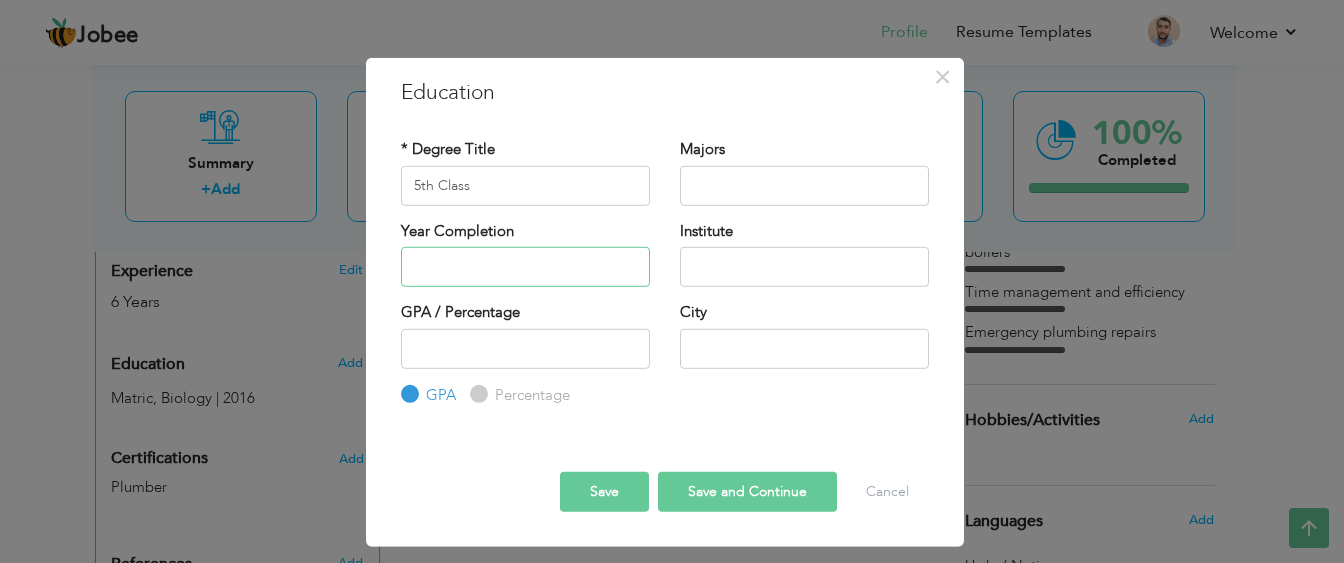 click at bounding box center [525, 267] 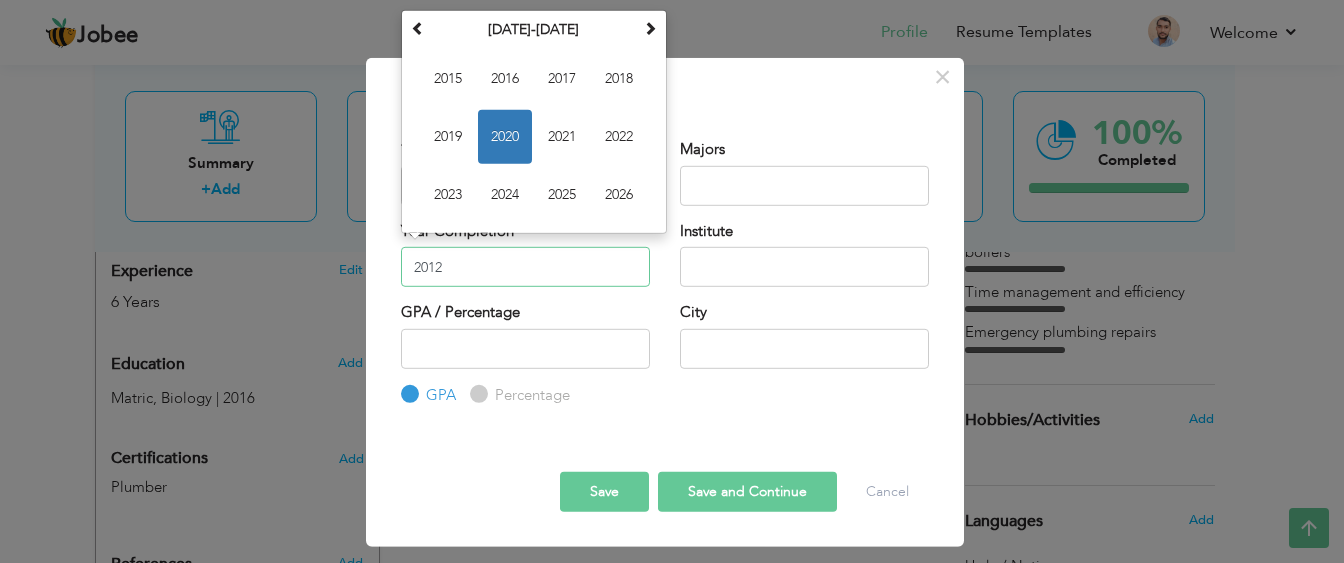 type on "2012" 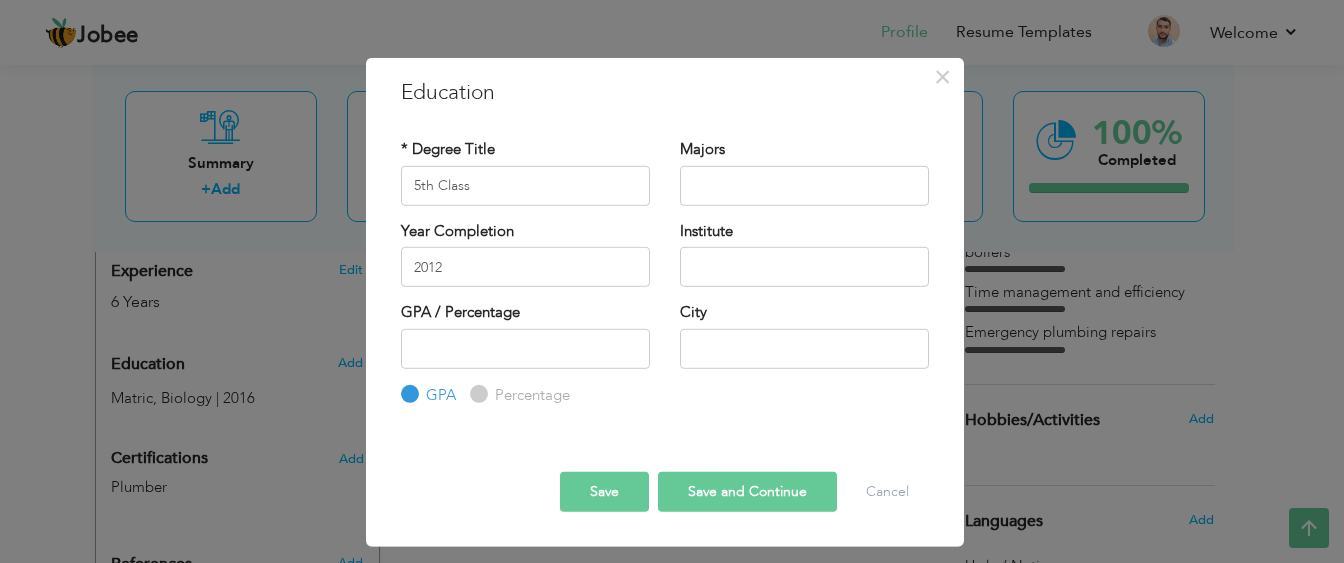 click on "Save" at bounding box center (604, 492) 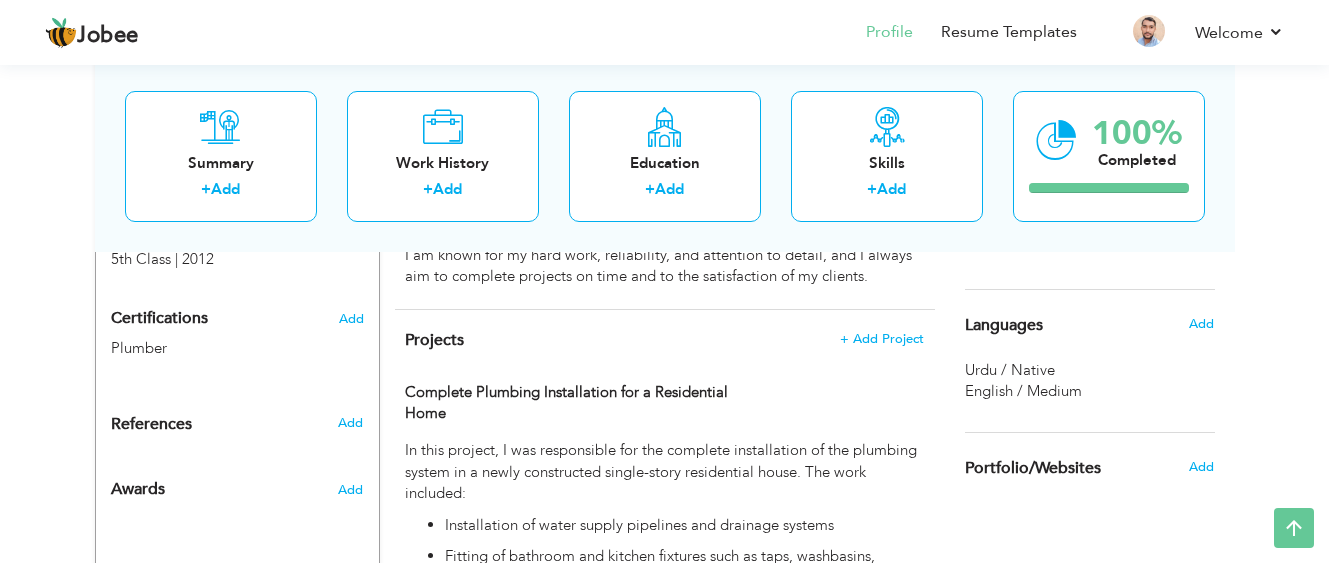 scroll, scrollTop: 974, scrollLeft: 0, axis: vertical 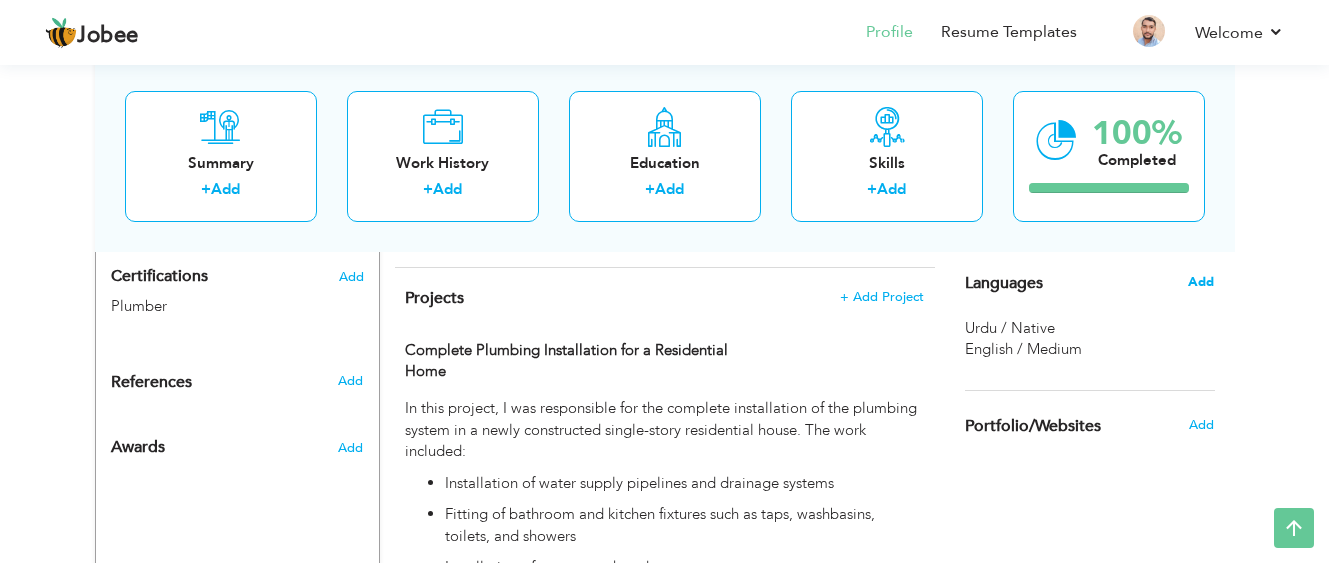 click on "Add" at bounding box center (1201, 282) 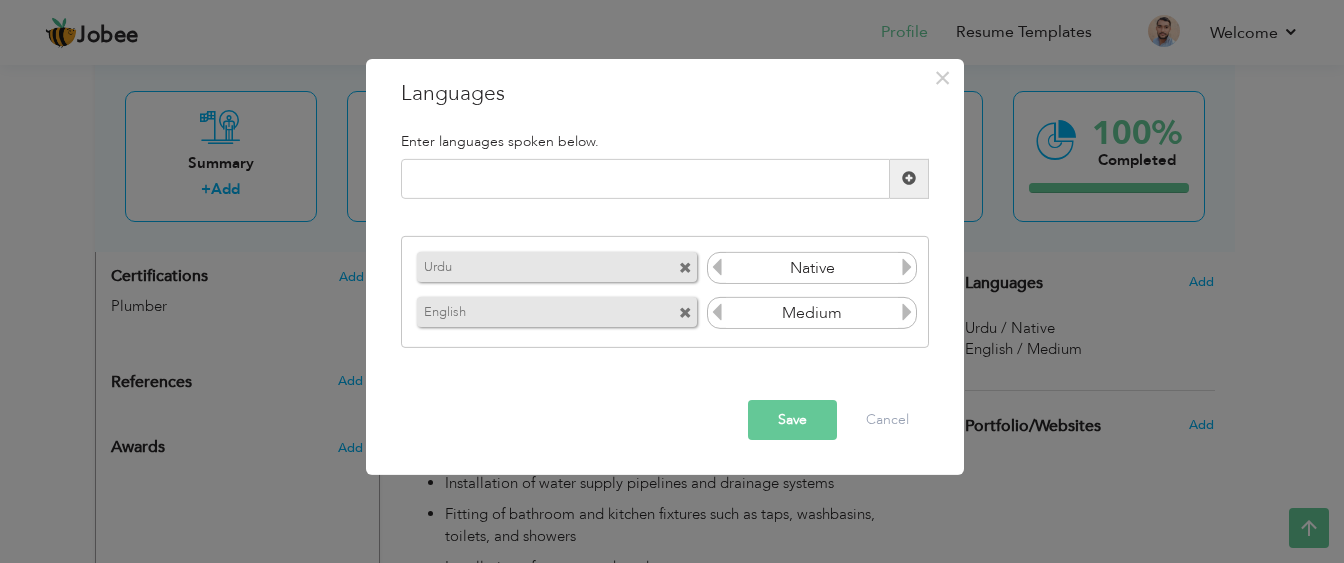 click at bounding box center (685, 313) 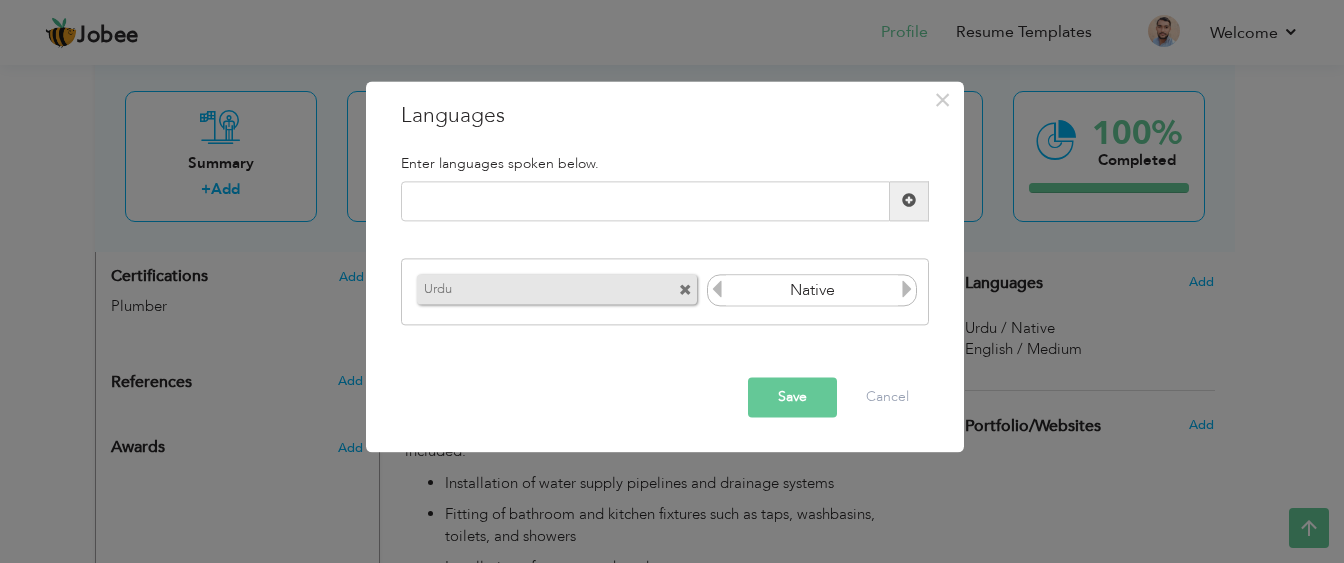 click at bounding box center (717, 290) 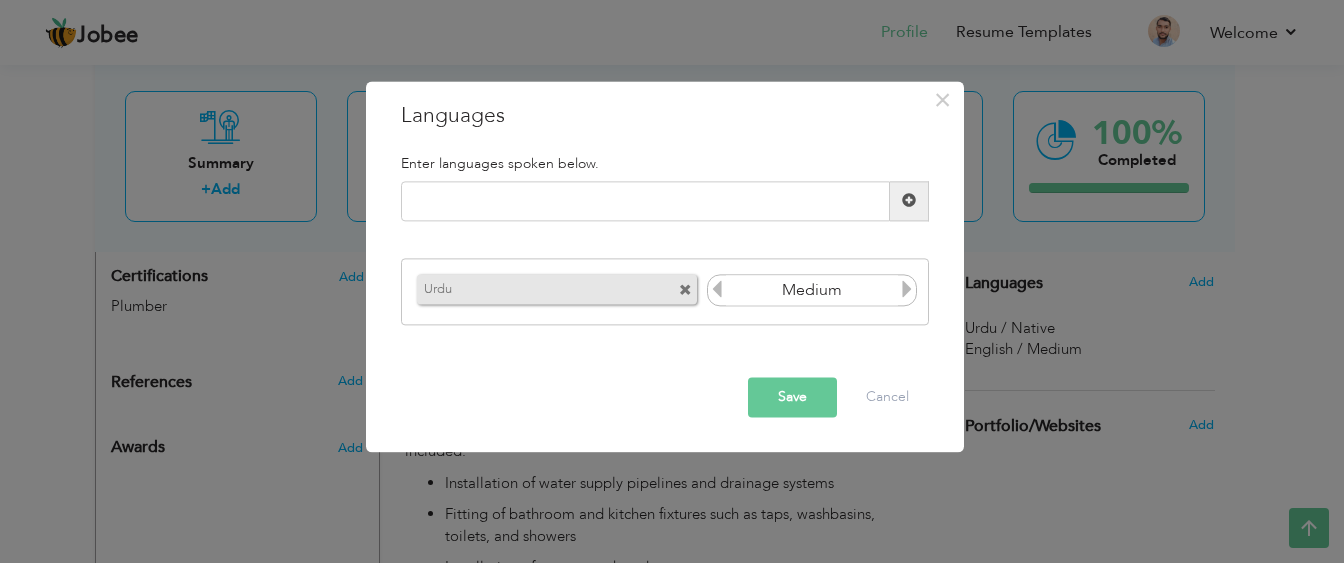 click at bounding box center [717, 290] 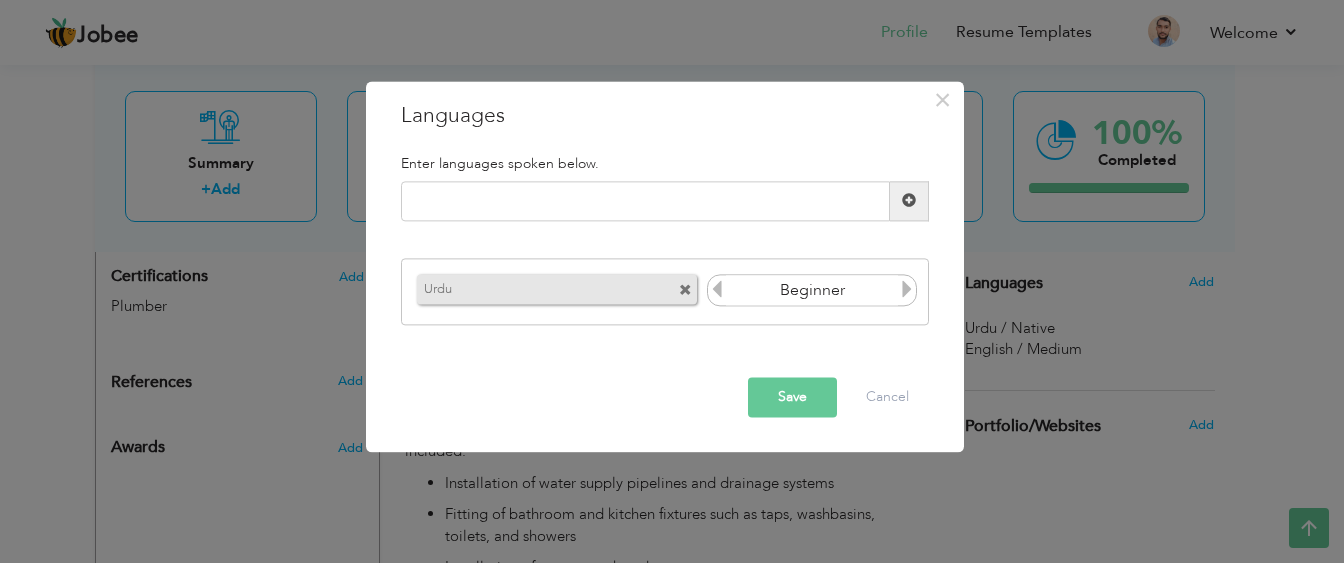 click at bounding box center (907, 290) 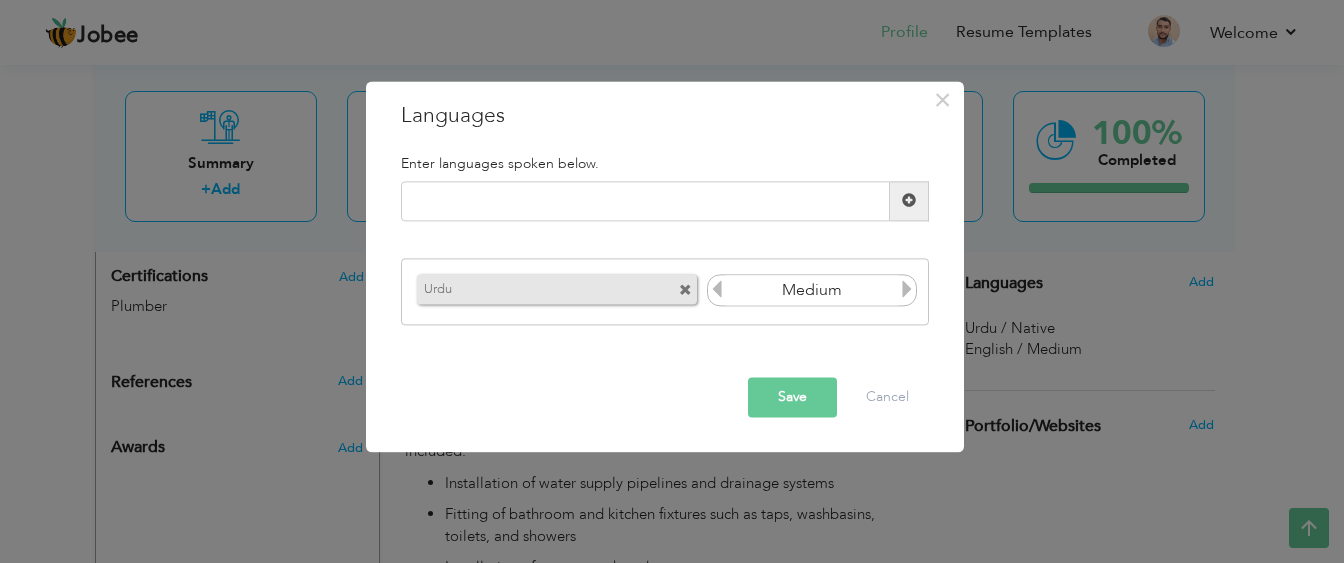 click on "Save" at bounding box center [792, 397] 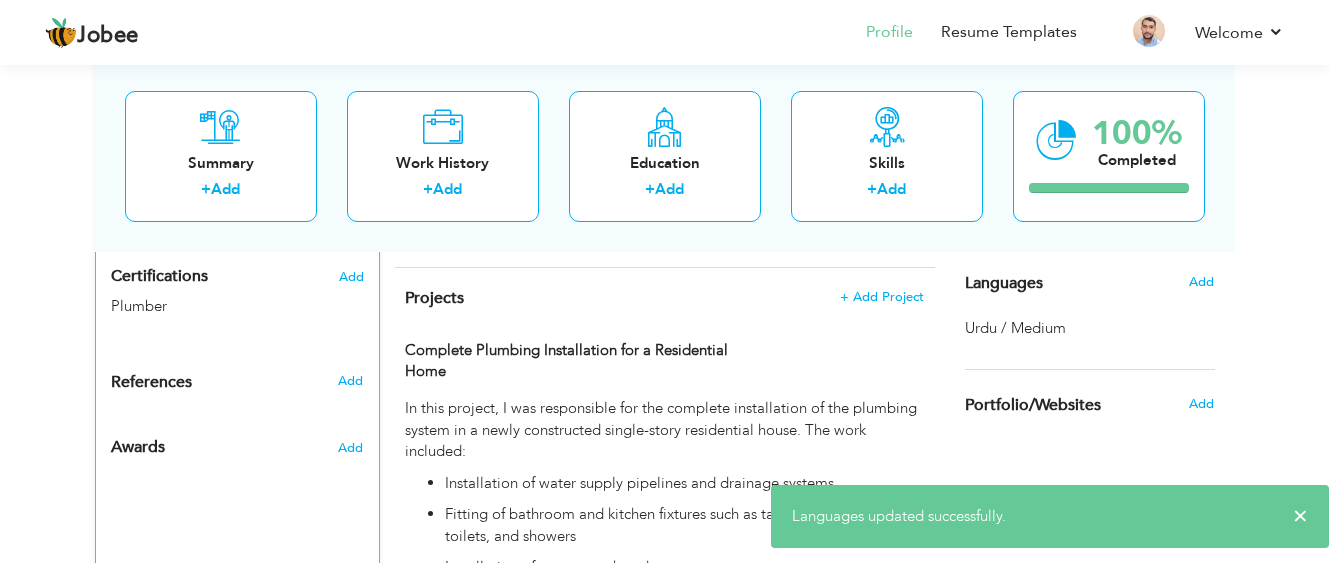 click on "Choose a Template
‹" at bounding box center [1092, 177] 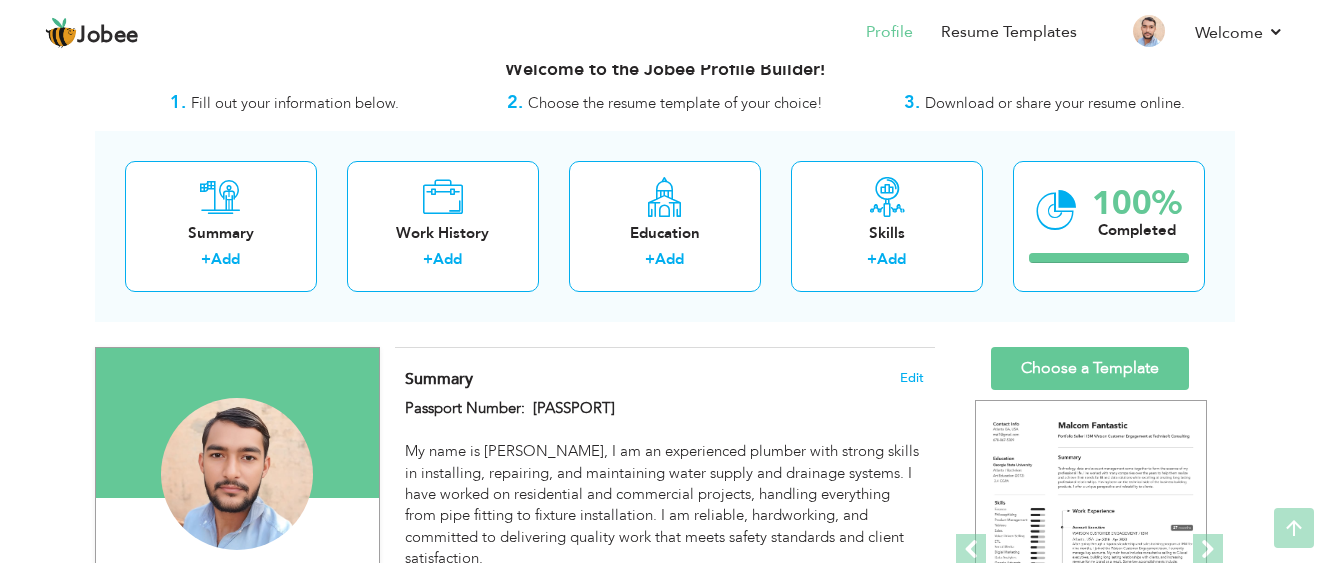 scroll, scrollTop: 0, scrollLeft: 0, axis: both 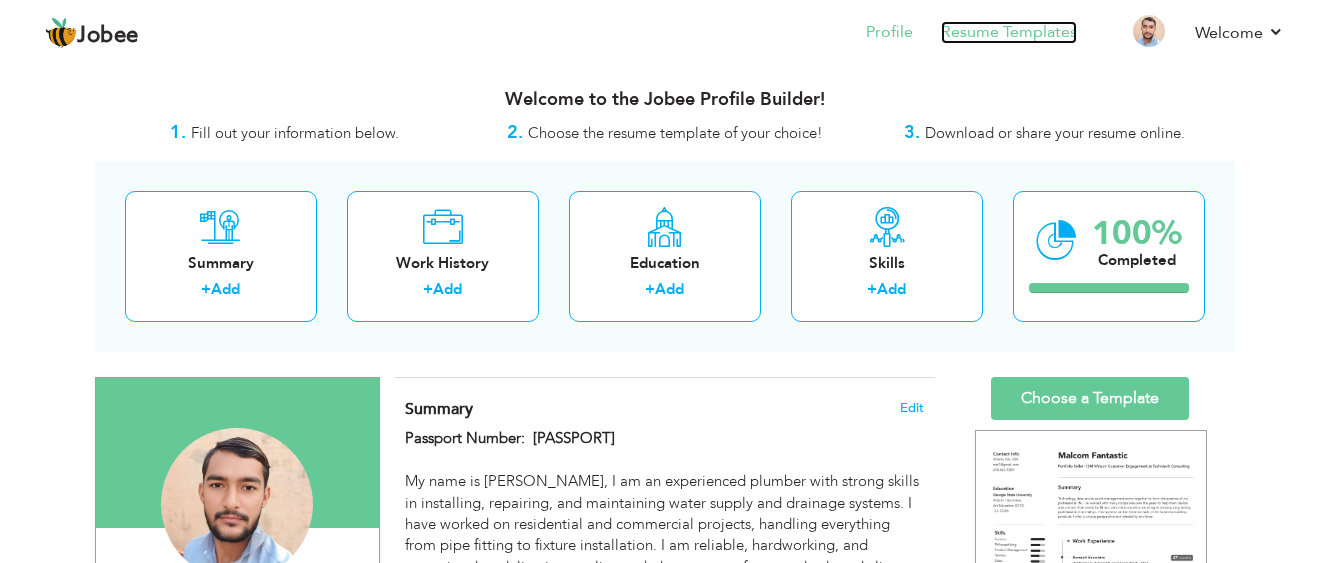 click on "Resume Templates" at bounding box center [1009, 32] 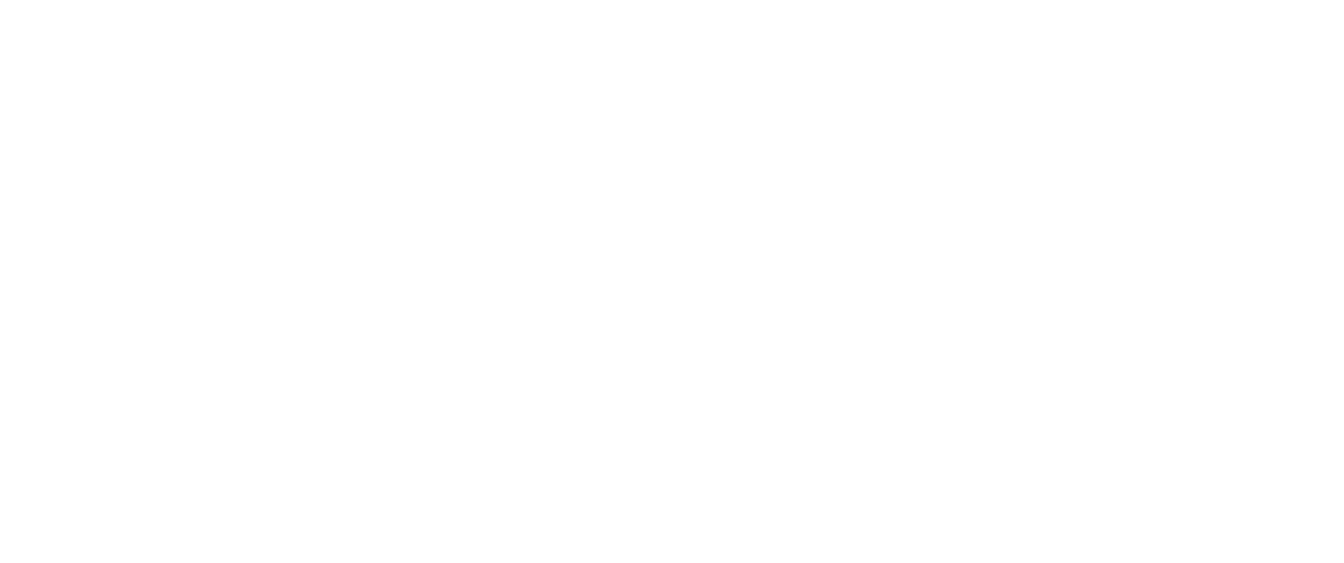 scroll, scrollTop: 0, scrollLeft: 0, axis: both 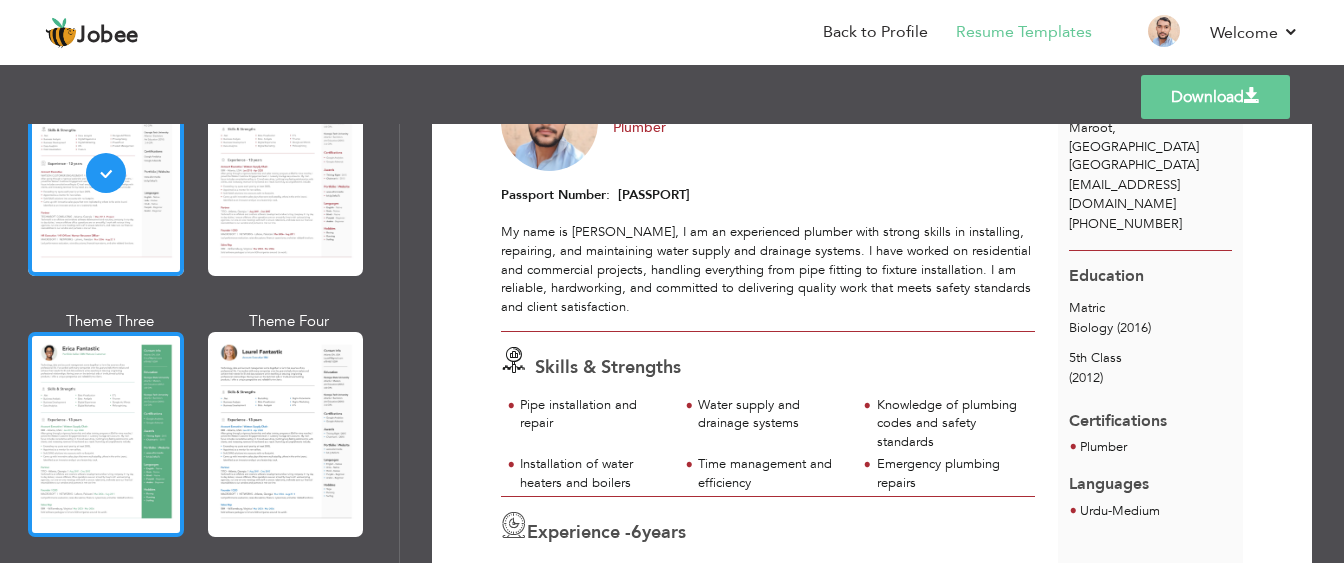 click at bounding box center [106, 434] 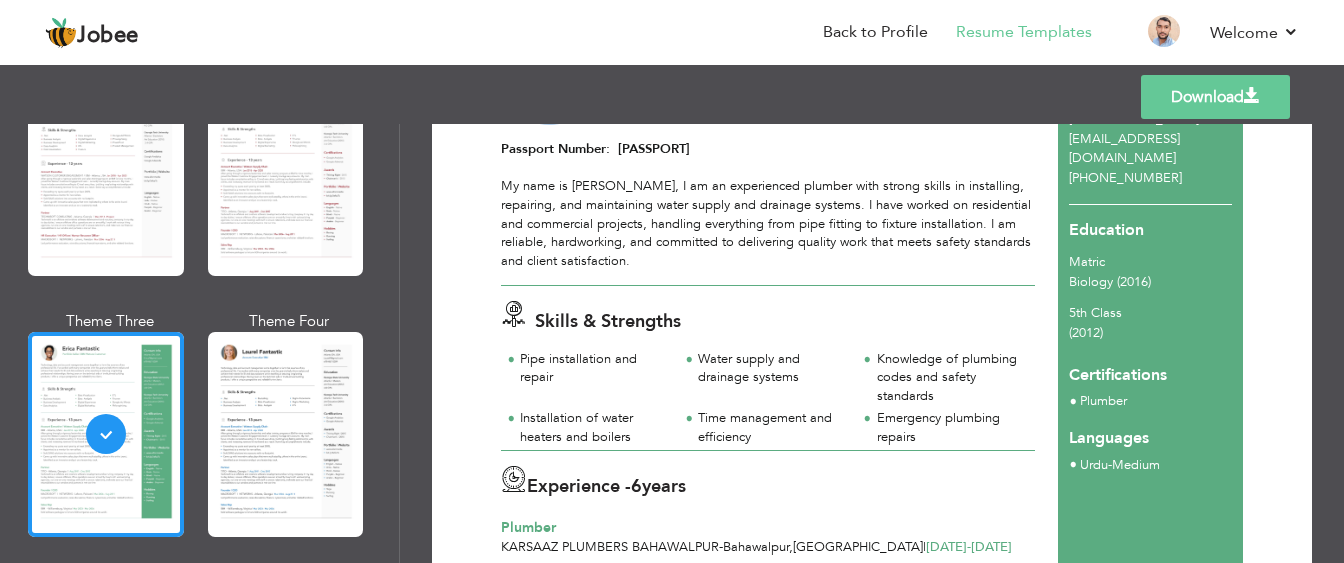 scroll, scrollTop: 193, scrollLeft: 0, axis: vertical 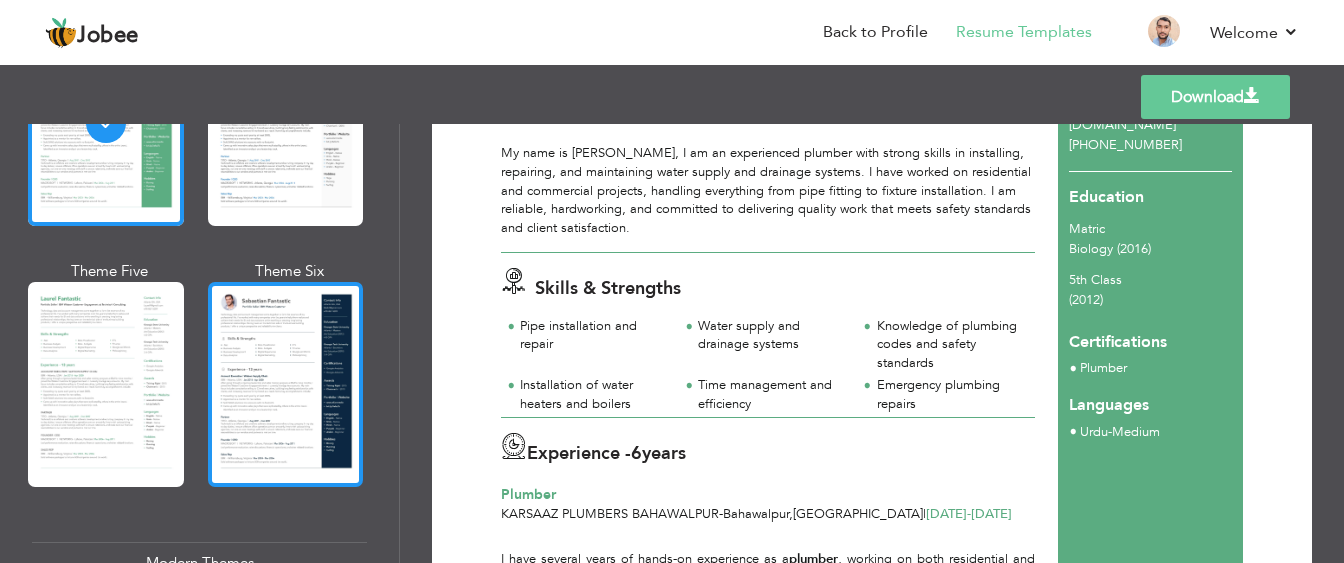 click at bounding box center [286, 384] 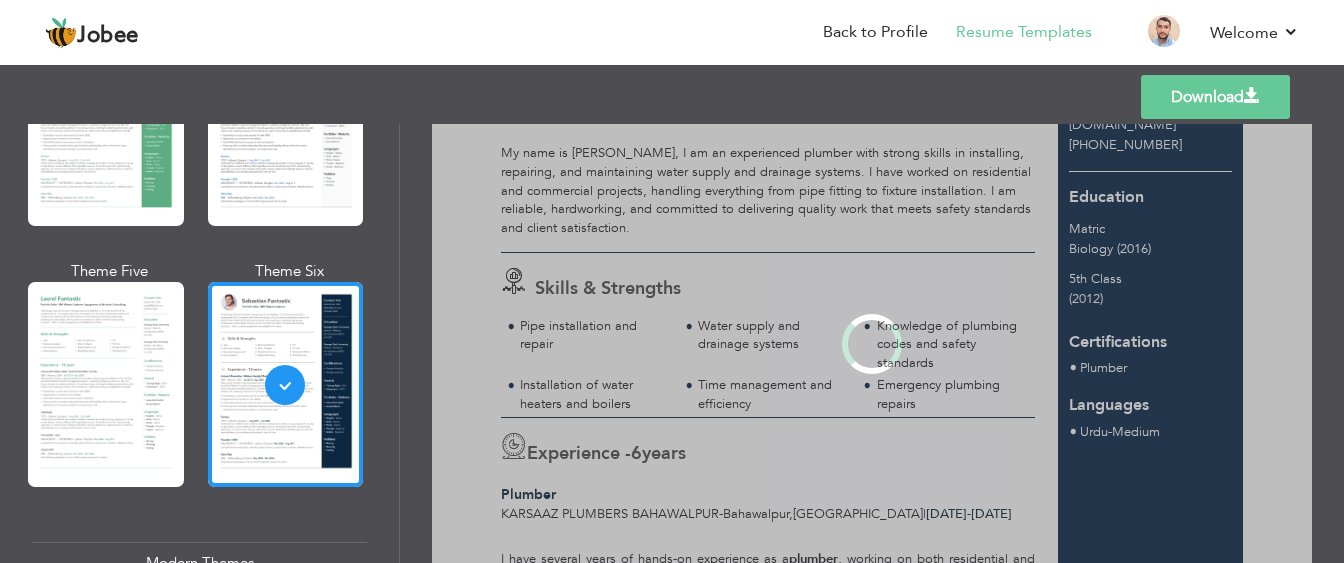 scroll, scrollTop: 0, scrollLeft: 0, axis: both 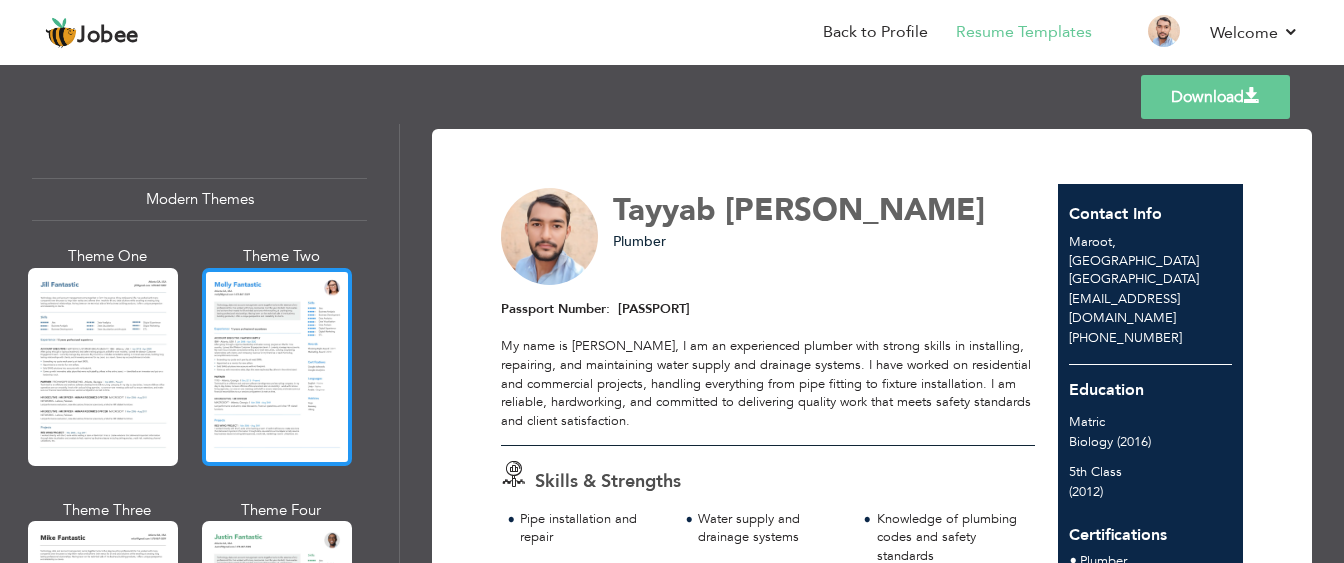 click at bounding box center (277, 367) 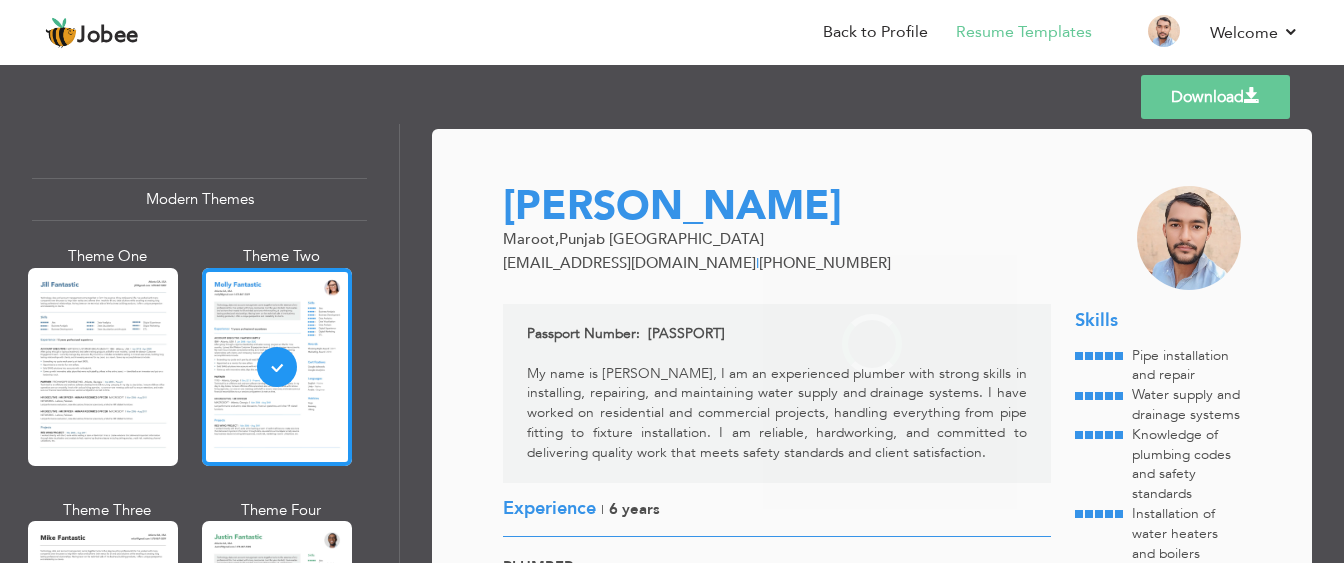 drag, startPoint x: 276, startPoint y: 377, endPoint x: 301, endPoint y: 412, distance: 43.011627 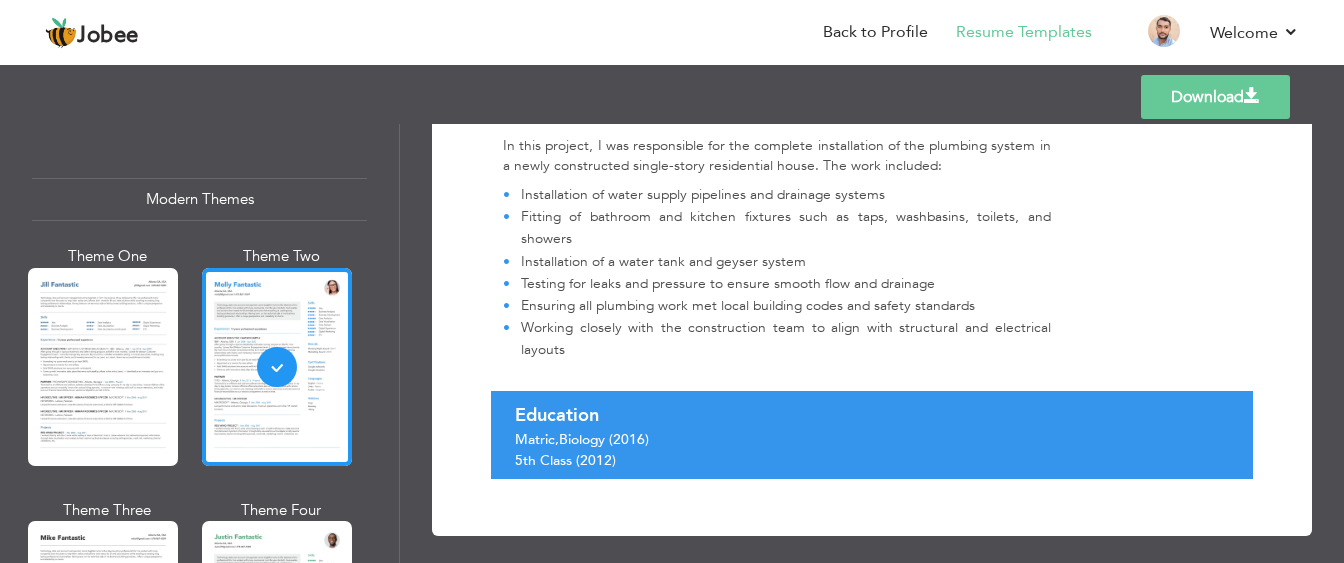scroll, scrollTop: 1010, scrollLeft: 0, axis: vertical 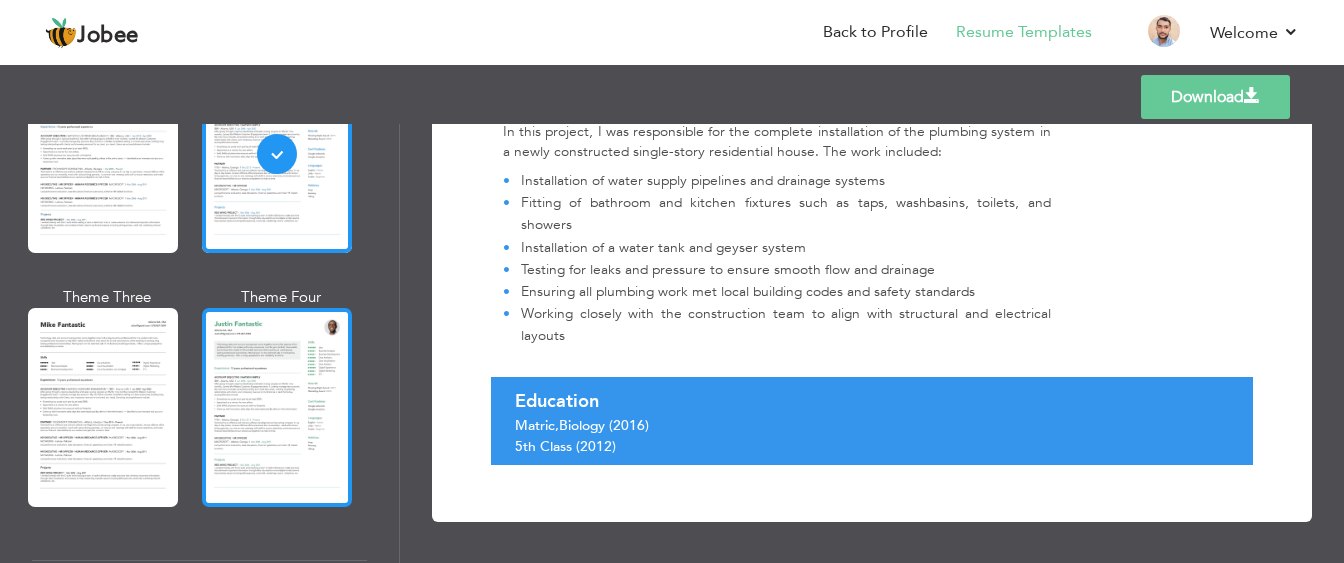 click at bounding box center [277, 407] 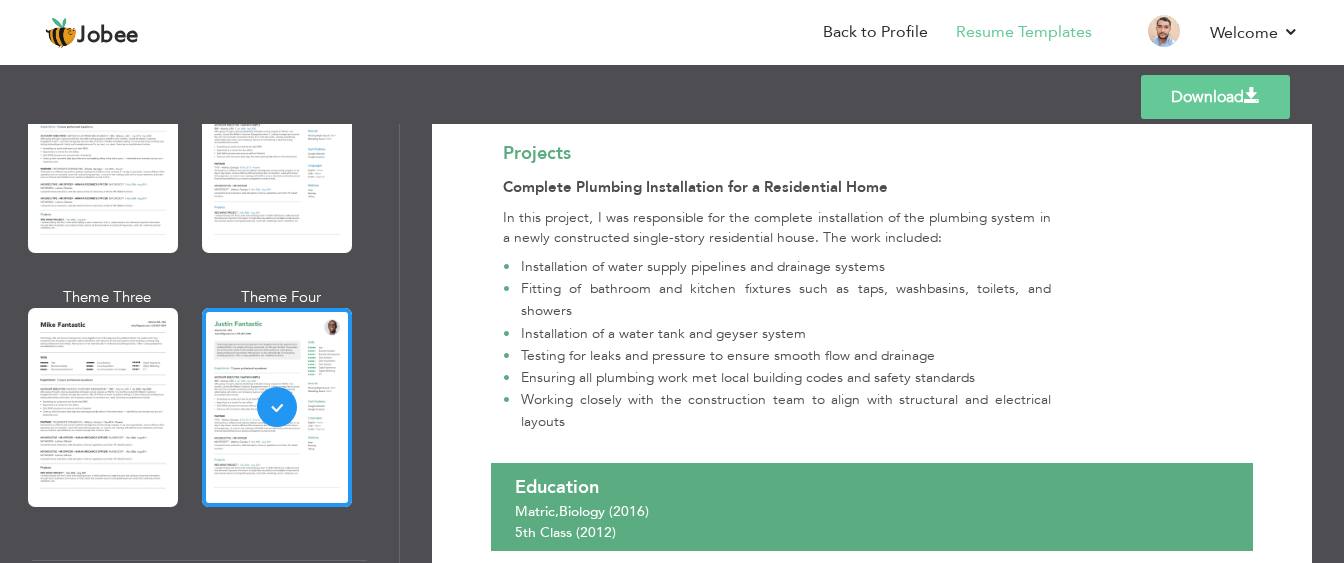 scroll, scrollTop: 1010, scrollLeft: 0, axis: vertical 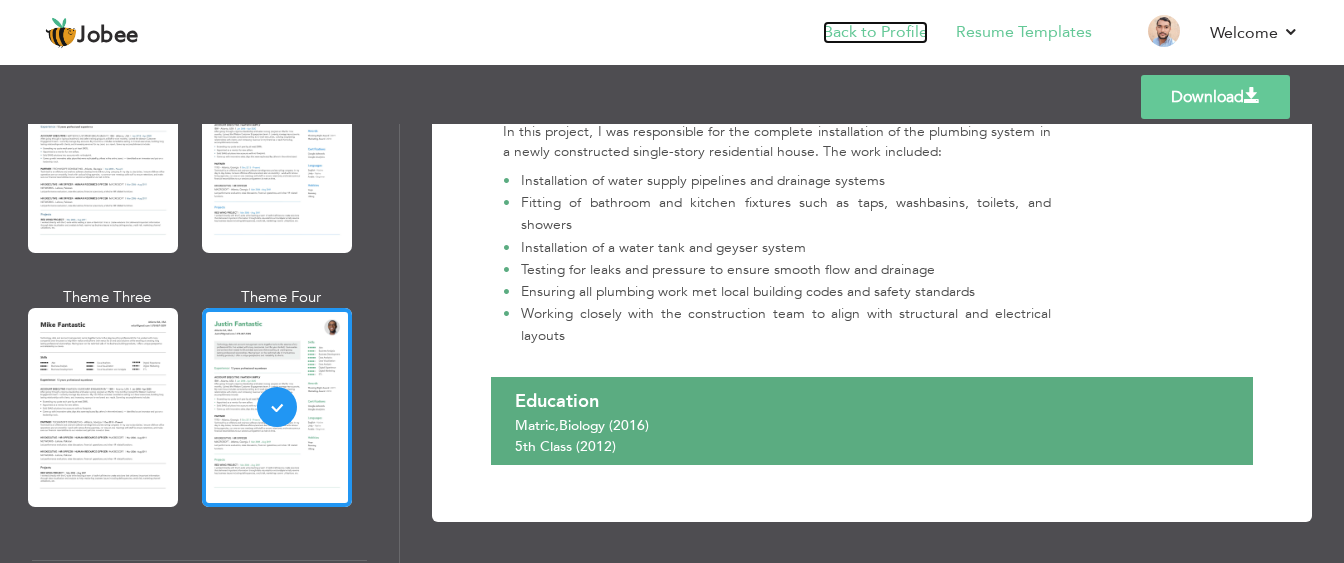click on "Back to Profile" at bounding box center (875, 32) 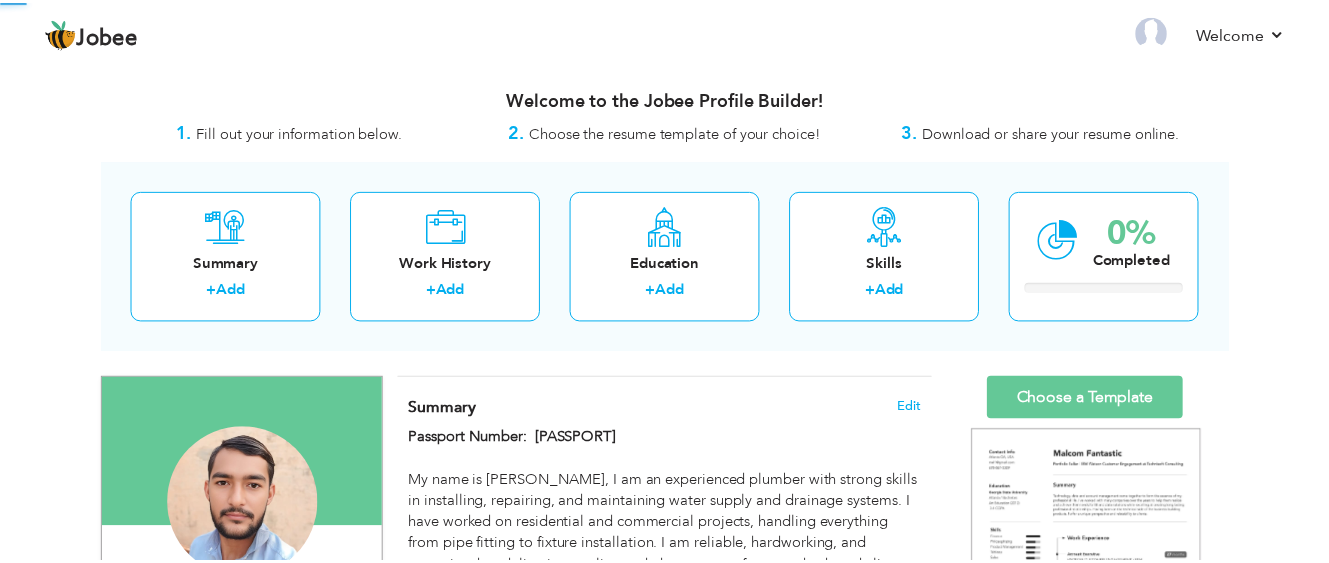 scroll, scrollTop: 0, scrollLeft: 0, axis: both 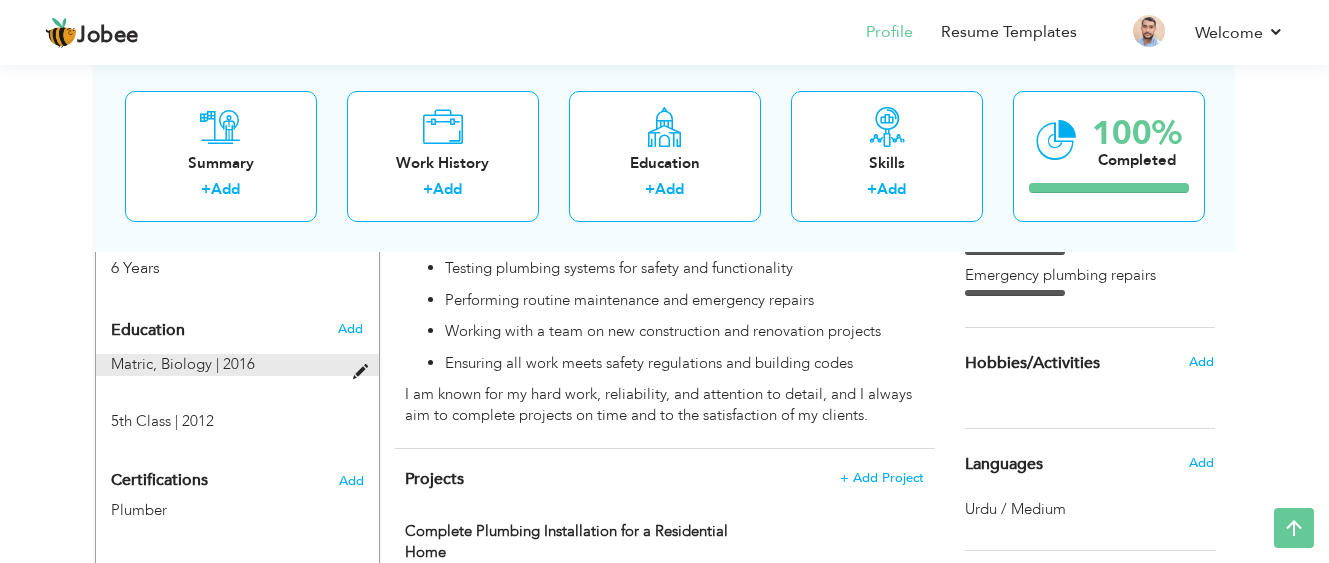 click at bounding box center [365, 372] 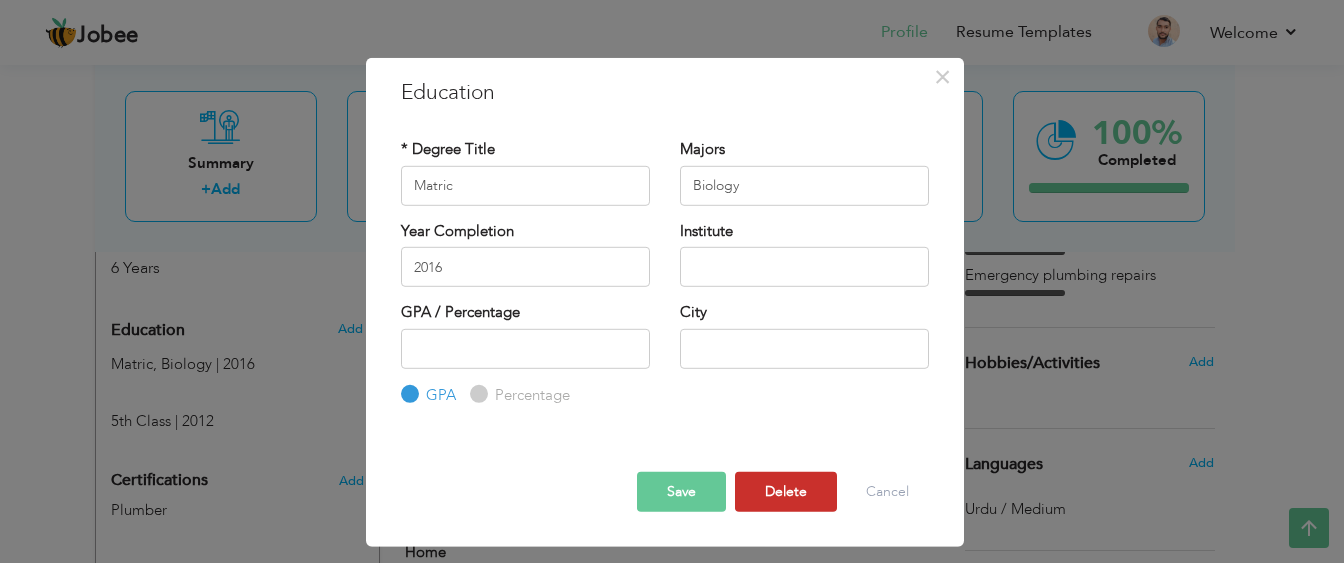 click on "Delete" at bounding box center (786, 492) 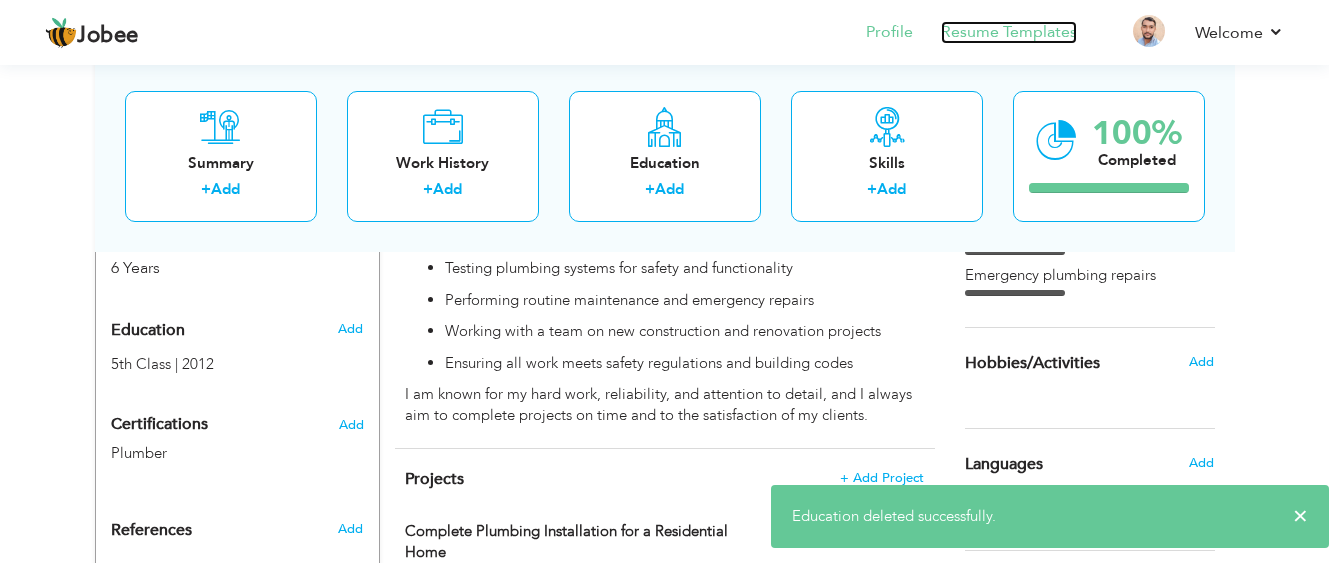 click on "Resume Templates" at bounding box center [1009, 32] 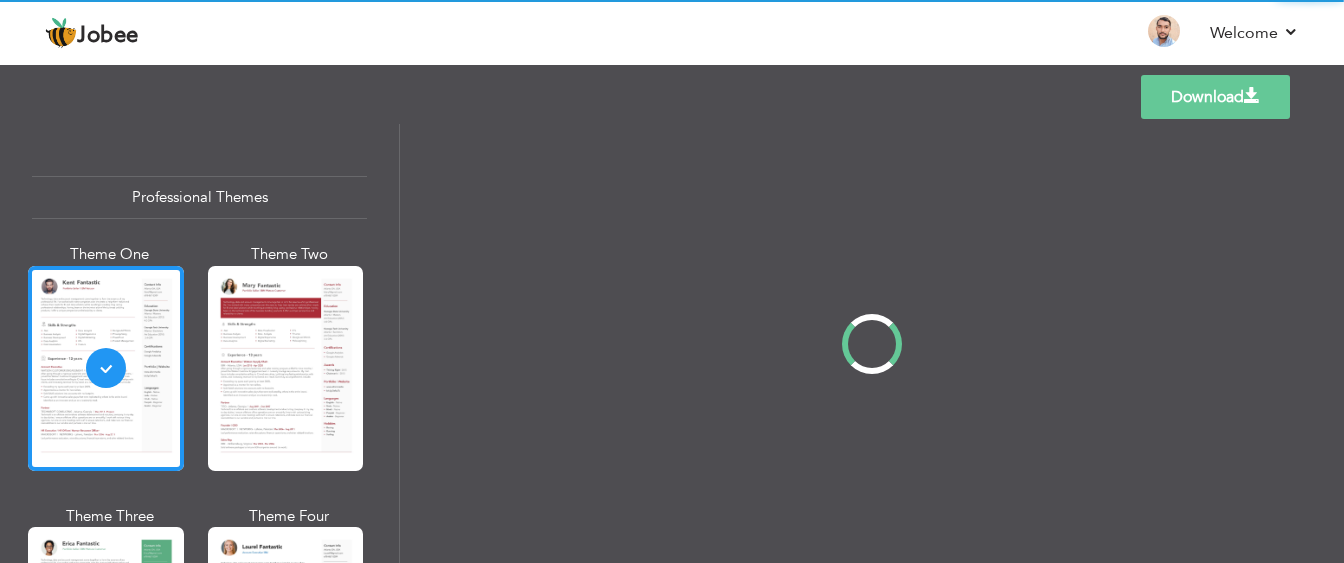 scroll, scrollTop: 0, scrollLeft: 0, axis: both 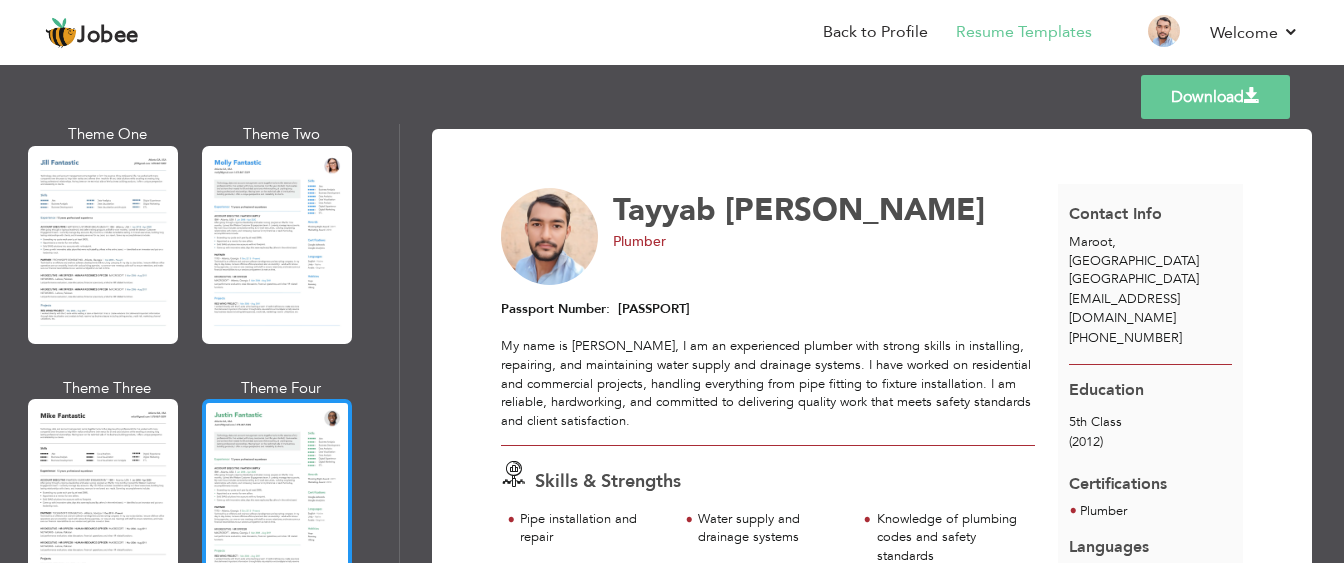 click at bounding box center (277, 498) 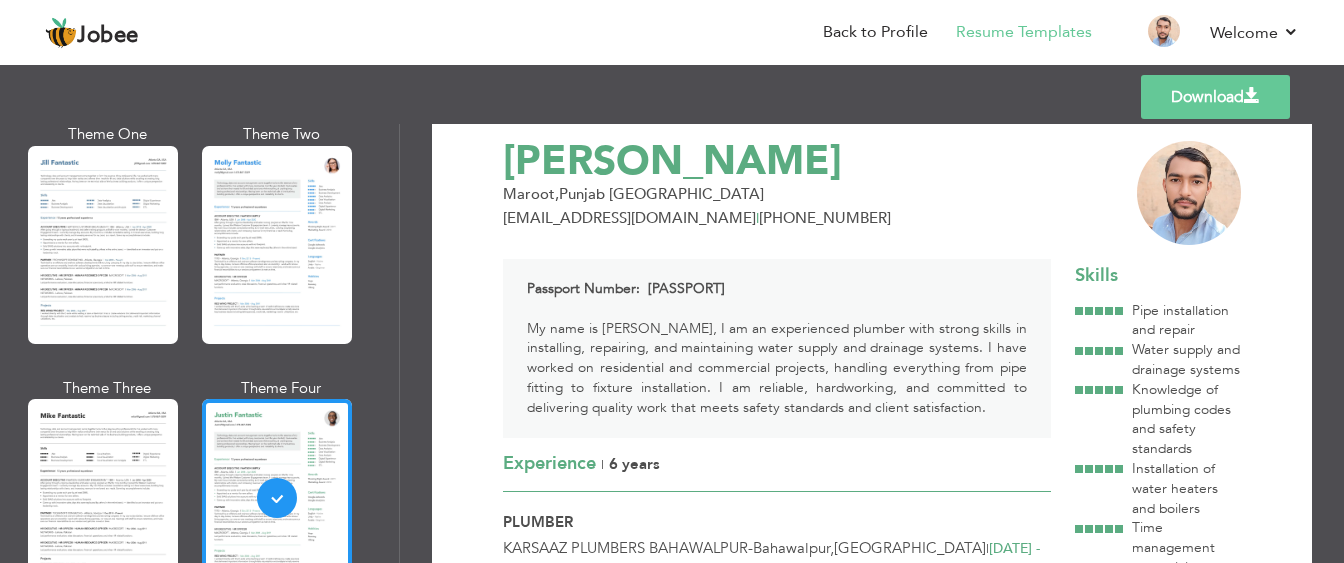 scroll, scrollTop: 0, scrollLeft: 0, axis: both 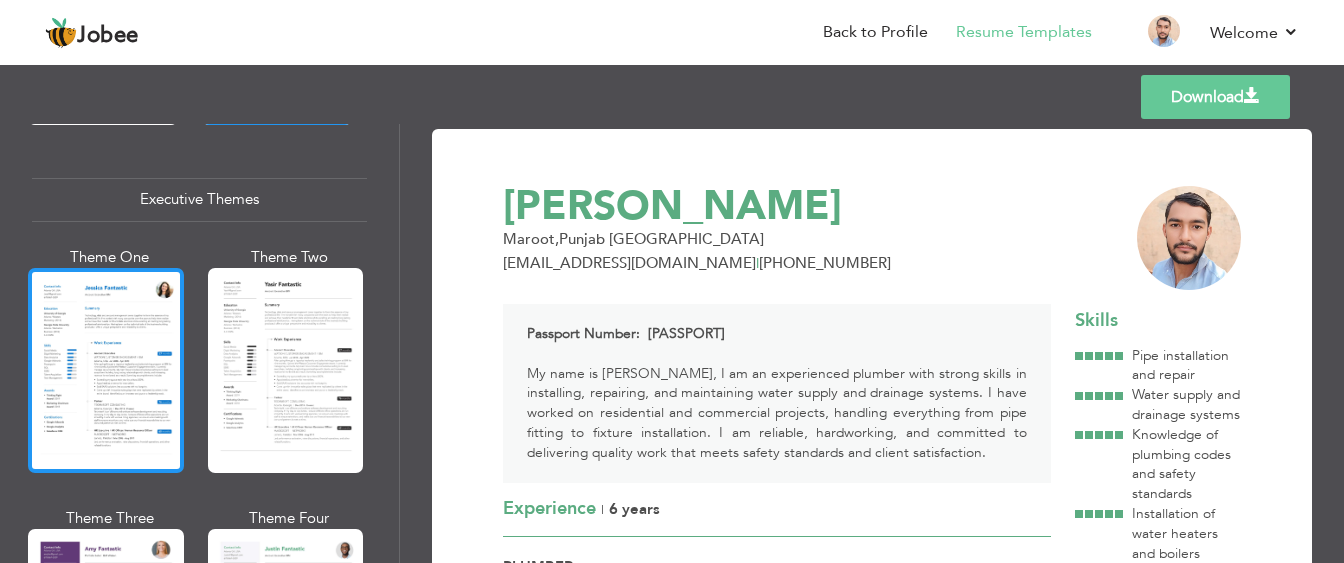click at bounding box center (106, 370) 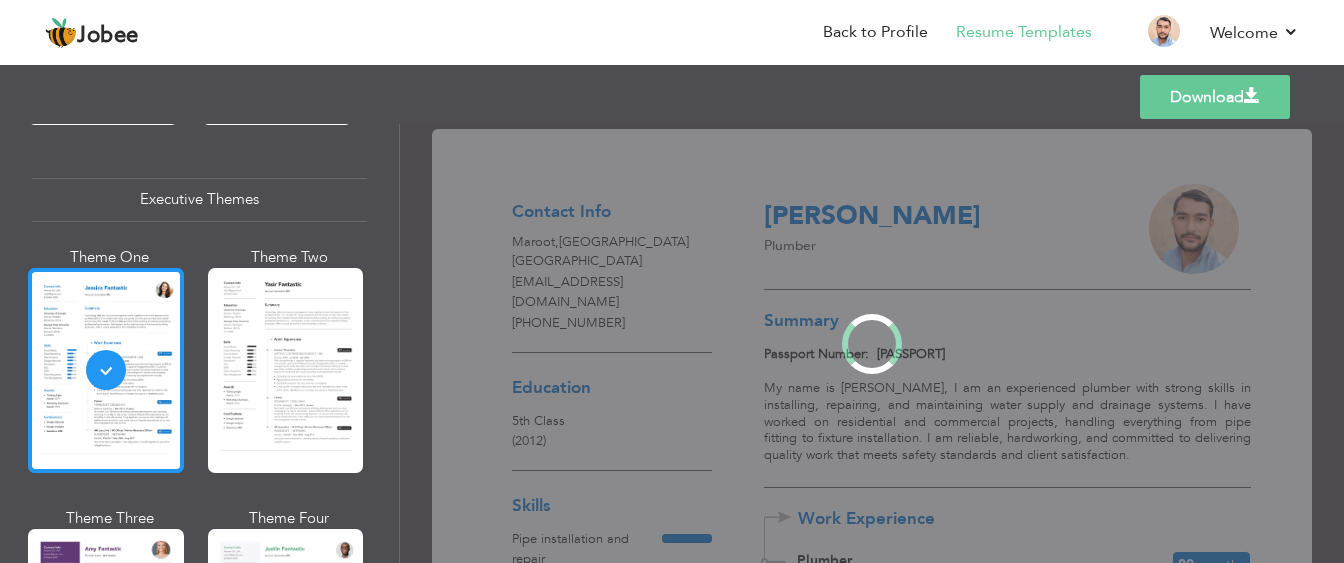 scroll, scrollTop: 1464, scrollLeft: 0, axis: vertical 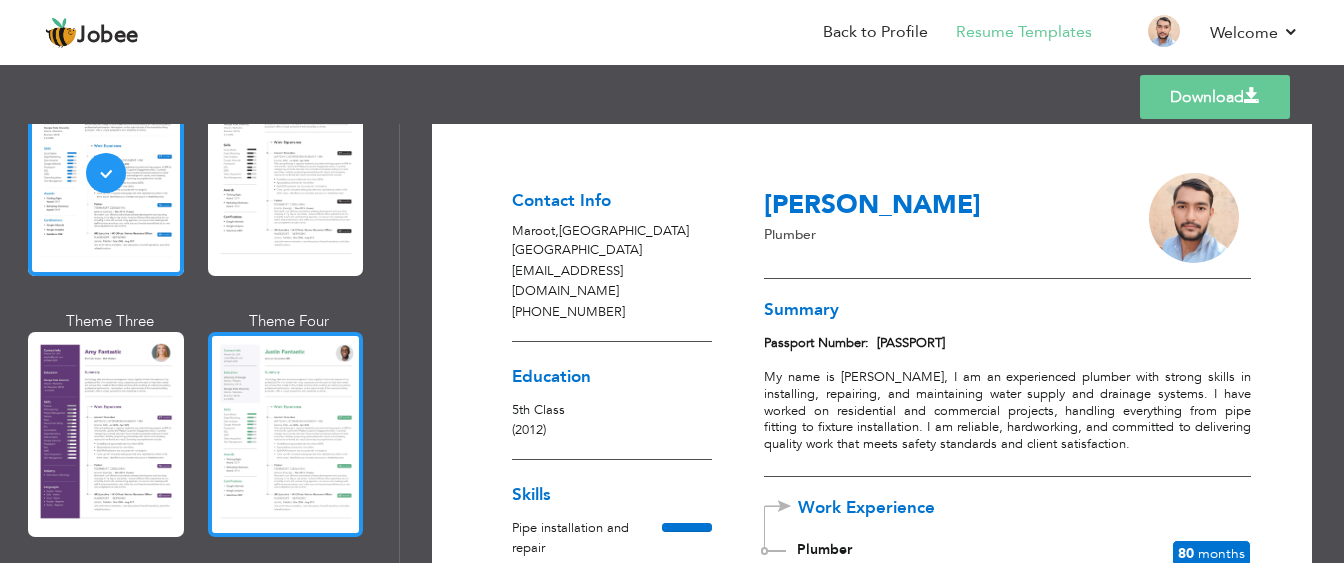 click at bounding box center (286, 434) 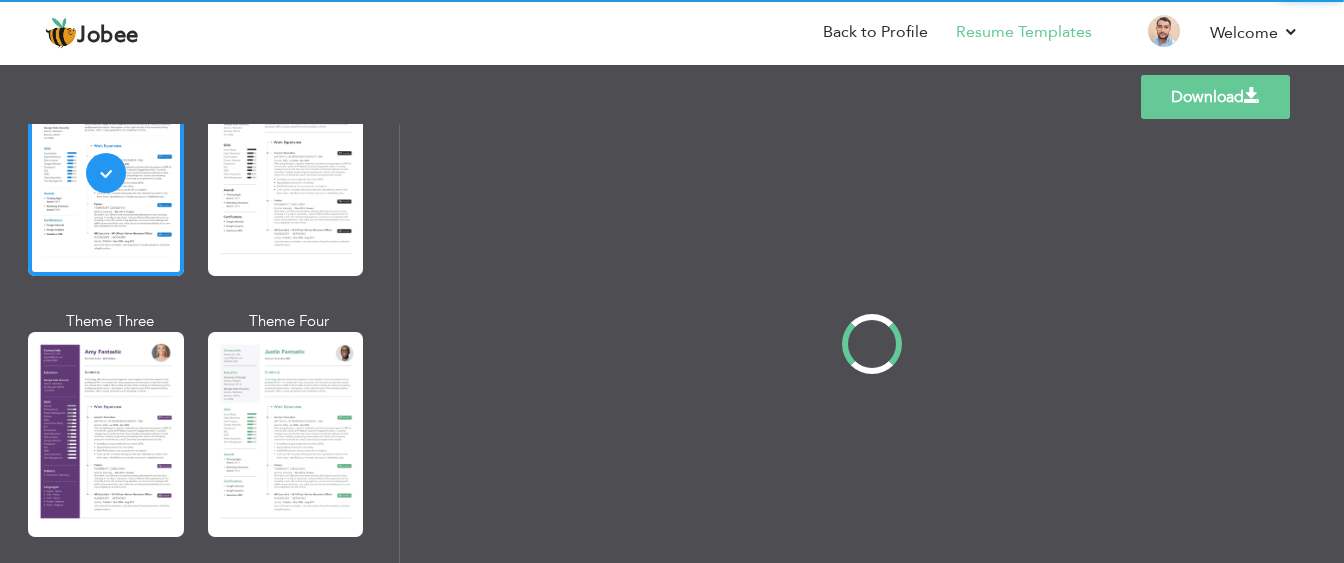 scroll, scrollTop: 1664, scrollLeft: 0, axis: vertical 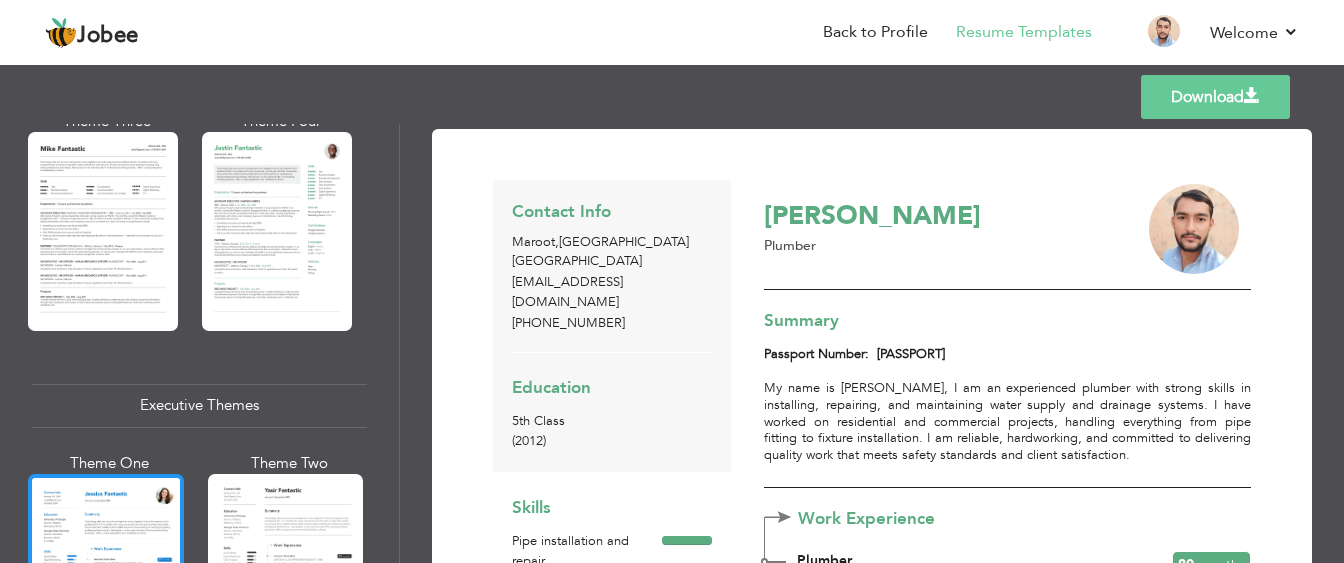 click at bounding box center [106, 576] 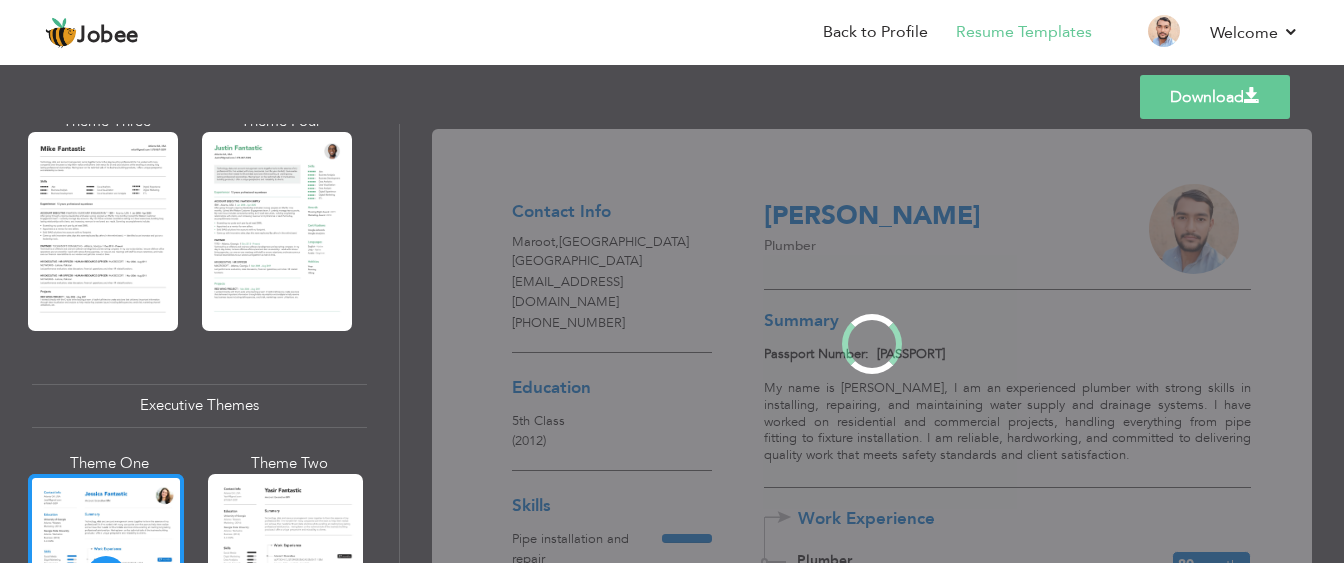 scroll, scrollTop: 1258, scrollLeft: 0, axis: vertical 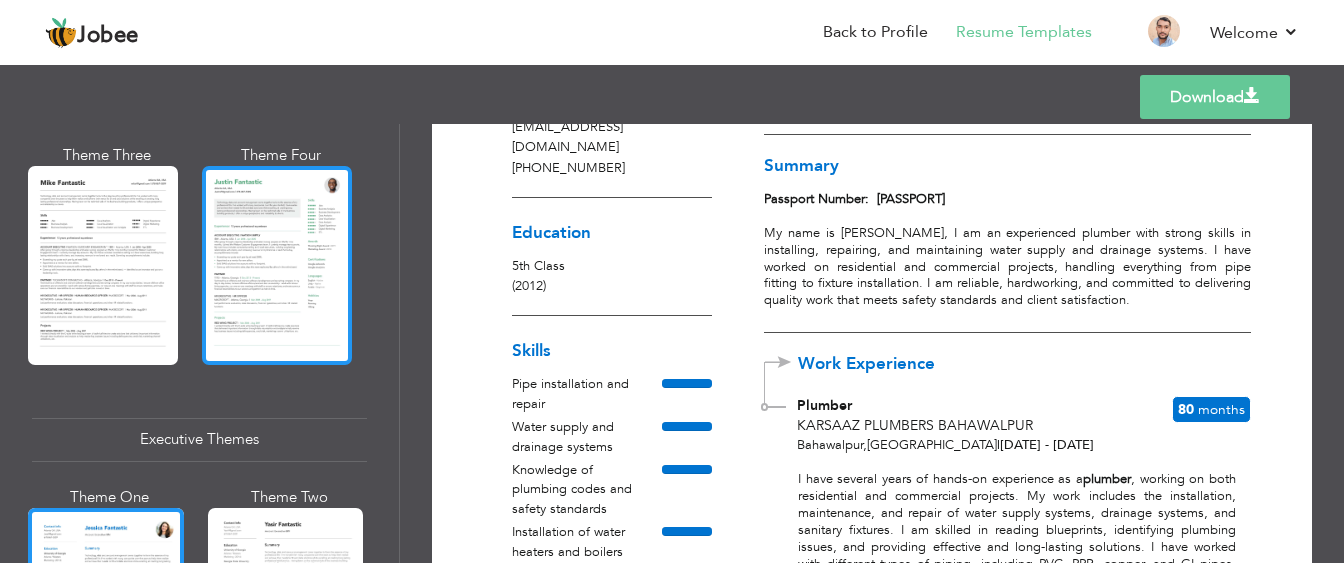 click at bounding box center [277, 265] 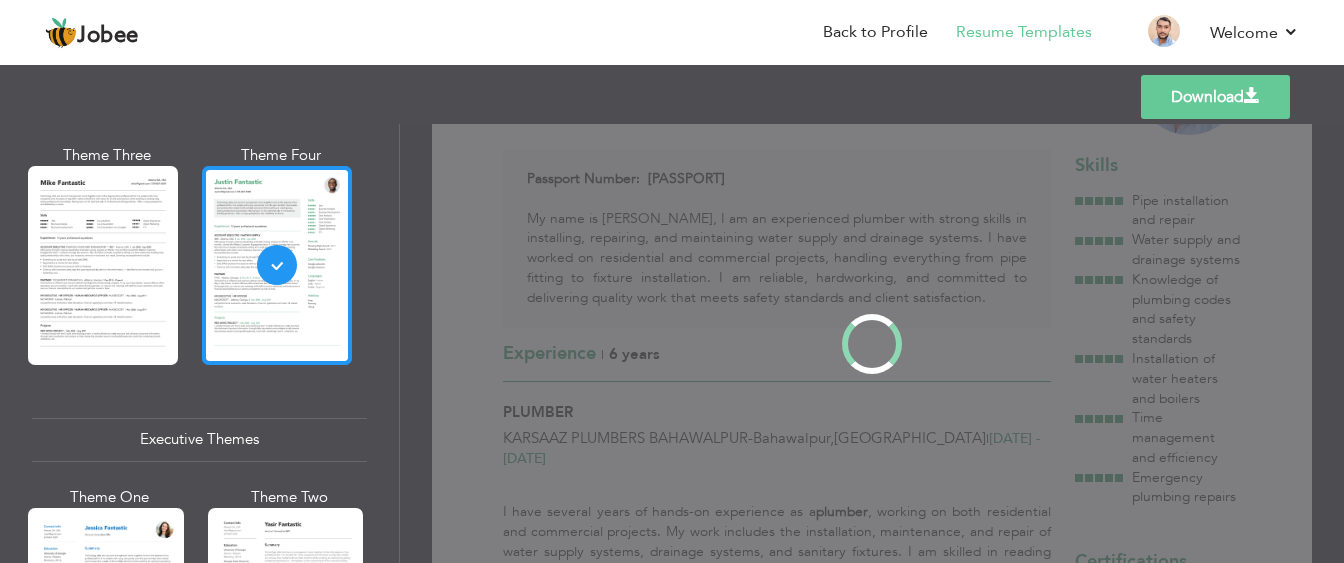 scroll, scrollTop: 0, scrollLeft: 0, axis: both 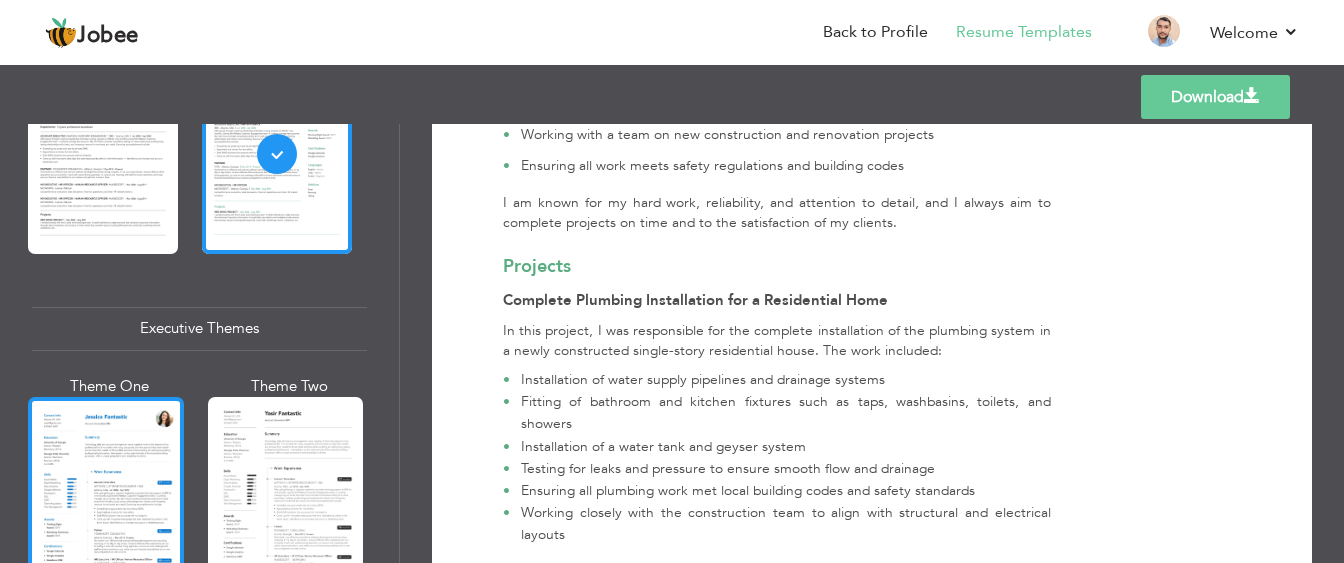 click at bounding box center [106, 499] 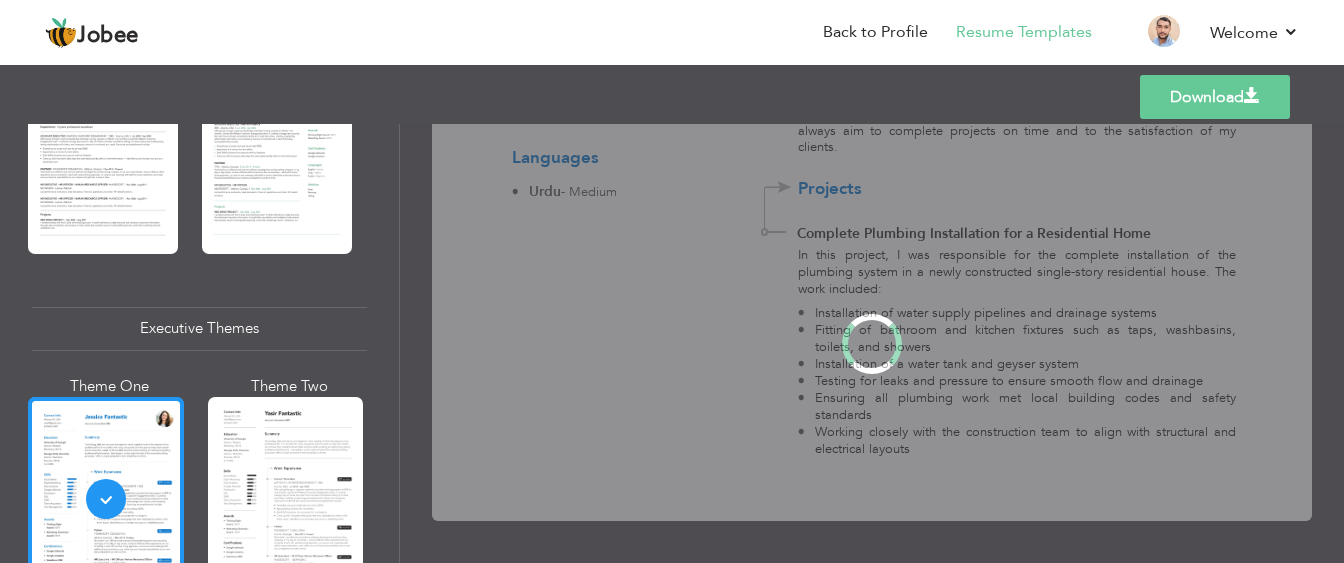 scroll, scrollTop: 0, scrollLeft: 0, axis: both 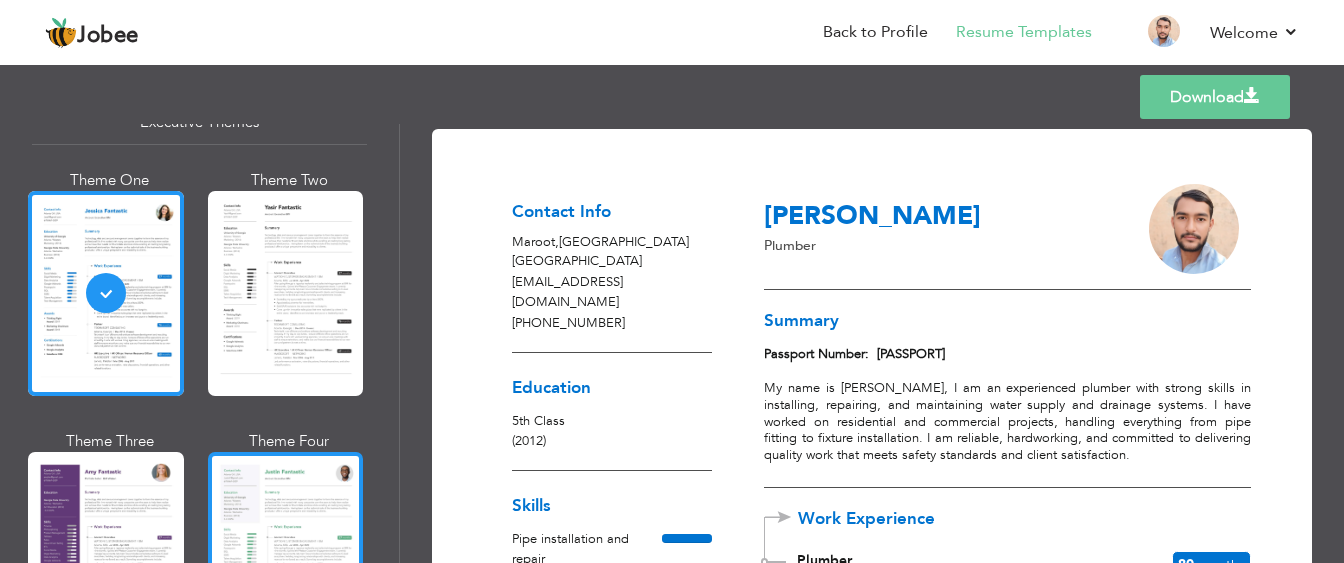 click at bounding box center [286, 554] 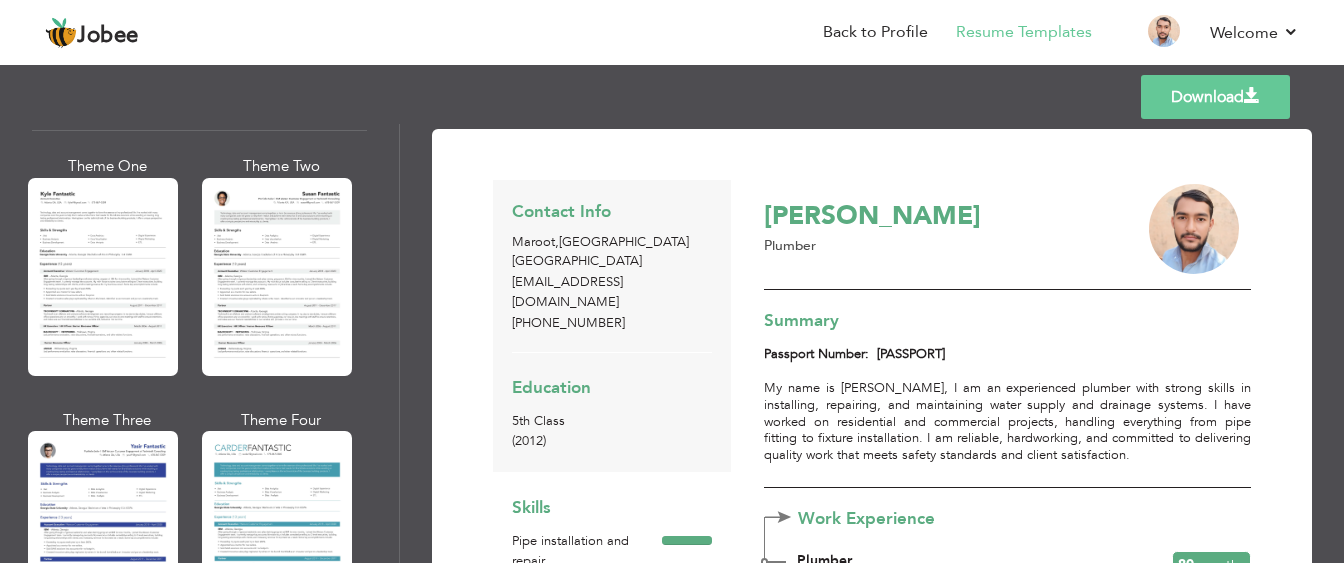 scroll, scrollTop: 3560, scrollLeft: 0, axis: vertical 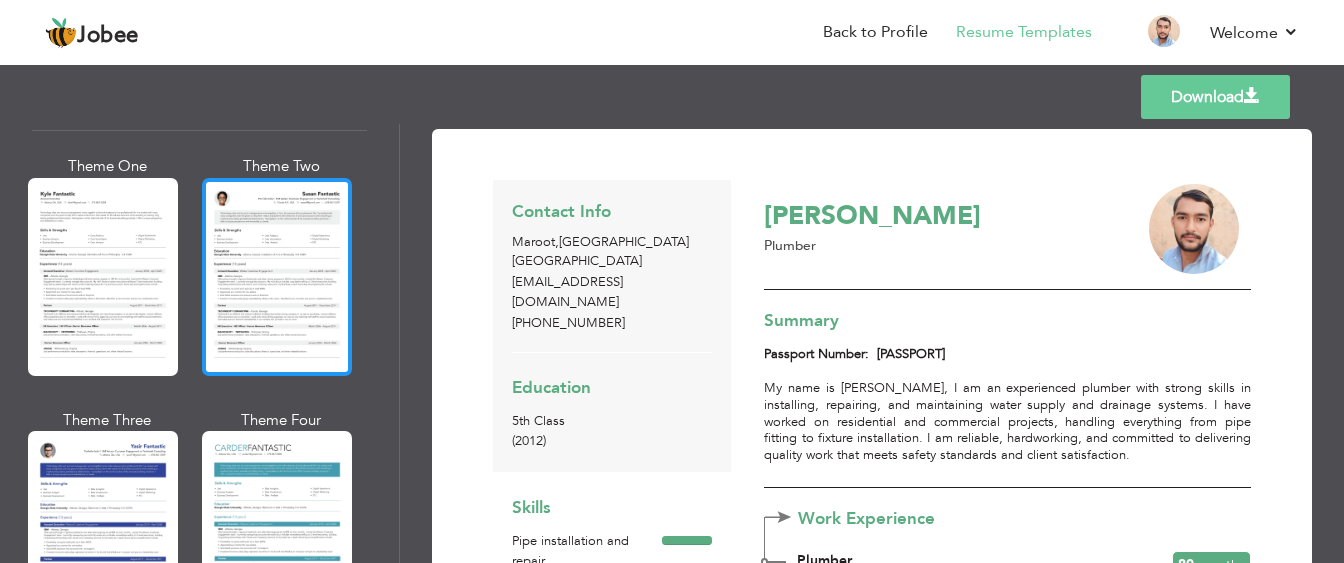 click at bounding box center (277, 277) 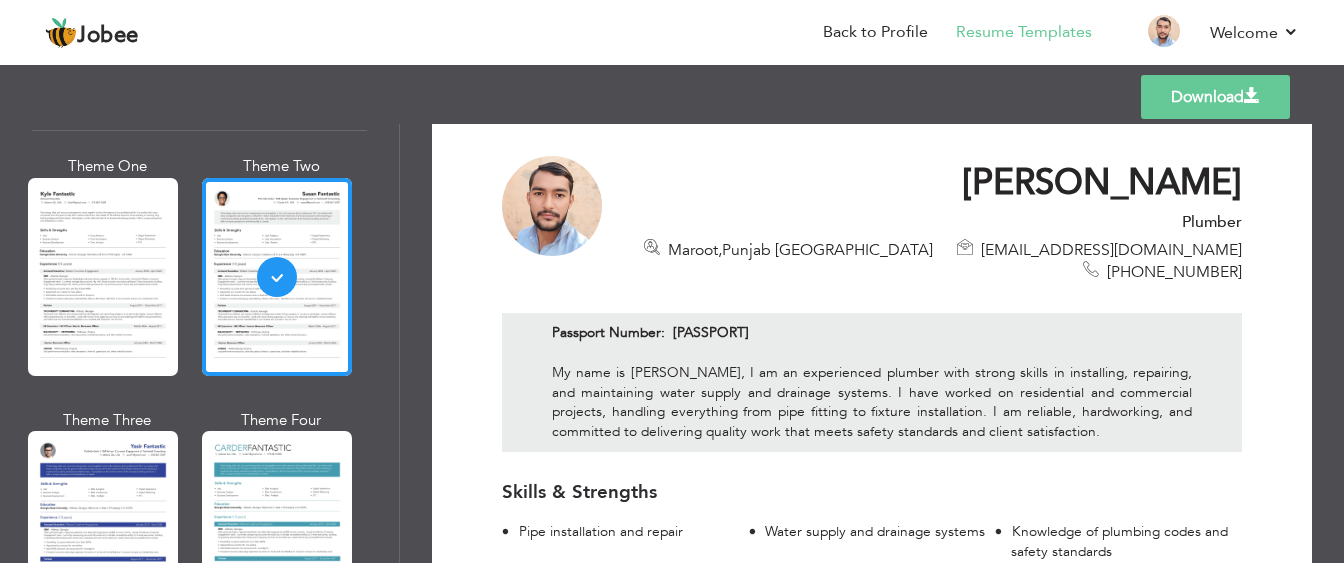 scroll, scrollTop: 0, scrollLeft: 0, axis: both 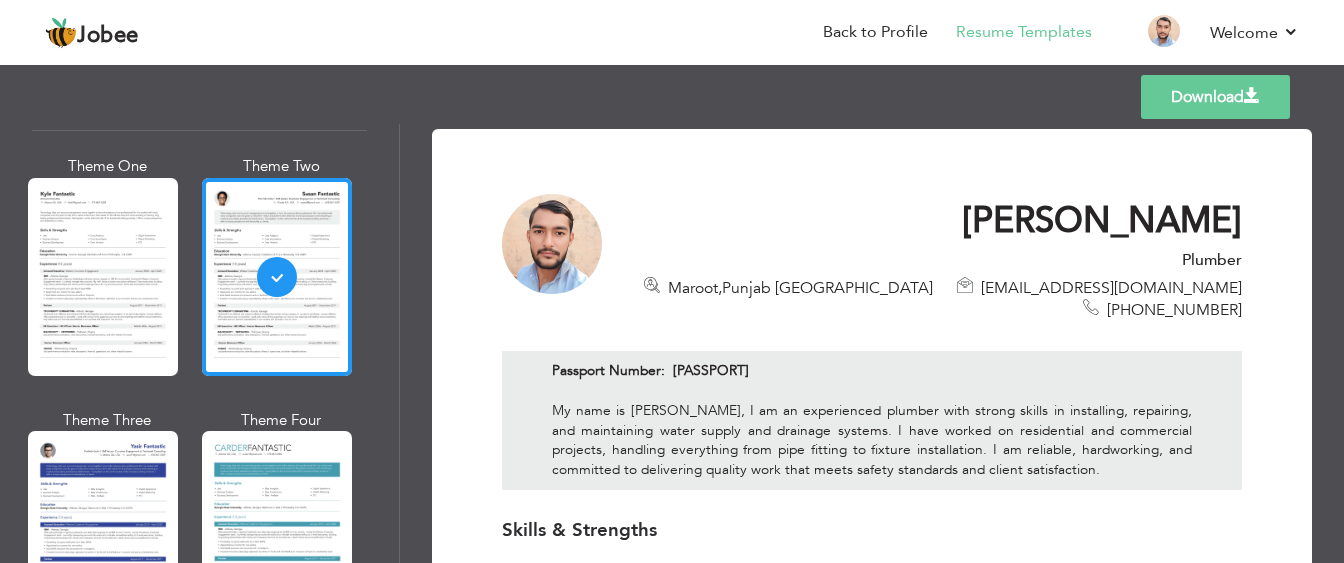 click on "Download" at bounding box center [1215, 97] 